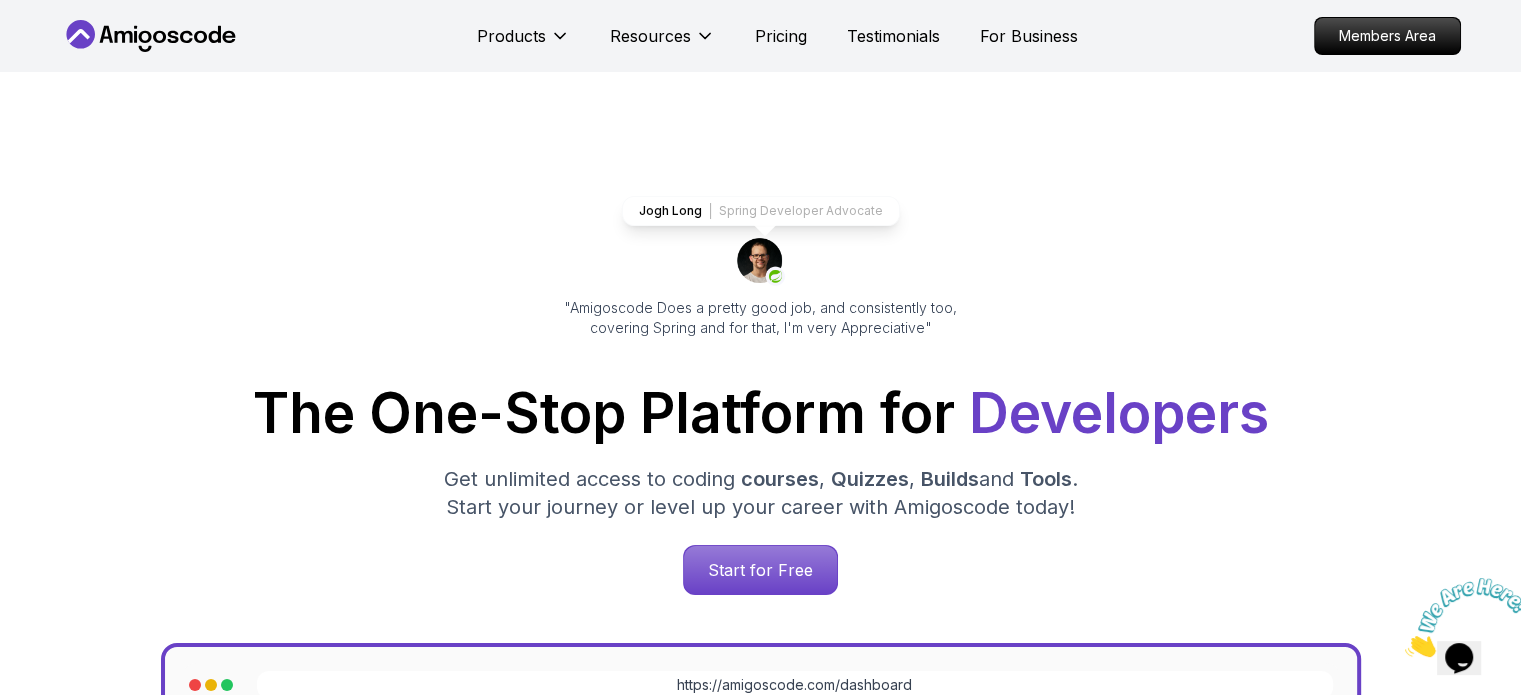 scroll, scrollTop: 0, scrollLeft: 0, axis: both 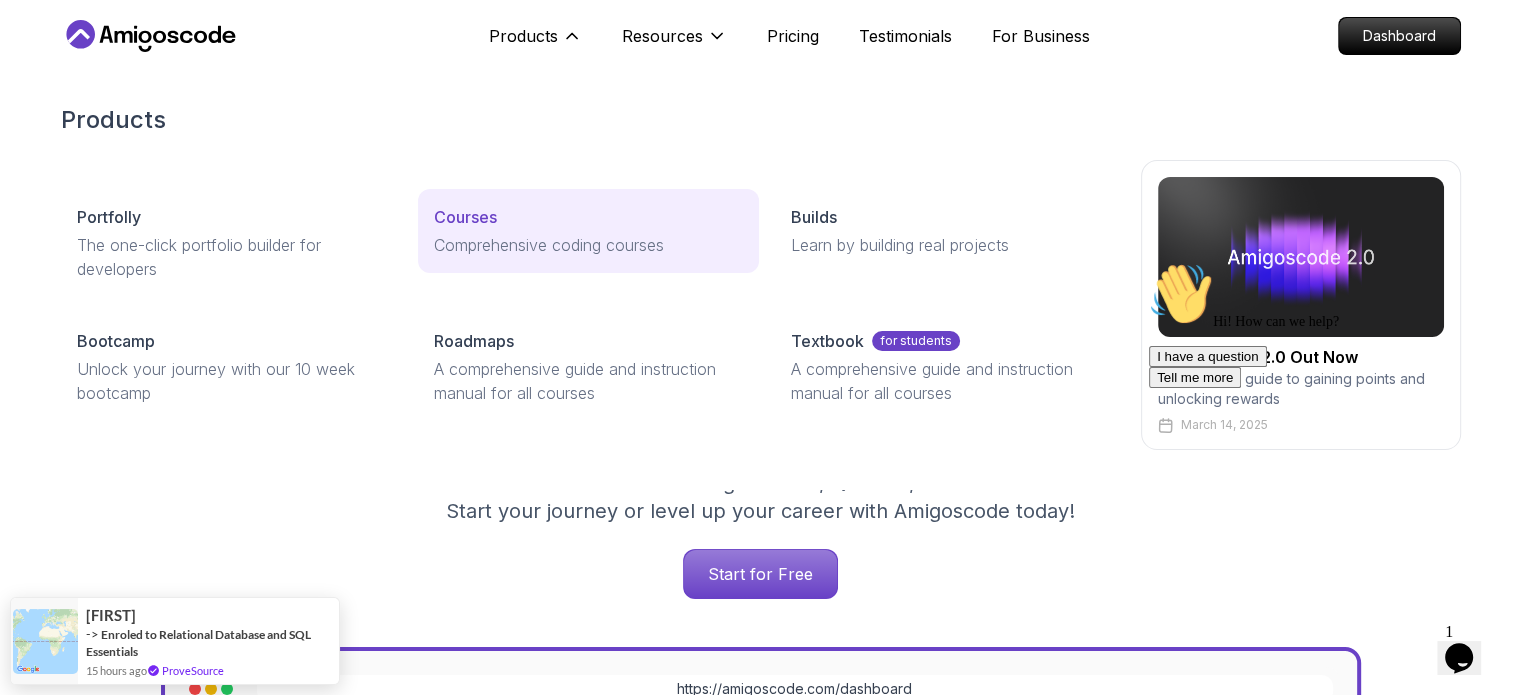 click on "Courses" at bounding box center (465, 217) 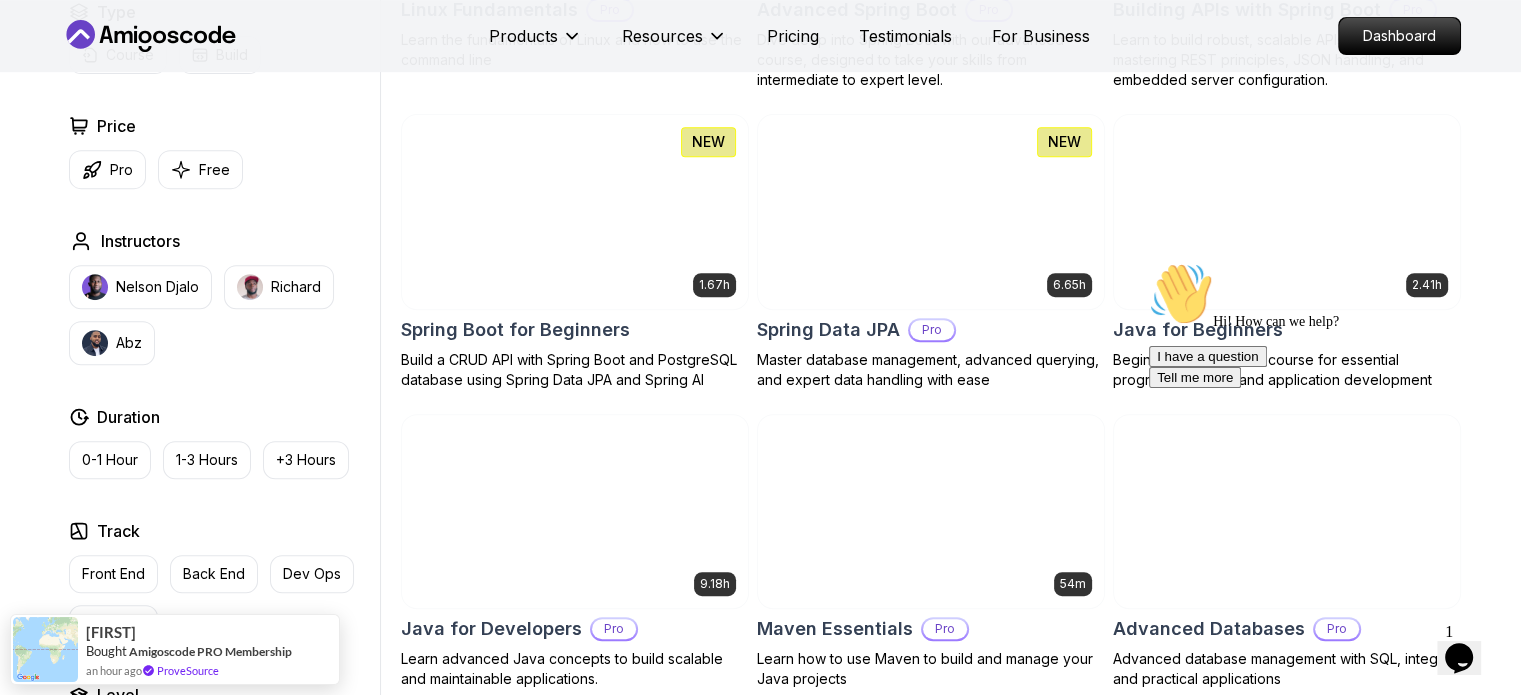 scroll, scrollTop: 800, scrollLeft: 0, axis: vertical 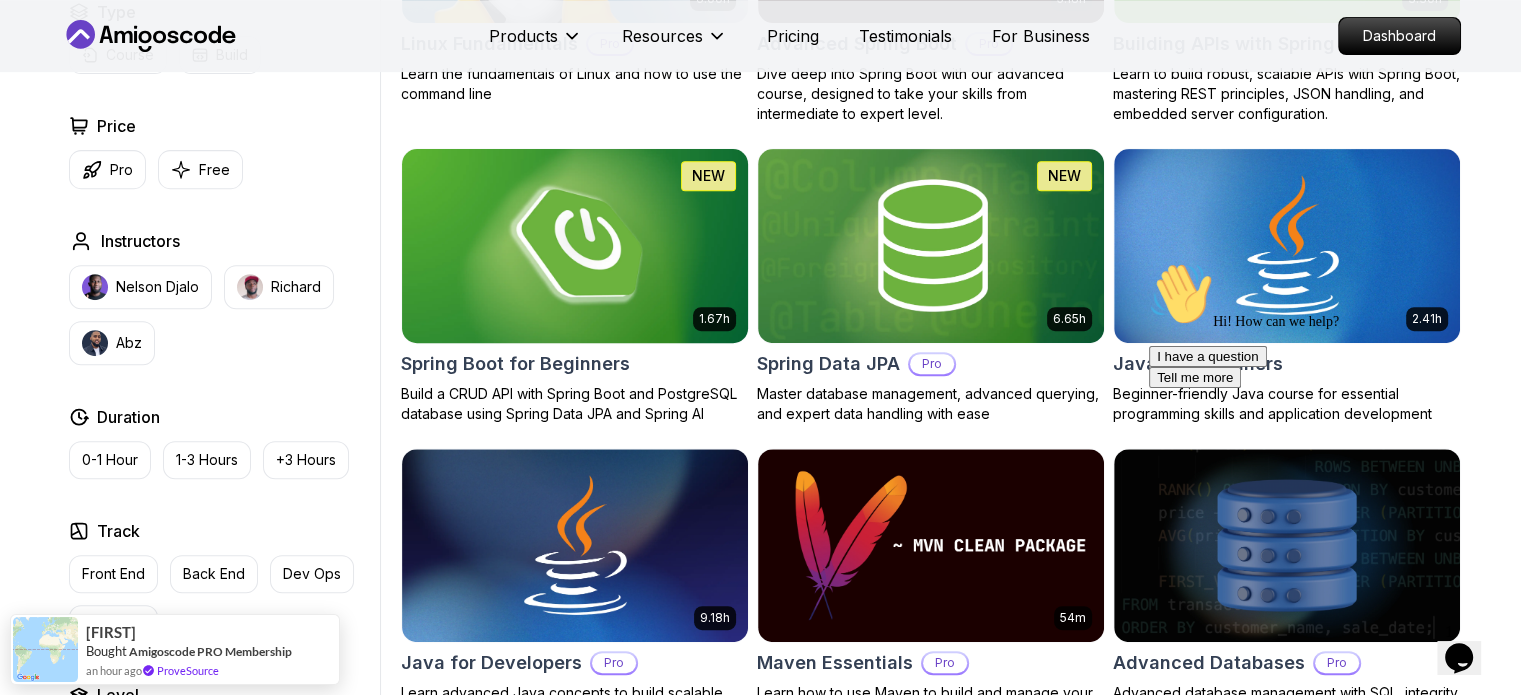 click at bounding box center [574, 245] 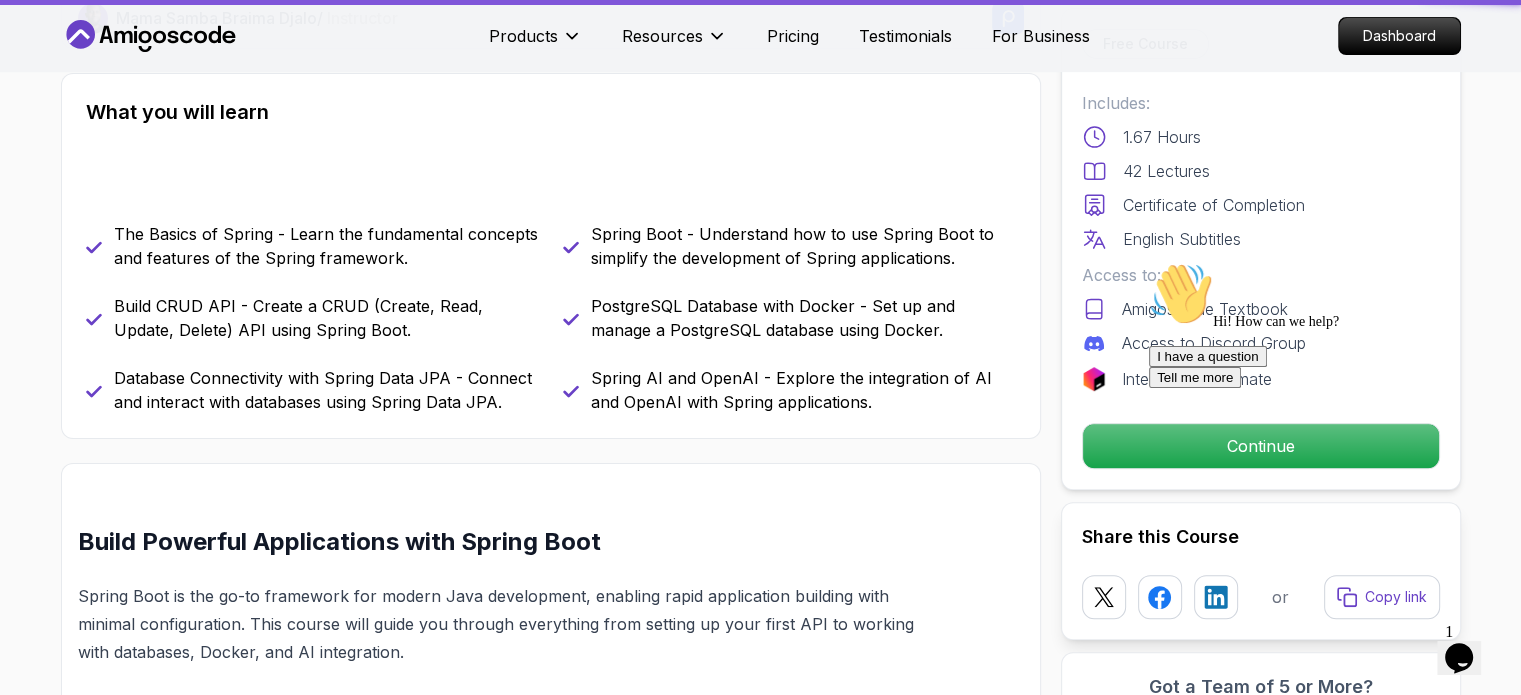 scroll, scrollTop: 0, scrollLeft: 0, axis: both 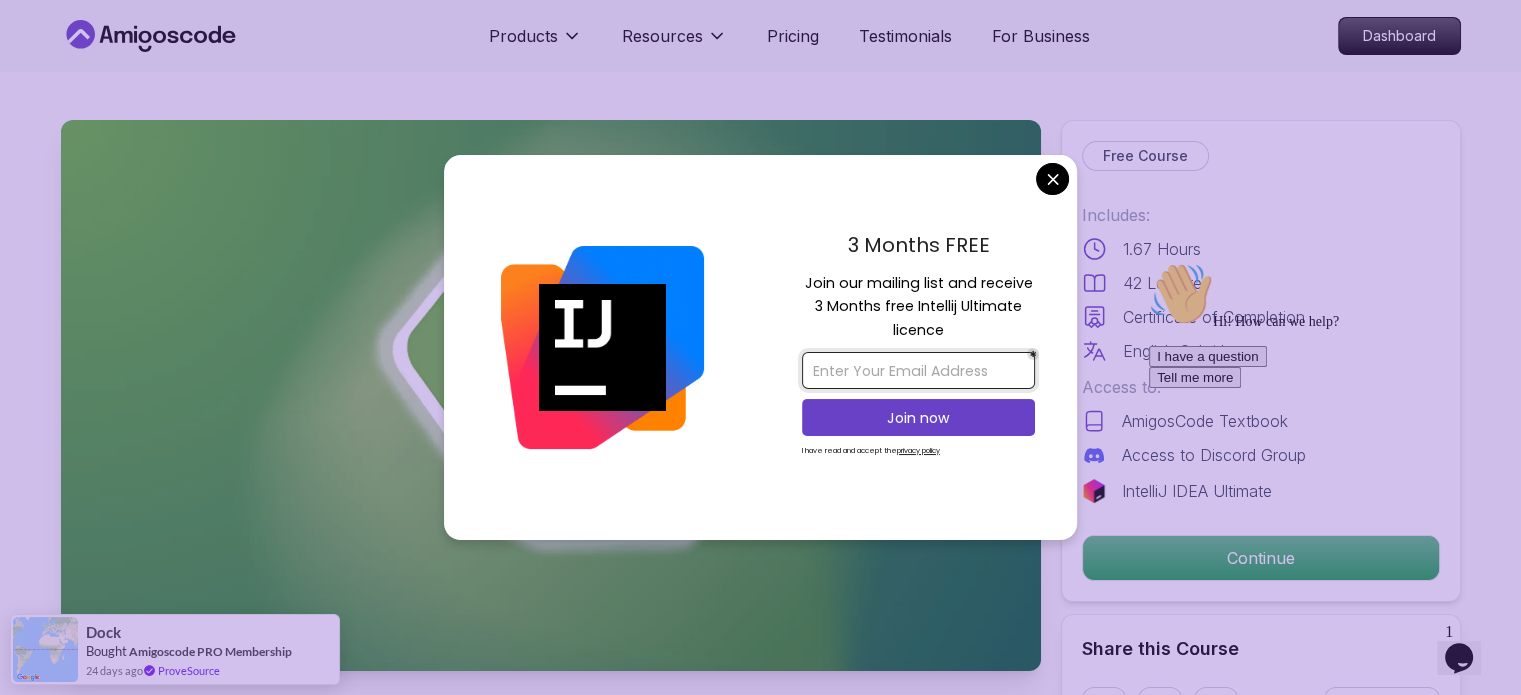 click at bounding box center [918, 370] 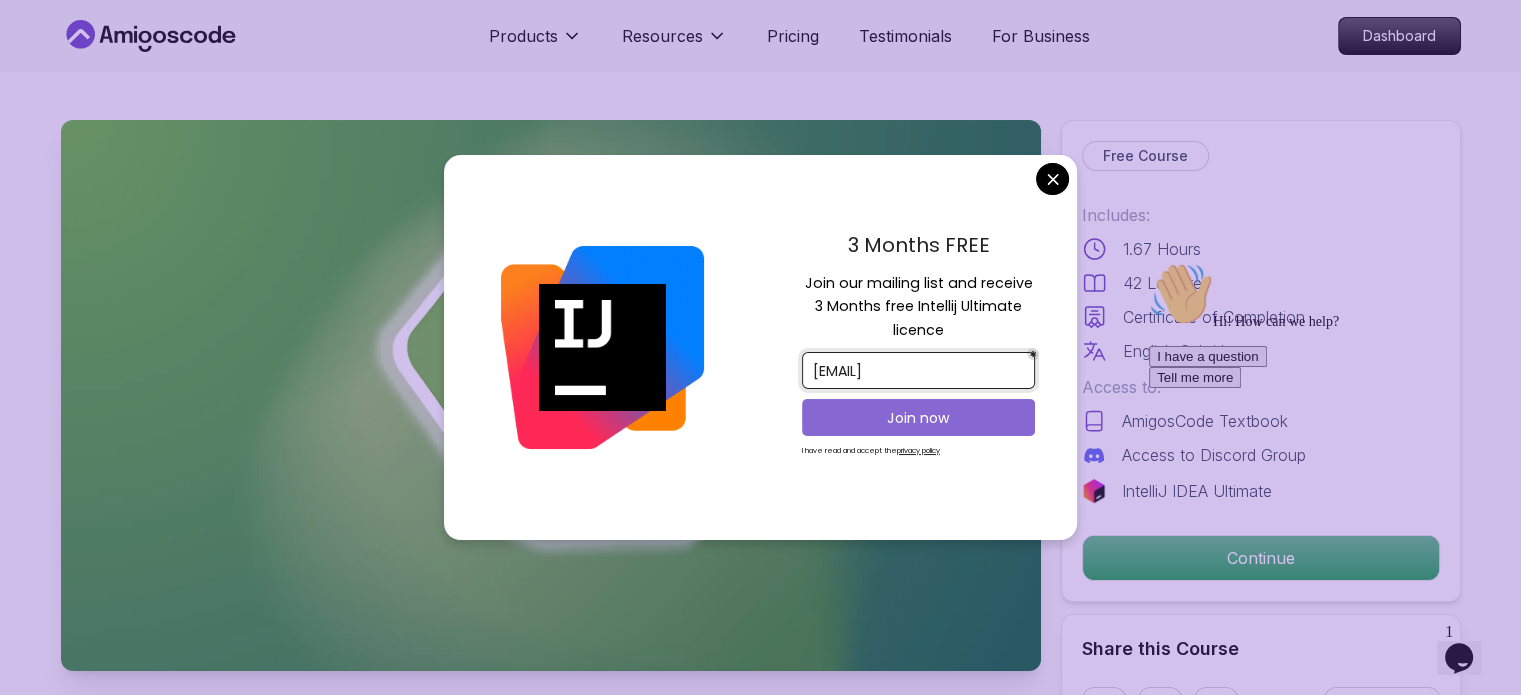 click on "Join now" at bounding box center (918, 418) 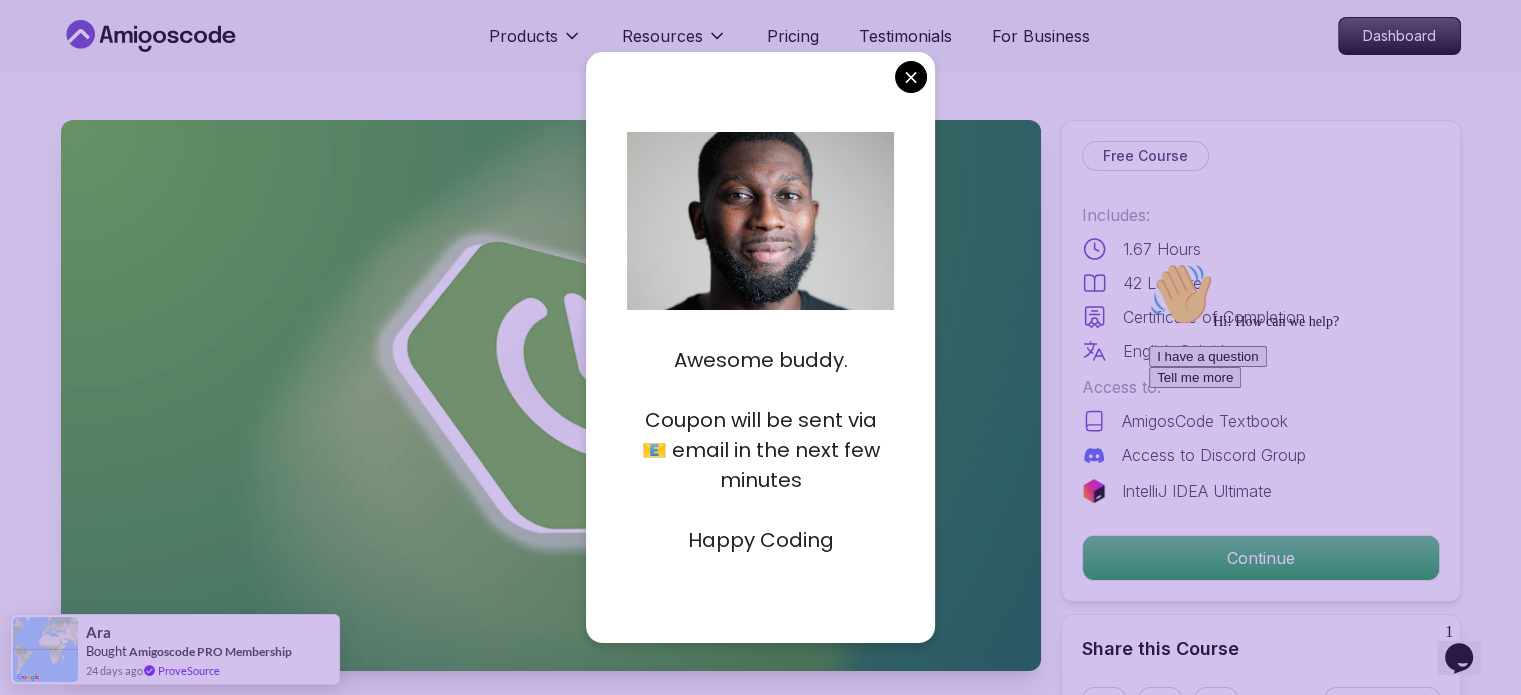 drag, startPoint x: 644, startPoint y: 417, endPoint x: 875, endPoint y: 539, distance: 261.23743 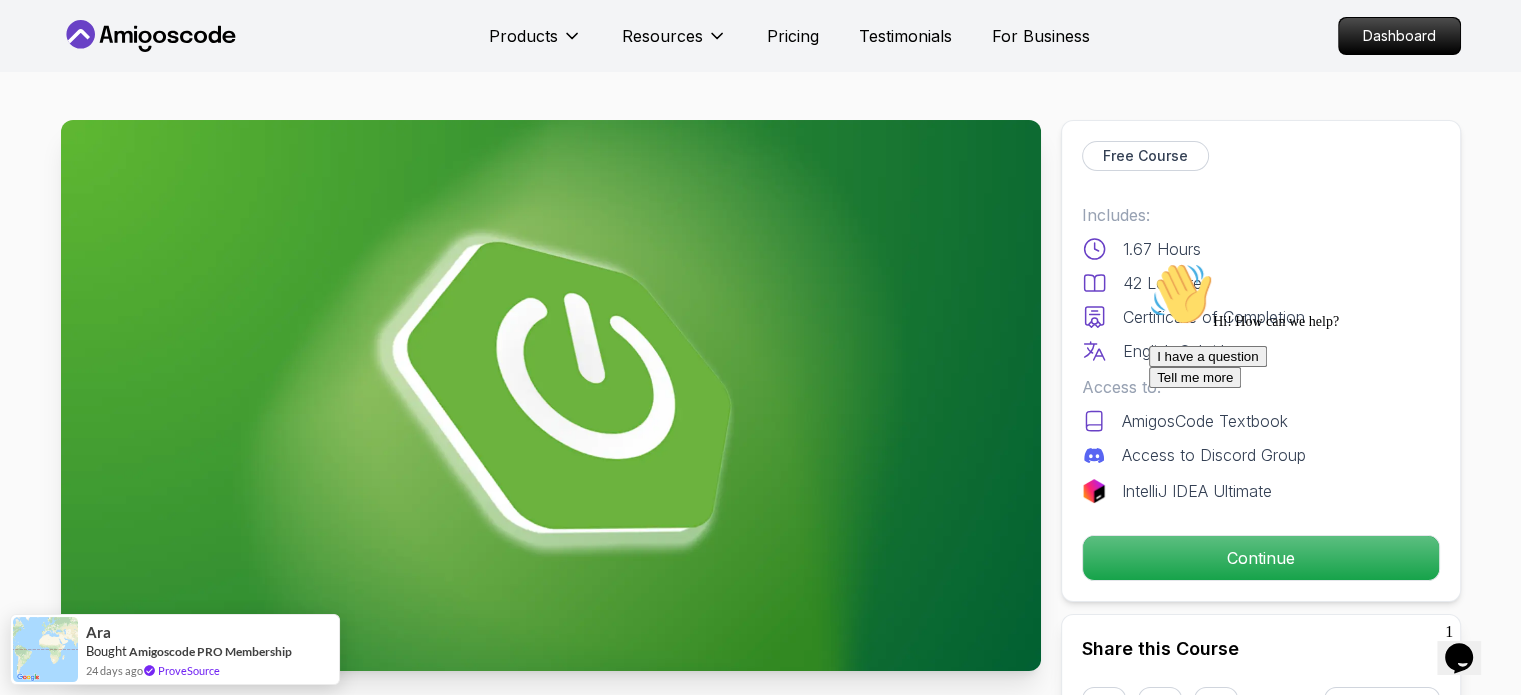 click on "I have a question Tell me more" at bounding box center (1329, 367) 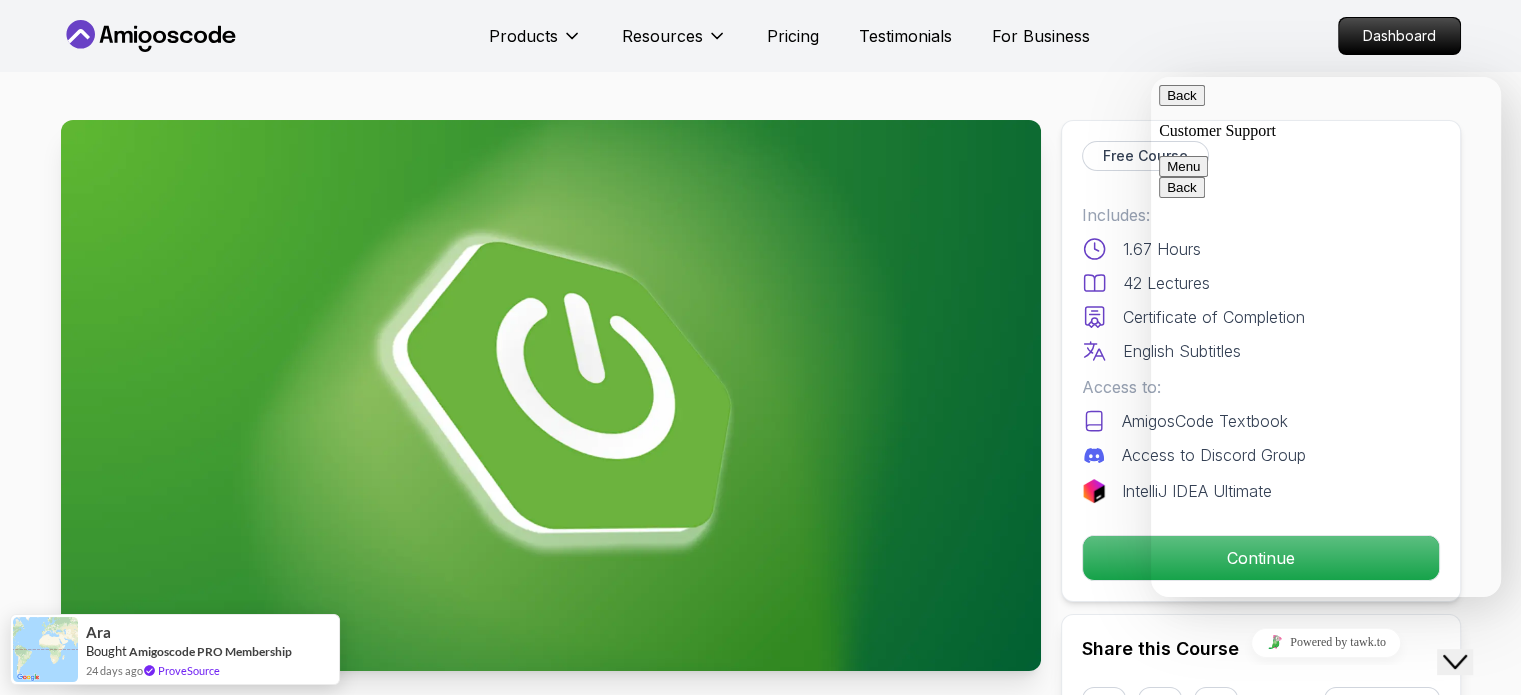 click on "Menu" at bounding box center (1183, 166) 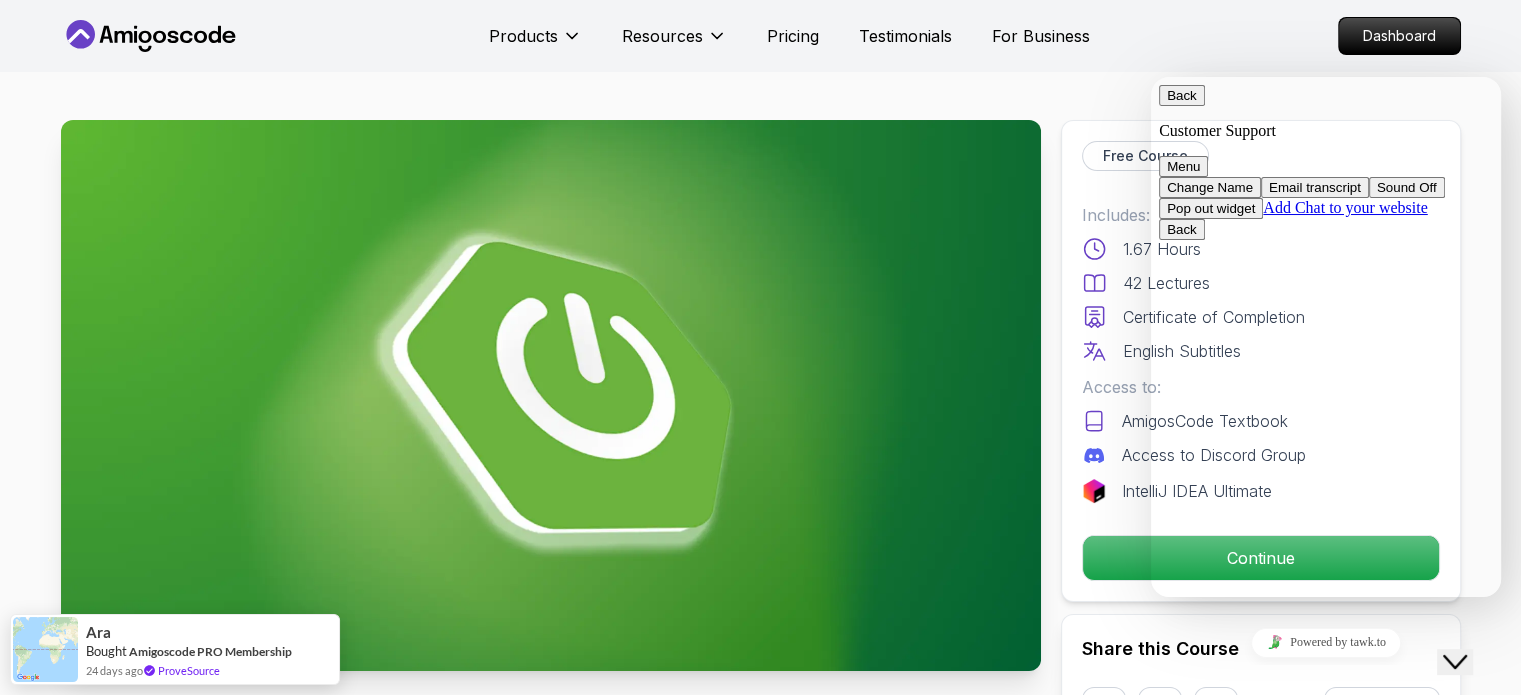 click on "Close Chat This icon closes the chat window." 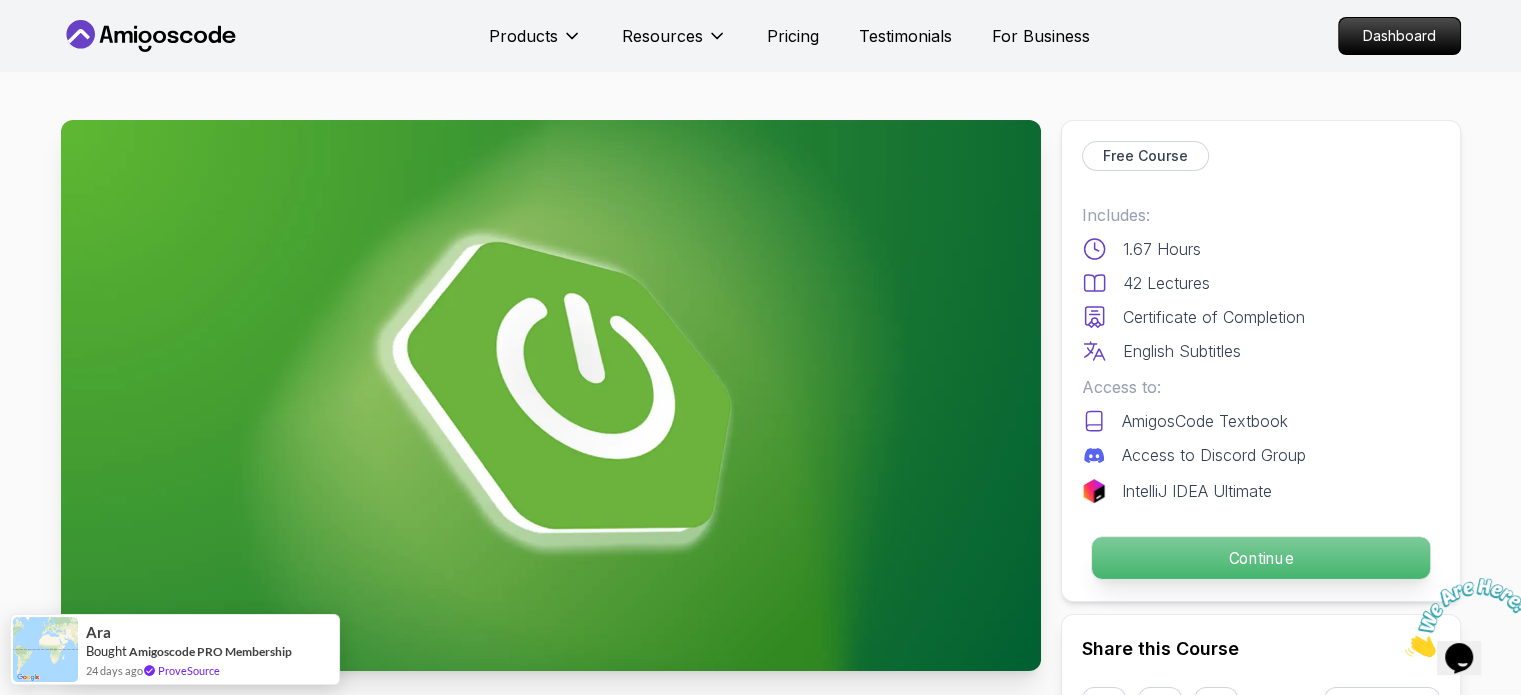 click on "Continue" at bounding box center [1260, 558] 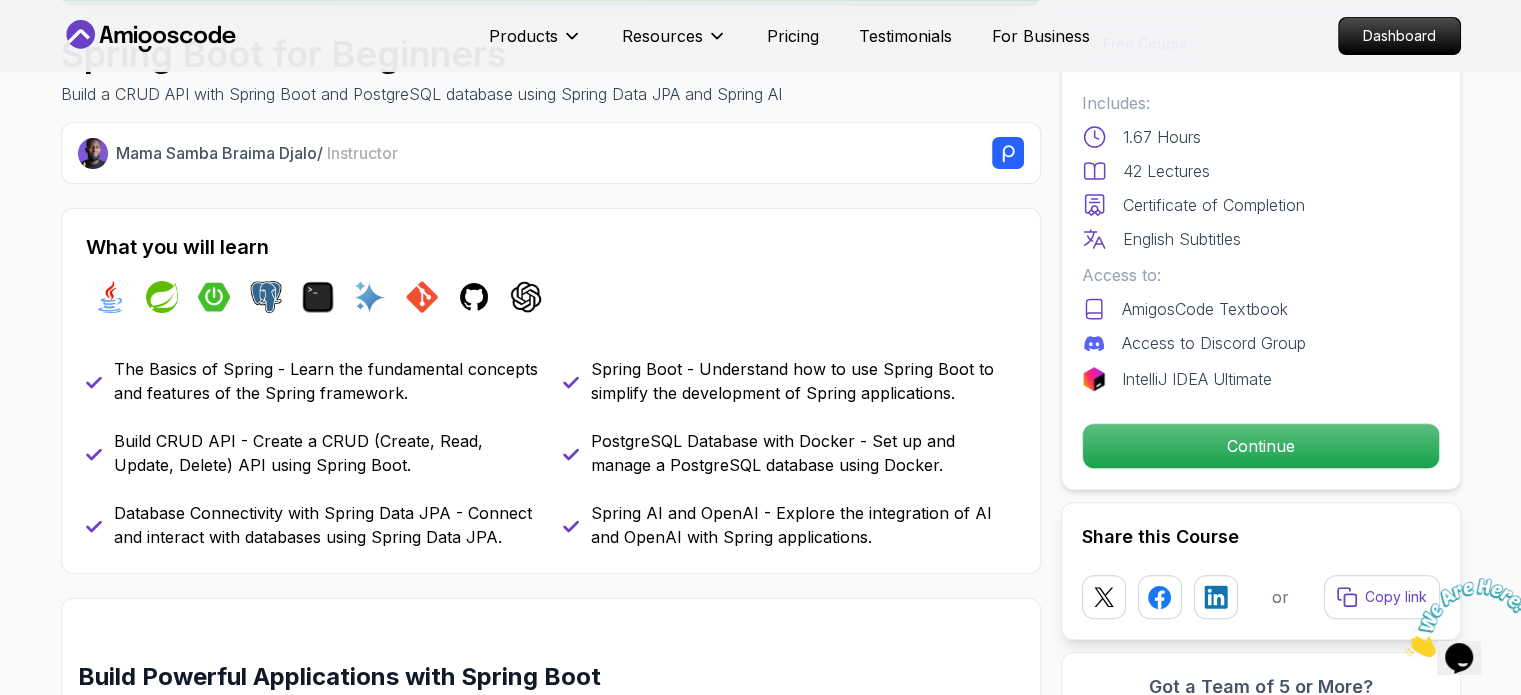 scroll, scrollTop: 700, scrollLeft: 0, axis: vertical 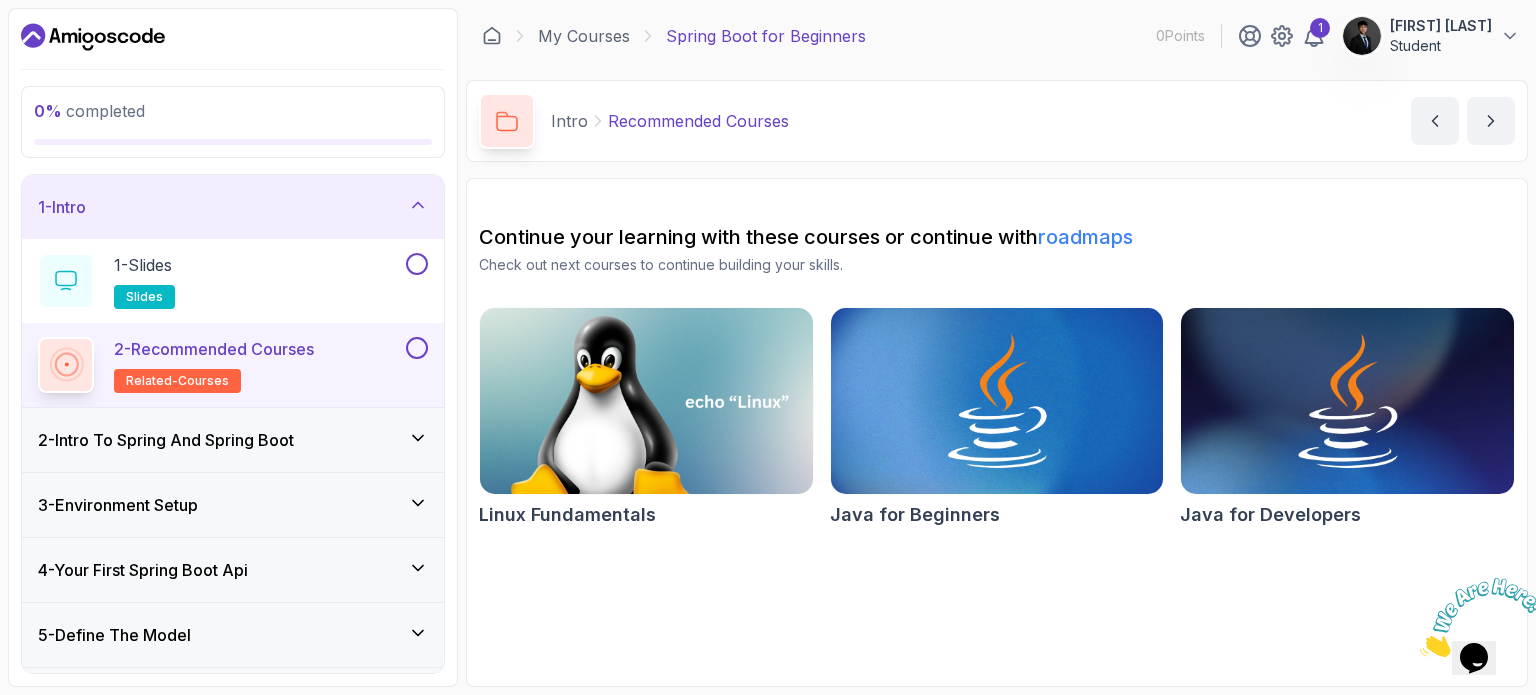 click on "2  -  Intro To Spring And Spring Boot" at bounding box center [166, 440] 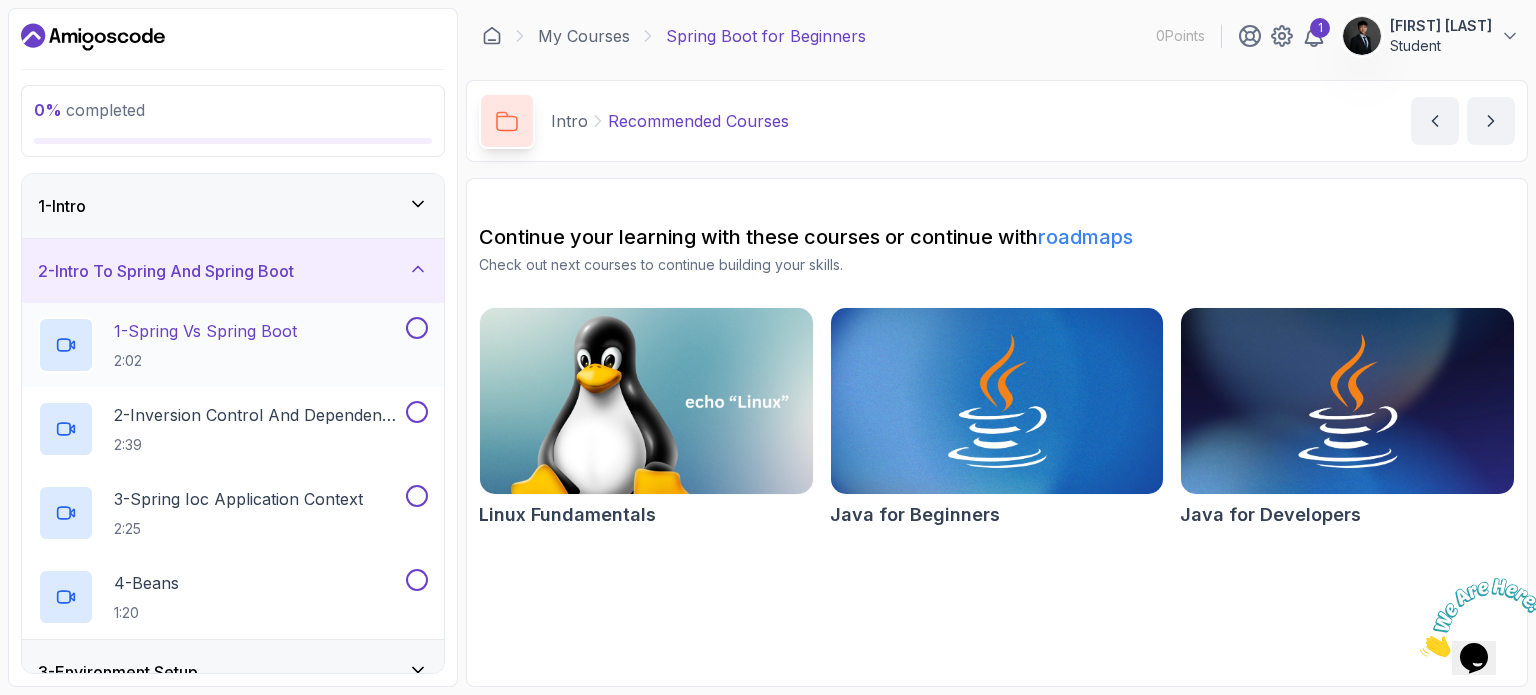 click on "1  -  Spring Vs Spring Boot 2:02" at bounding box center [220, 345] 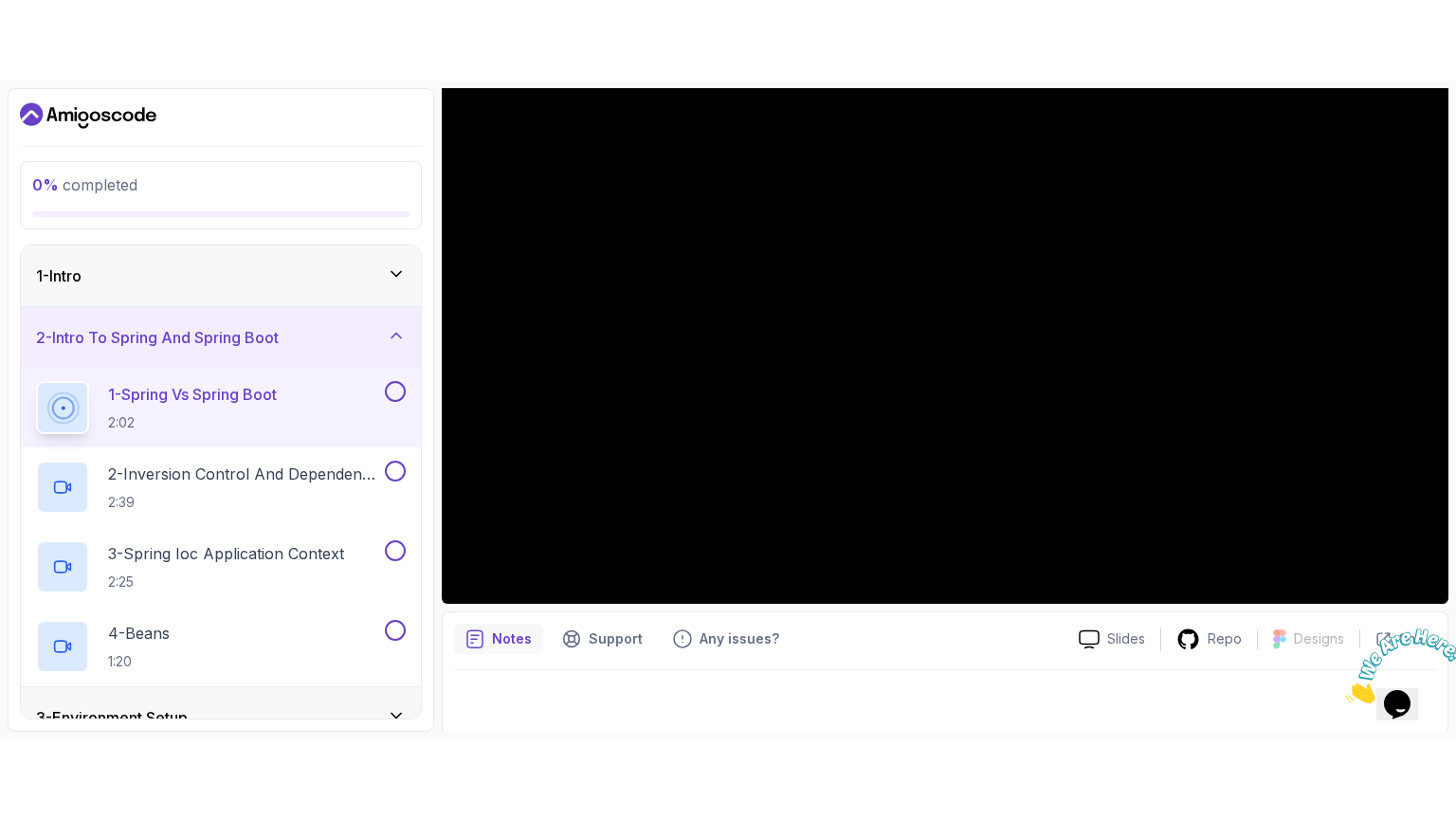 scroll, scrollTop: 214, scrollLeft: 0, axis: vertical 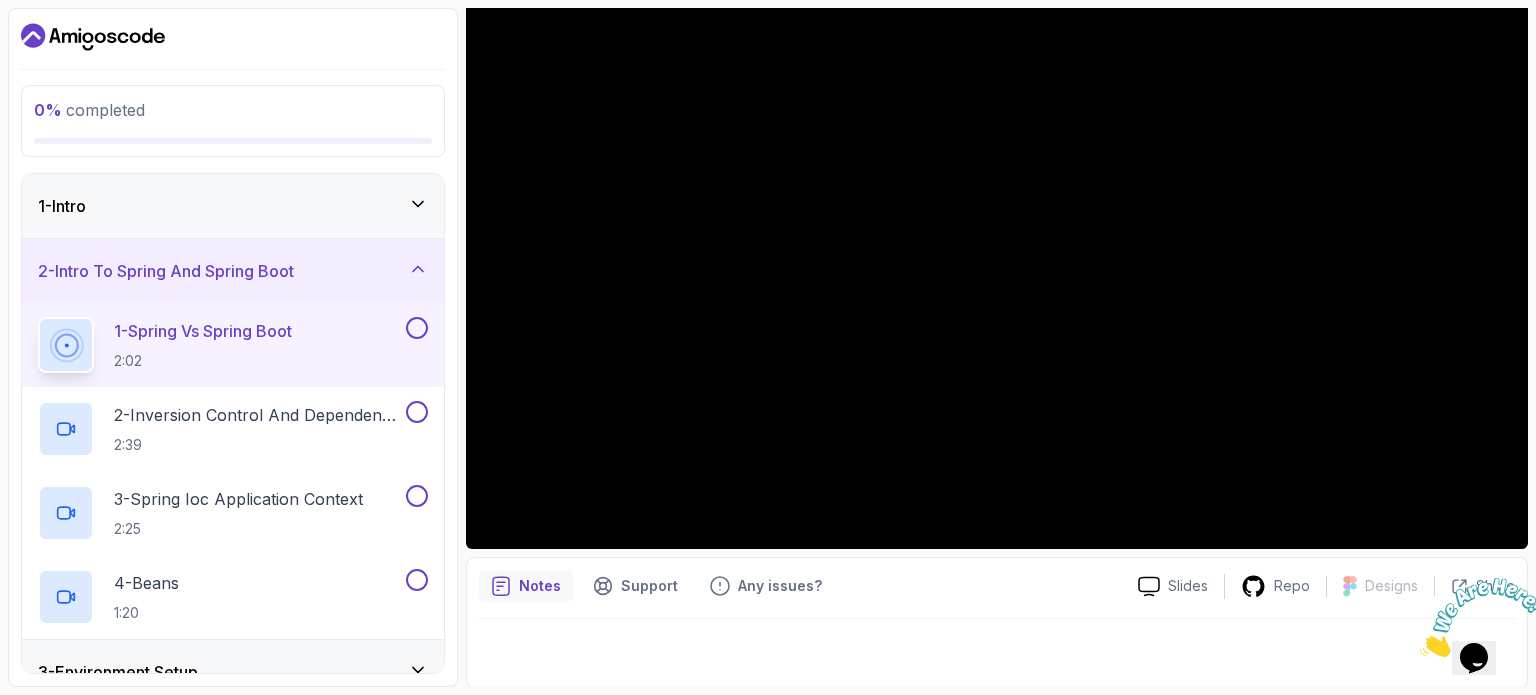 click at bounding box center (1420, 651) 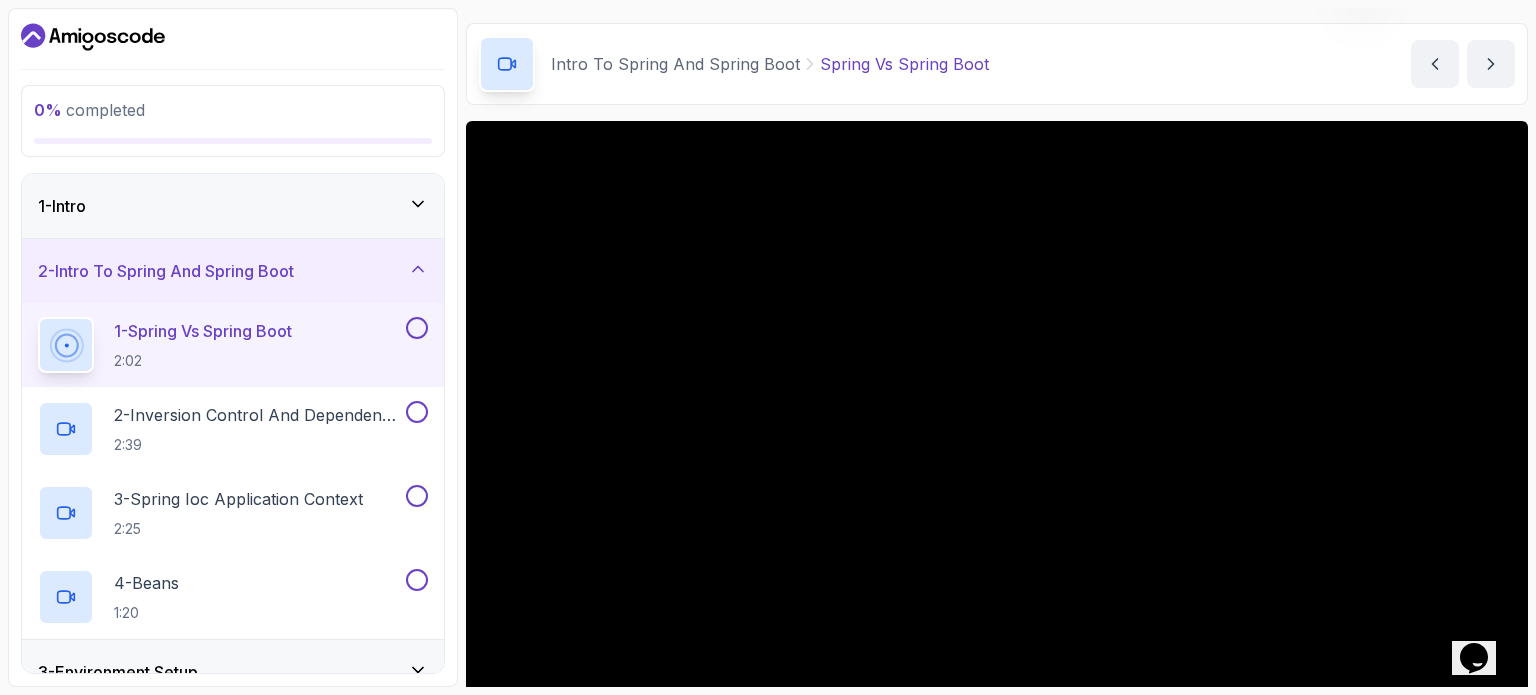 scroll, scrollTop: 226, scrollLeft: 0, axis: vertical 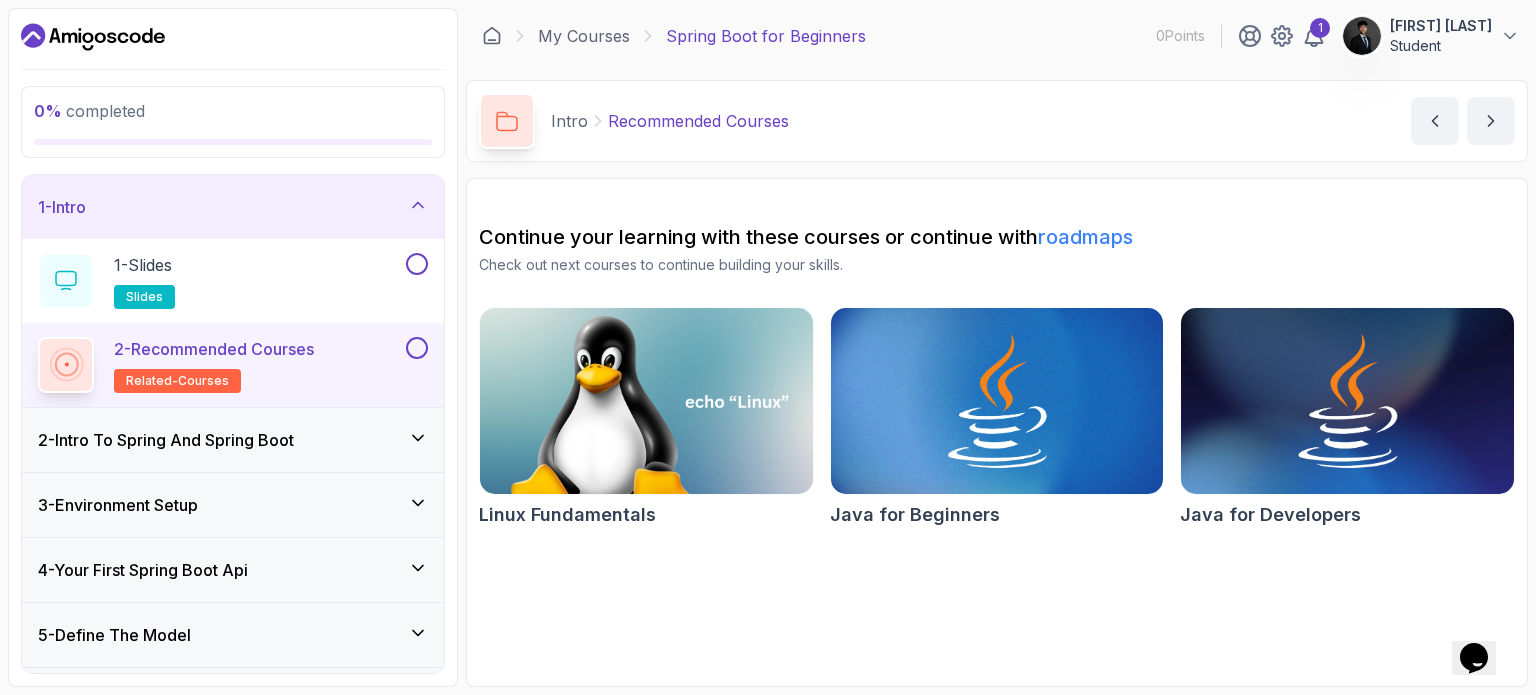 click on "2  -  Intro To Spring And Spring Boot" at bounding box center [166, 440] 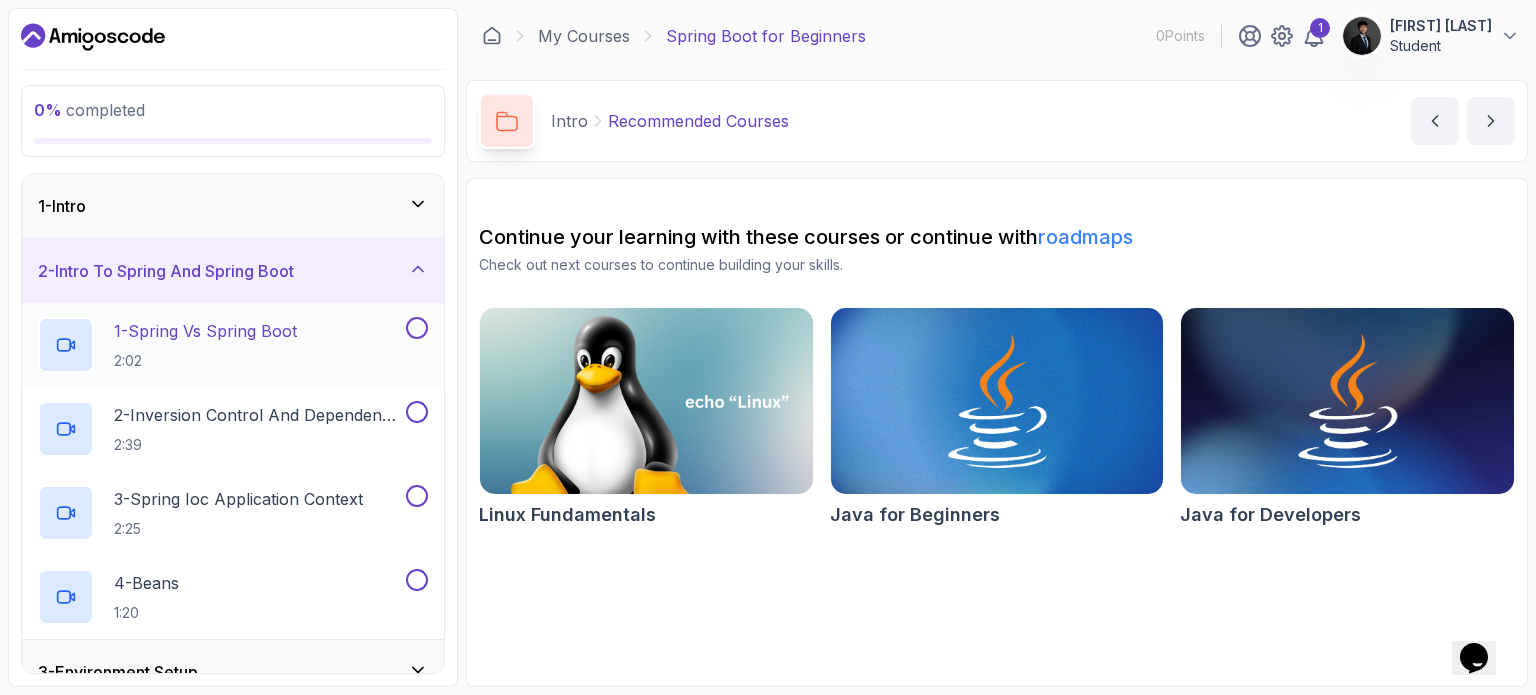 click on "2:02" at bounding box center [205, 361] 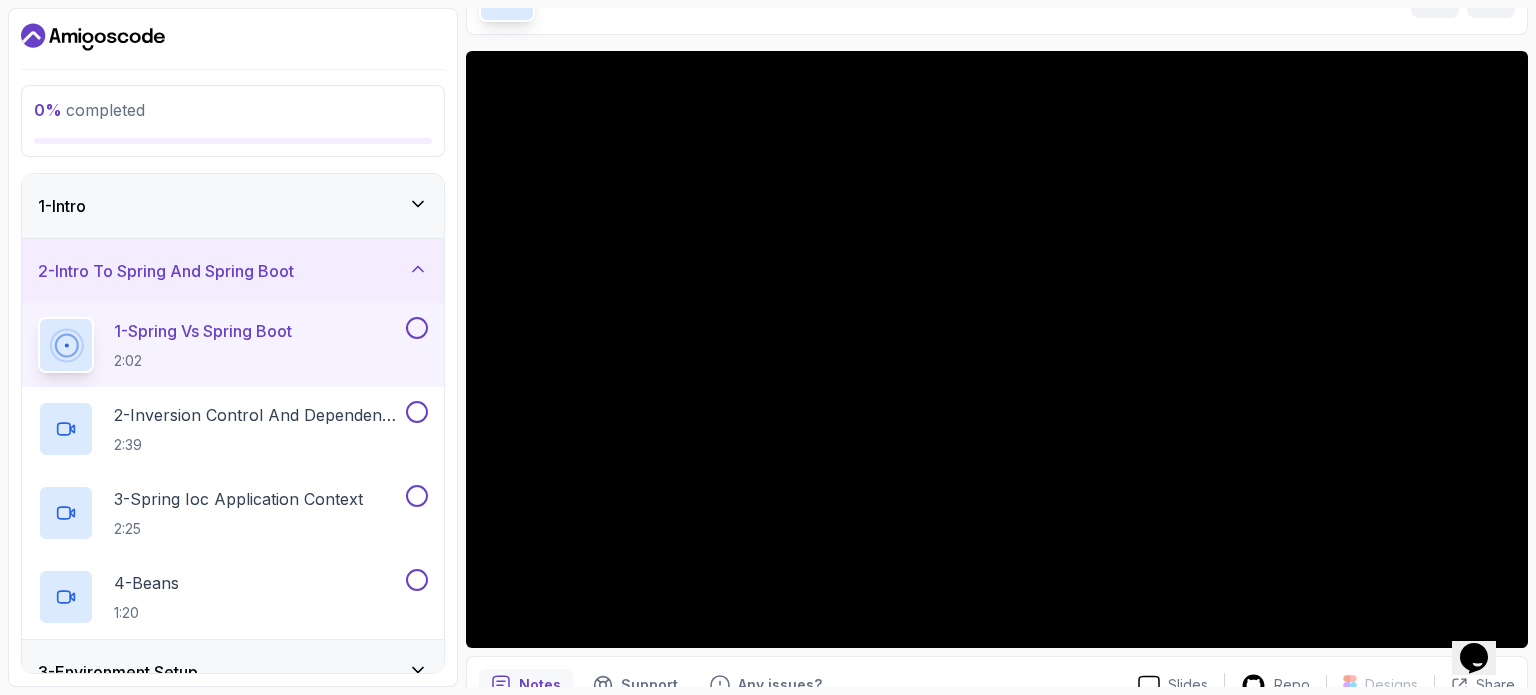 scroll, scrollTop: 100, scrollLeft: 0, axis: vertical 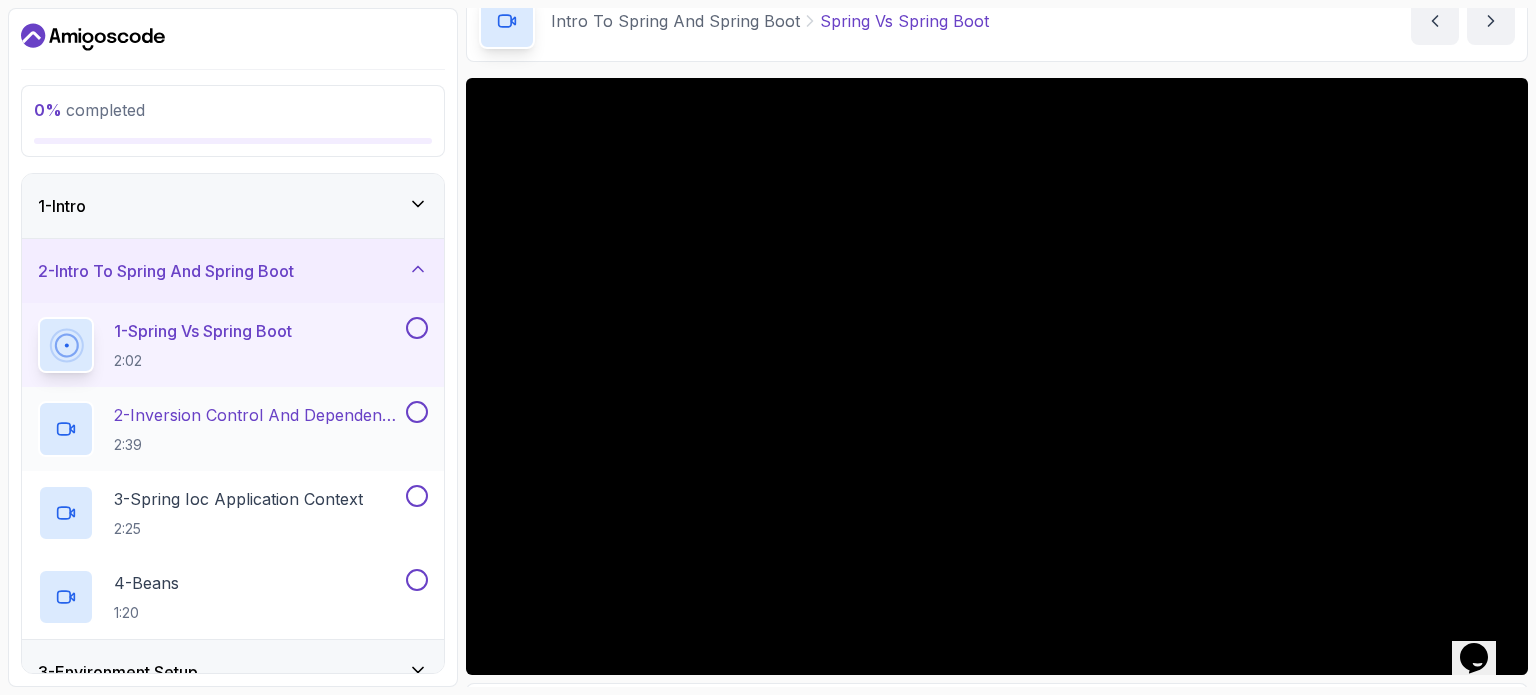 click on "2:39" at bounding box center [258, 445] 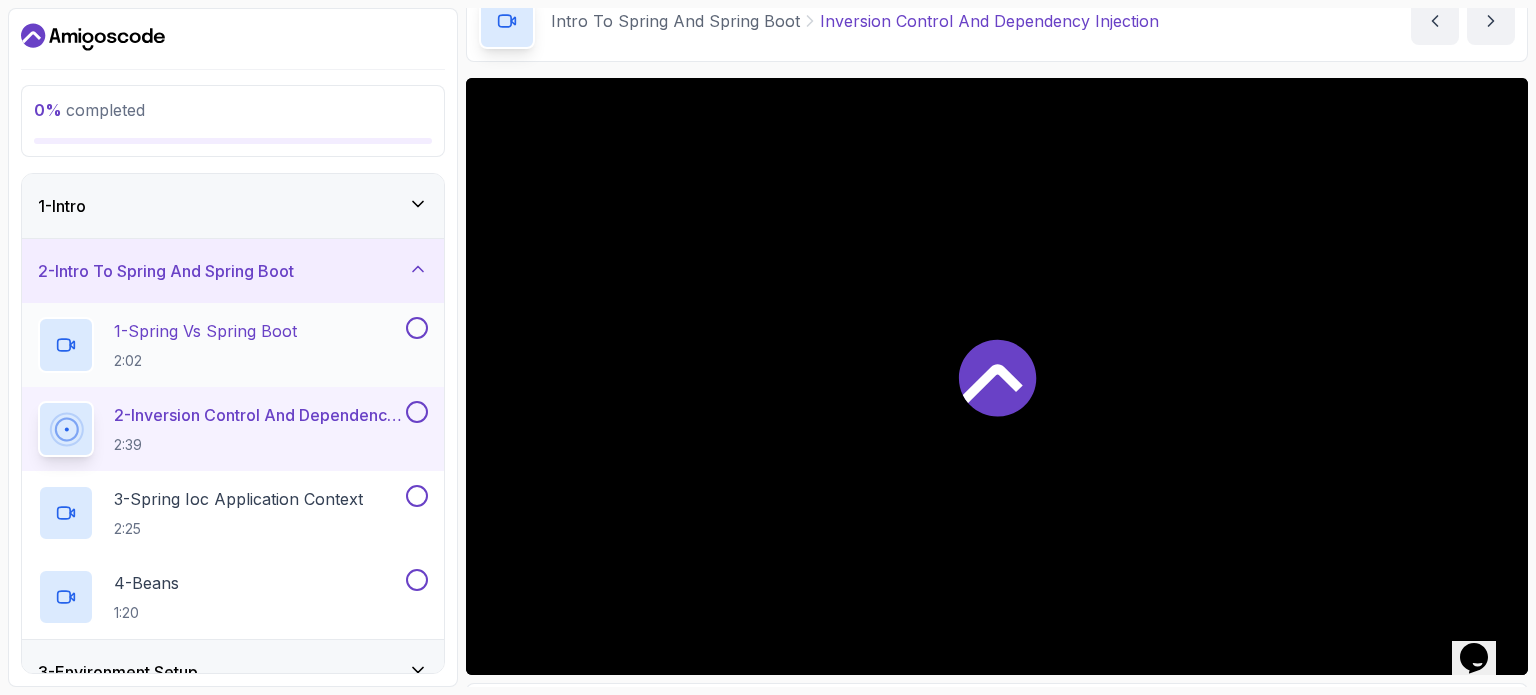 click at bounding box center [417, 328] 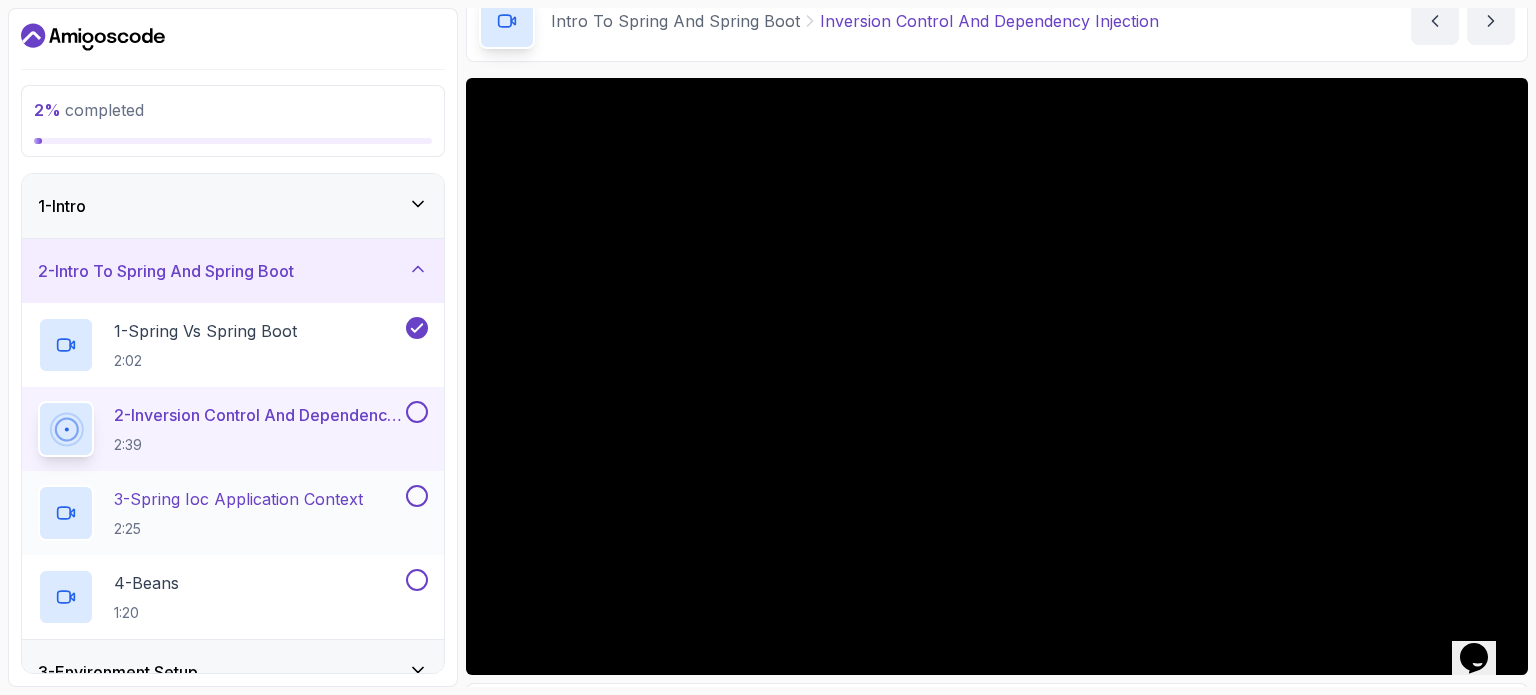 click on "3  -  Spring Ioc Application Context 2:25" at bounding box center (238, 513) 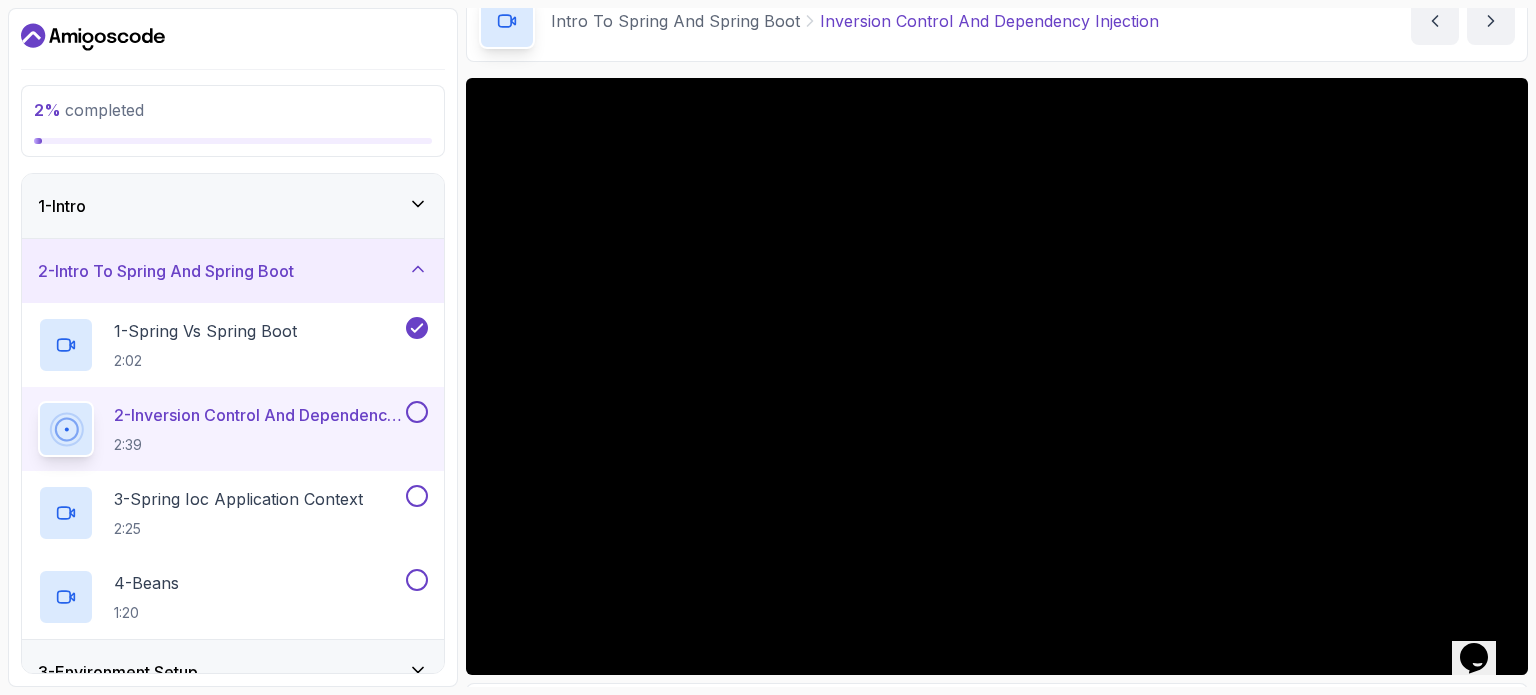 click at bounding box center (417, 412) 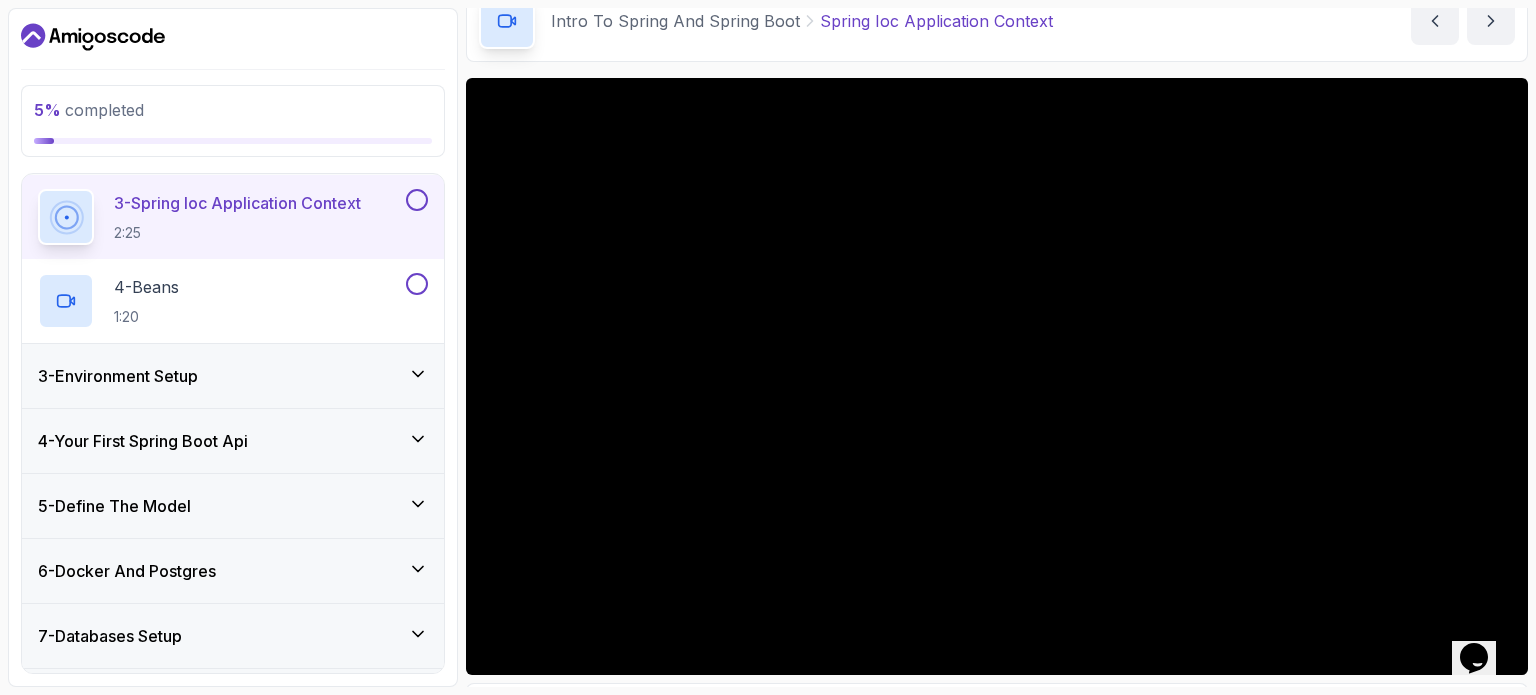 scroll, scrollTop: 300, scrollLeft: 0, axis: vertical 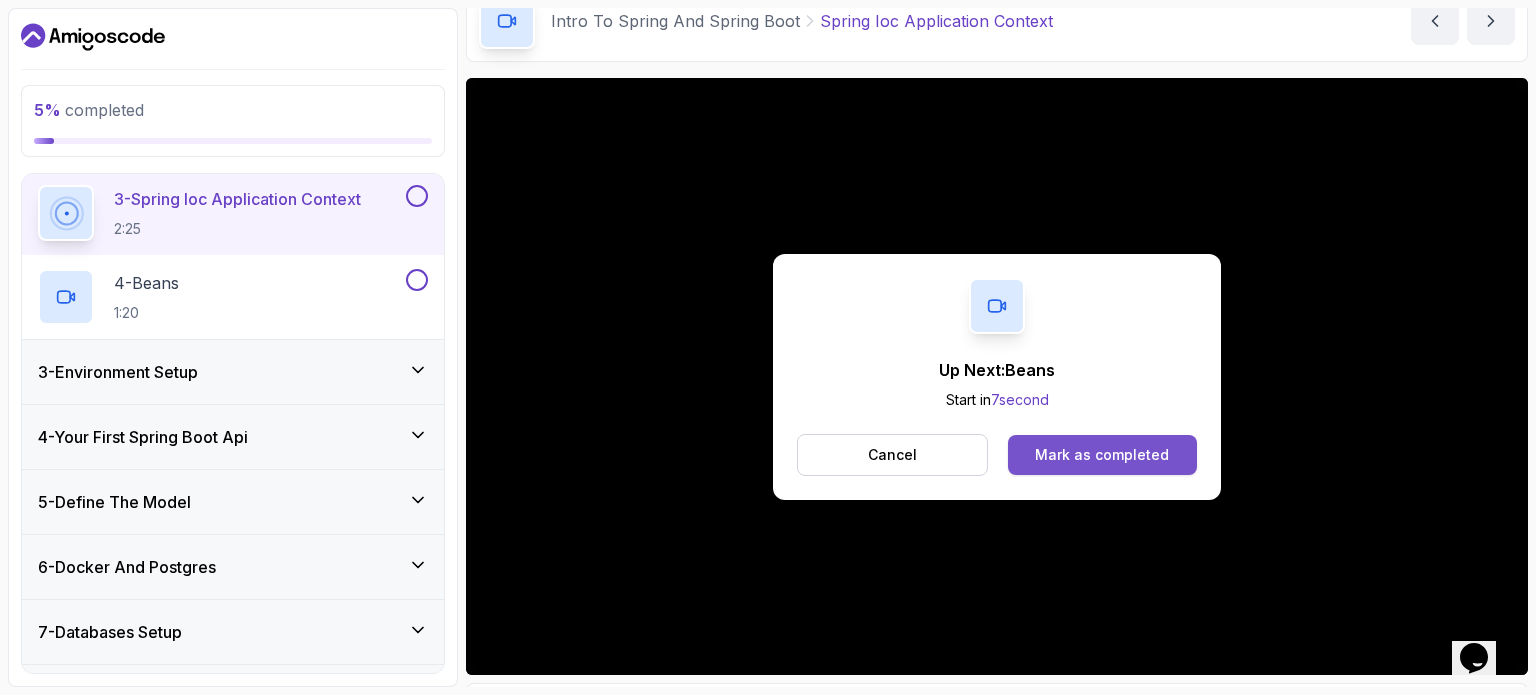 click on "Mark as completed" at bounding box center [1102, 455] 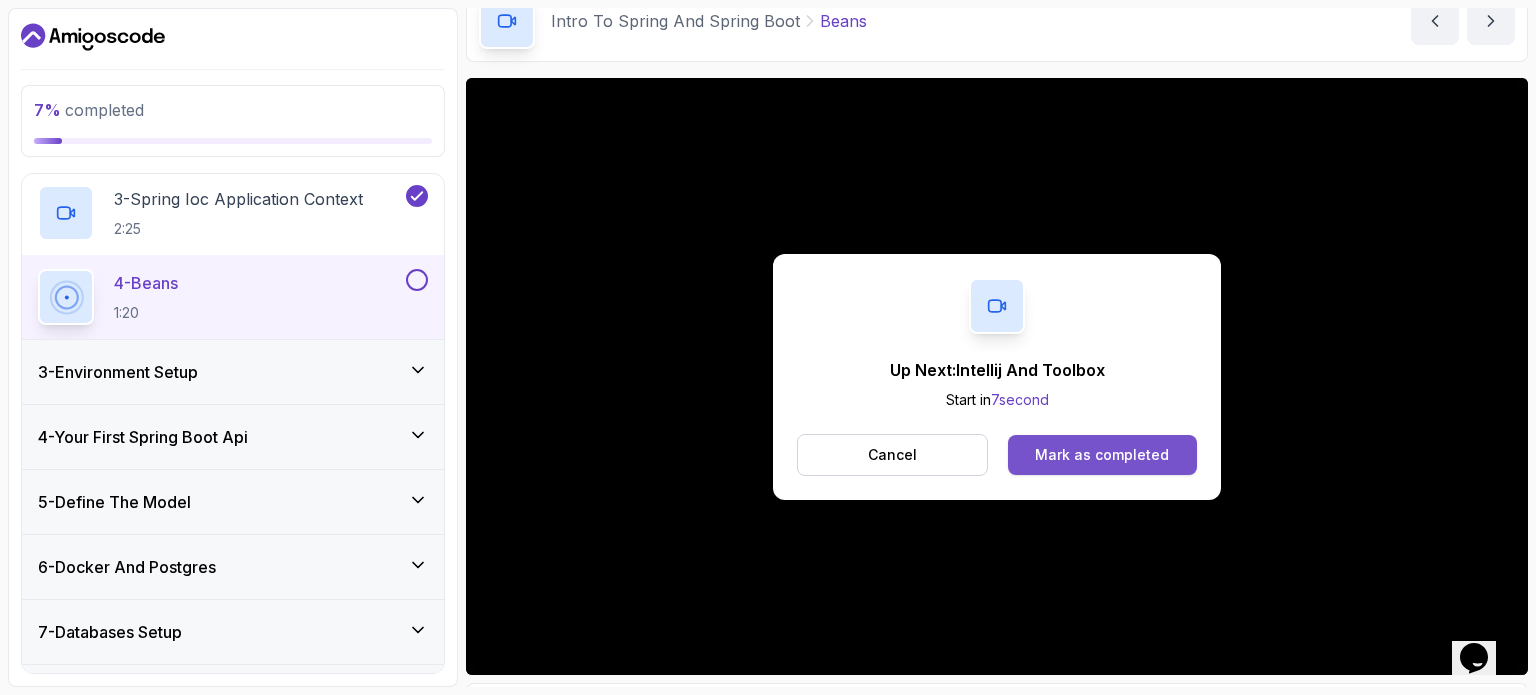 click on "Mark as completed" at bounding box center [1102, 455] 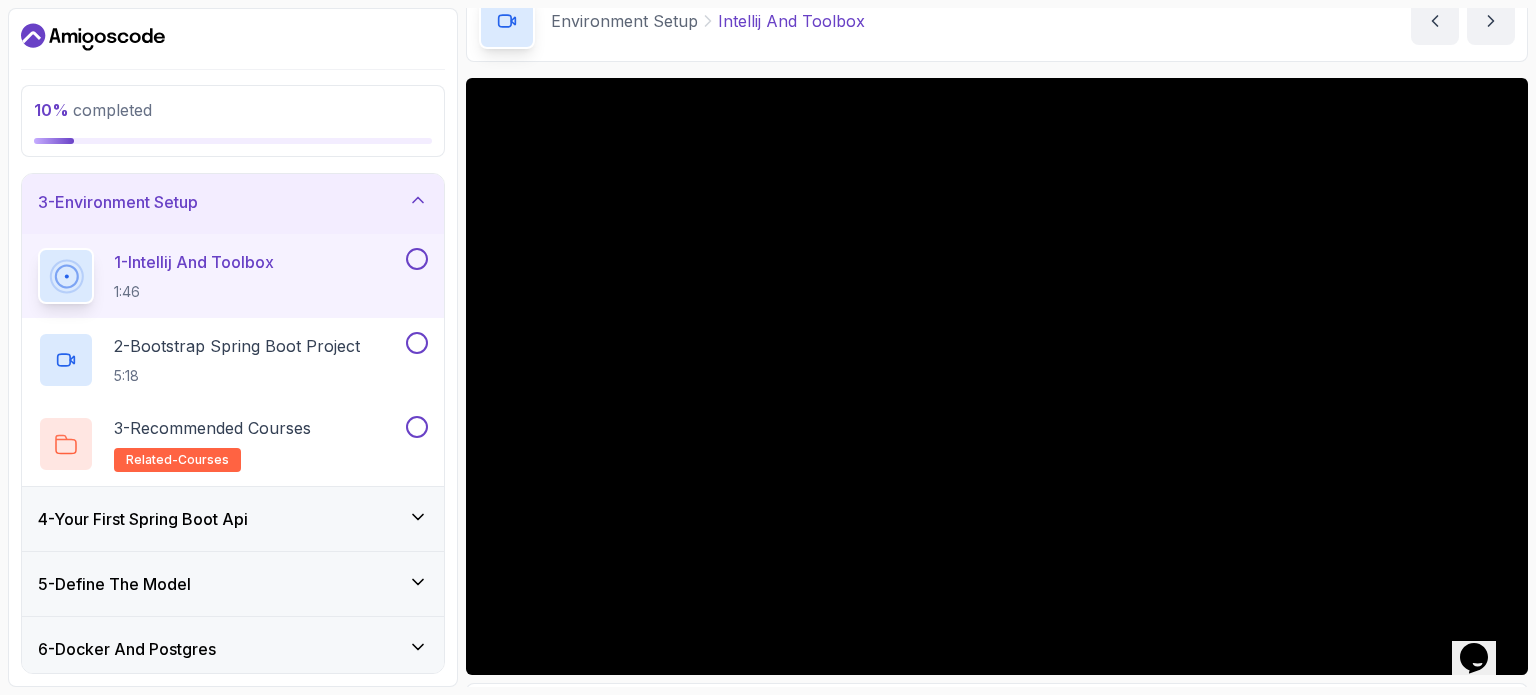 scroll, scrollTop: 28, scrollLeft: 0, axis: vertical 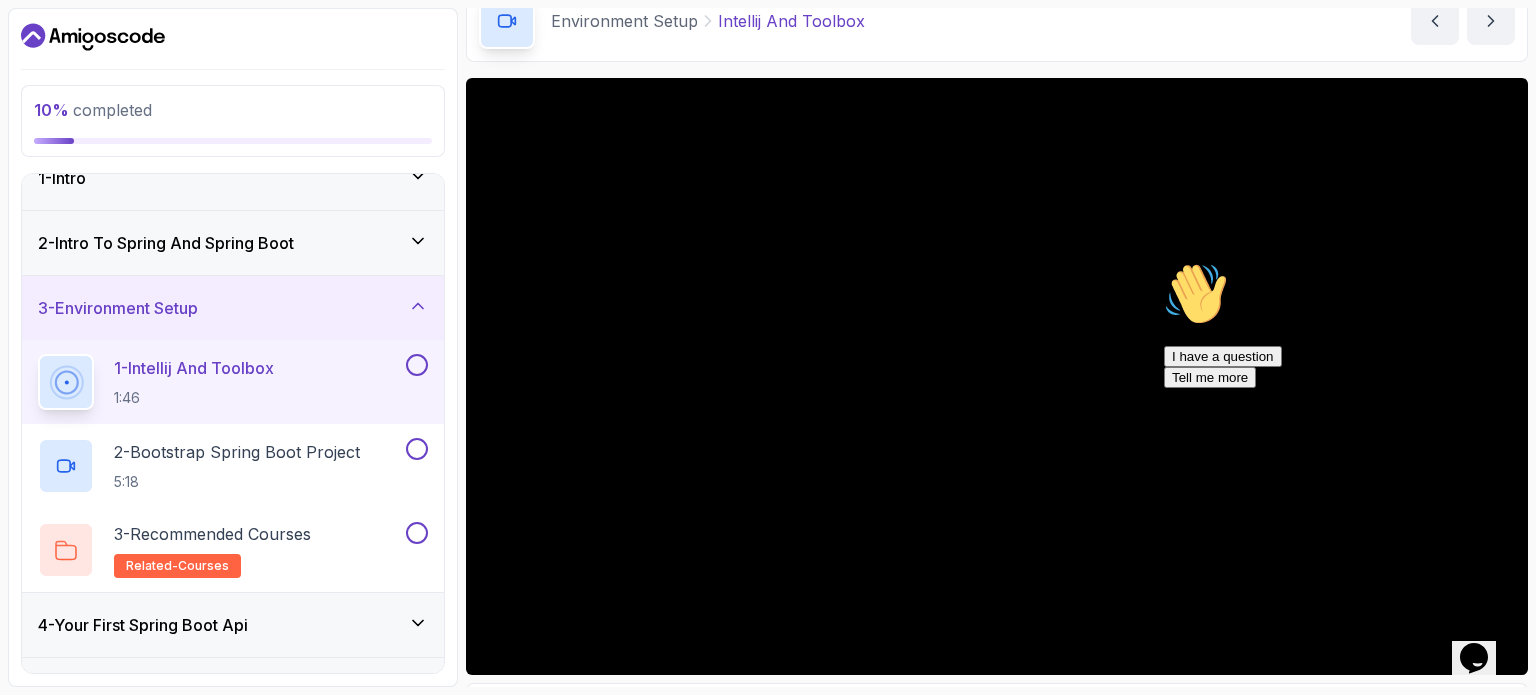 click on "Environment Setup Intellij And Toolbox Intellij And Toolbox by  nelson" at bounding box center (997, 21) 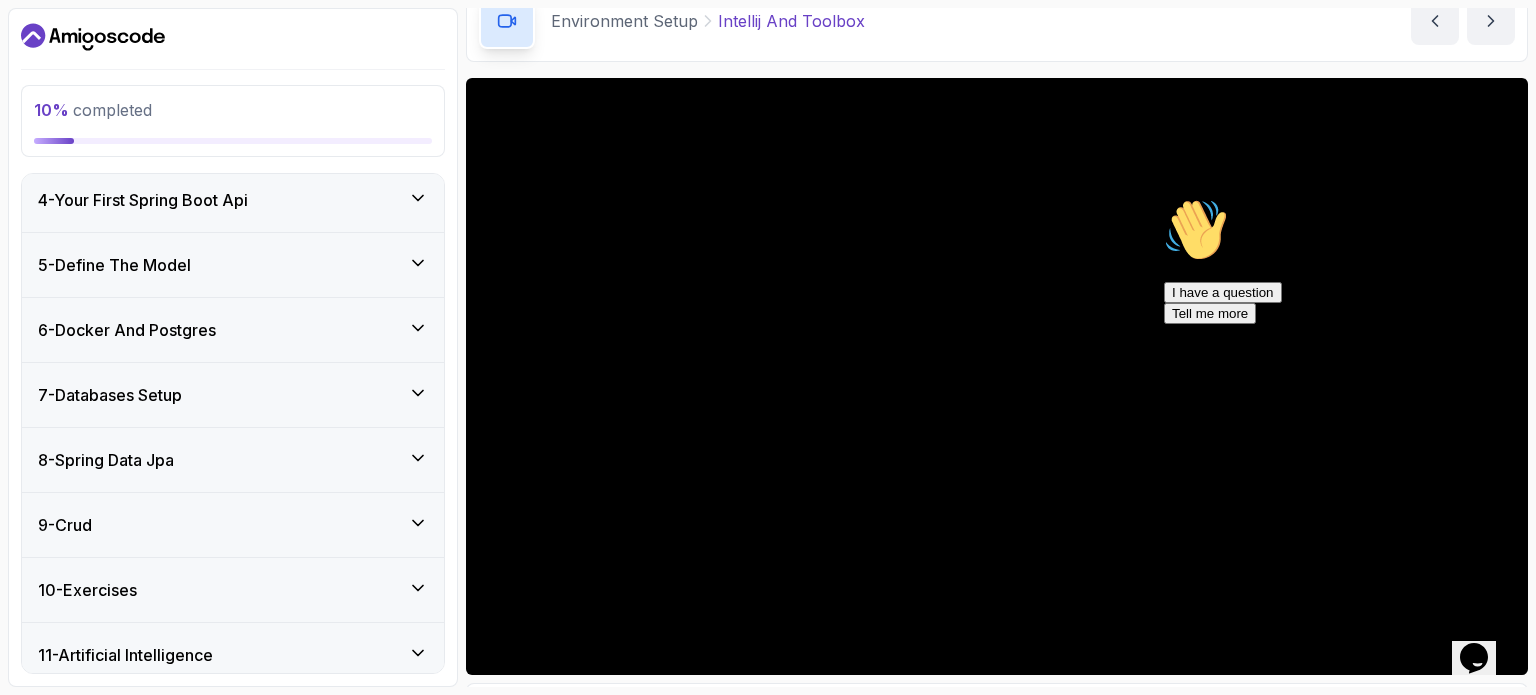 scroll, scrollTop: 528, scrollLeft: 0, axis: vertical 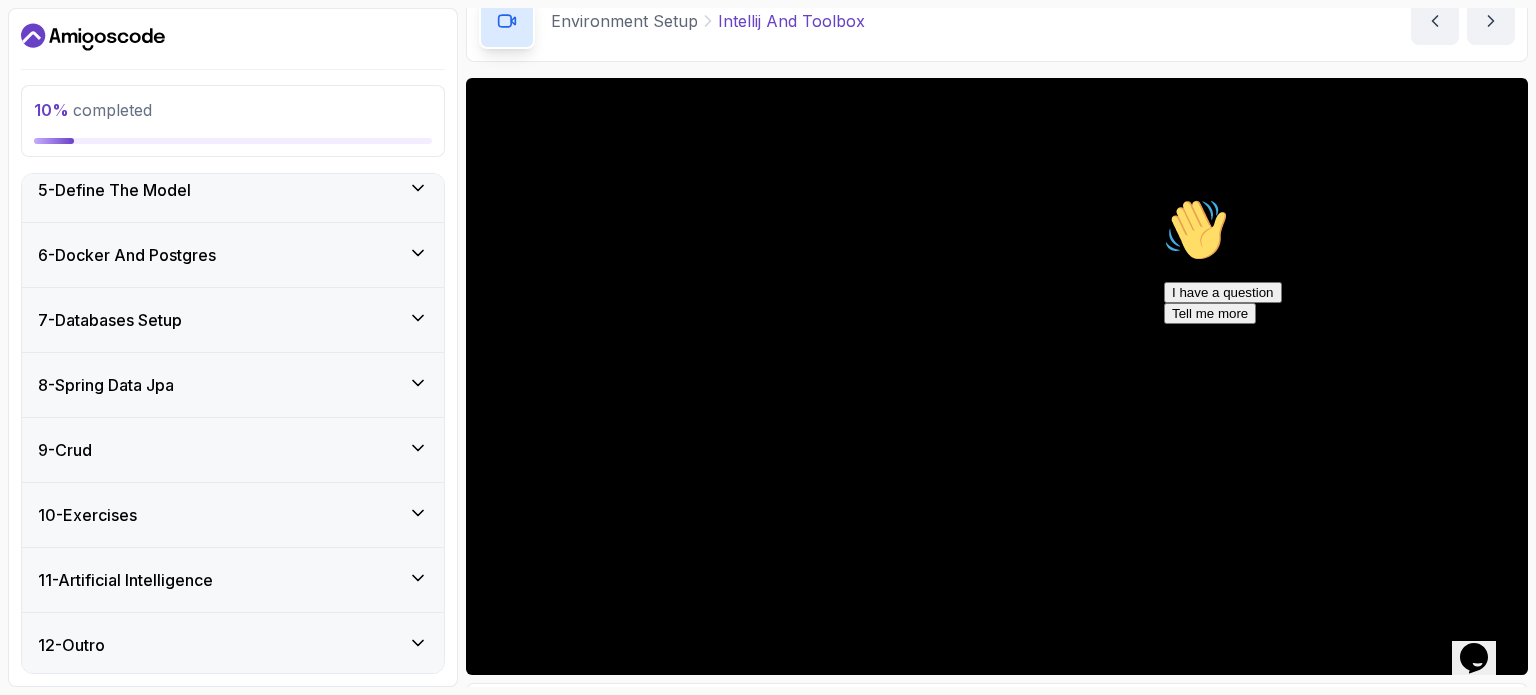 click at bounding box center (1164, 198) 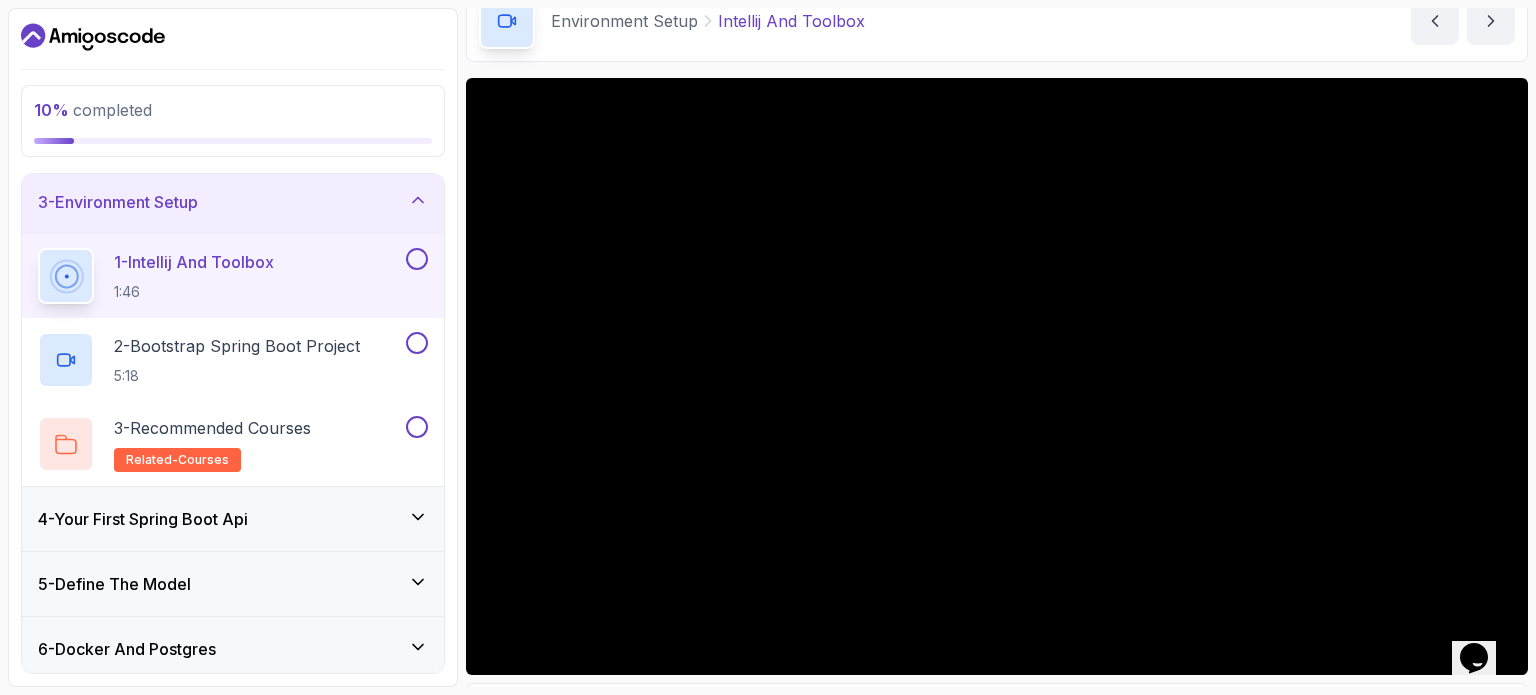 scroll, scrollTop: 28, scrollLeft: 0, axis: vertical 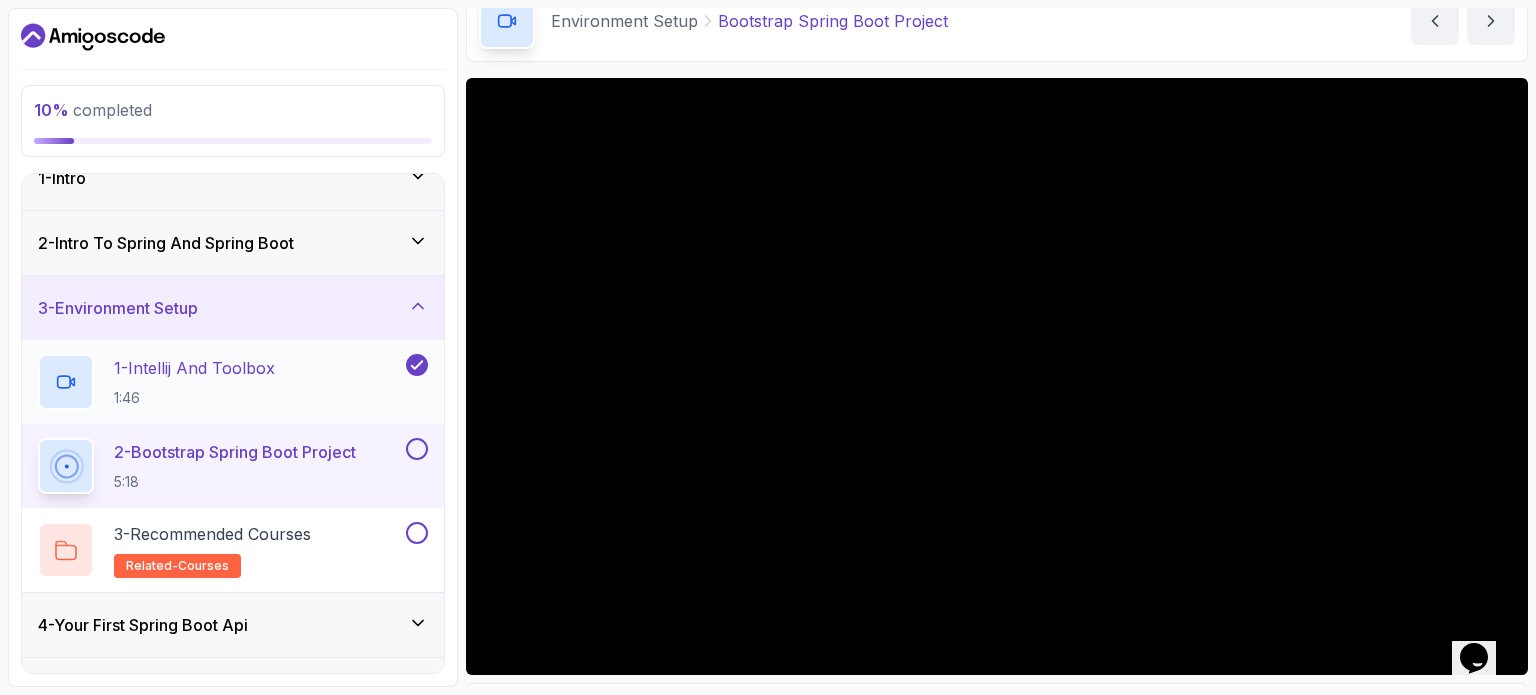 click 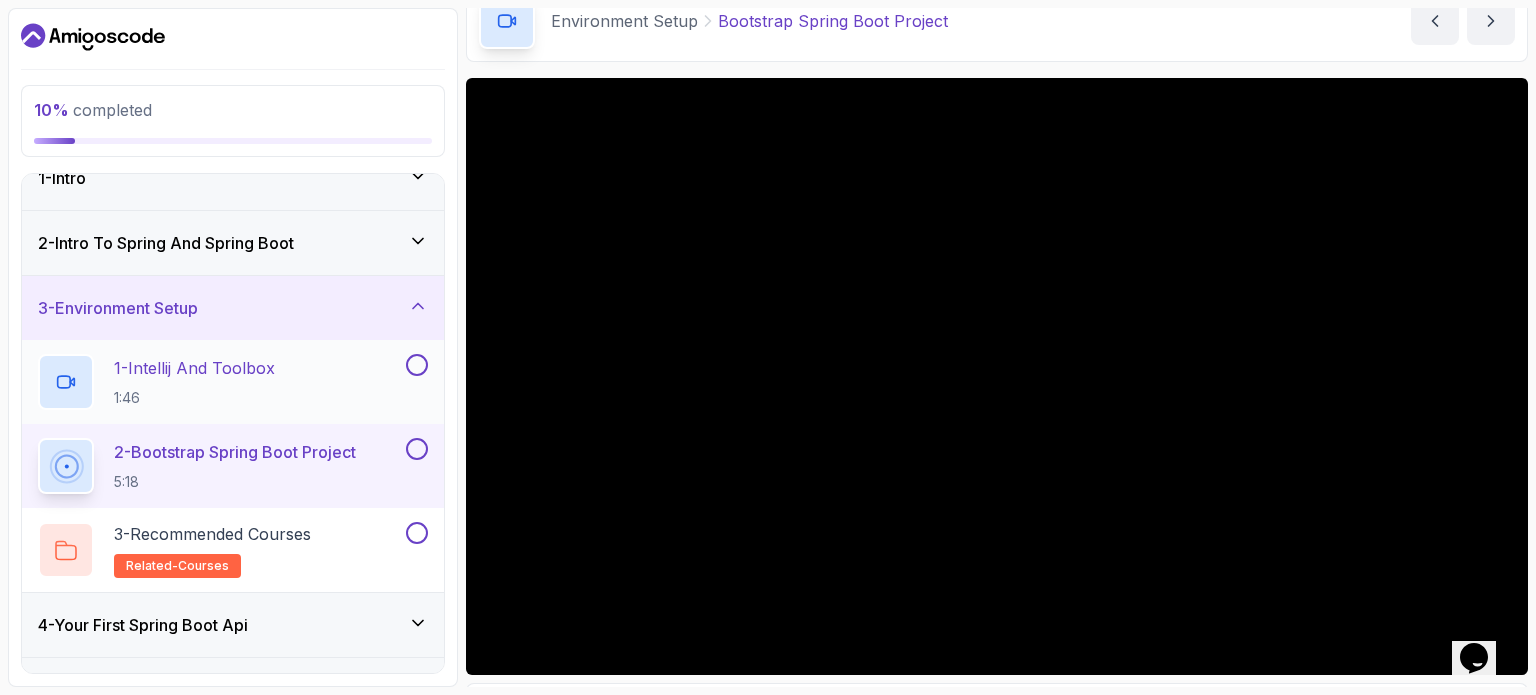 click at bounding box center (417, 365) 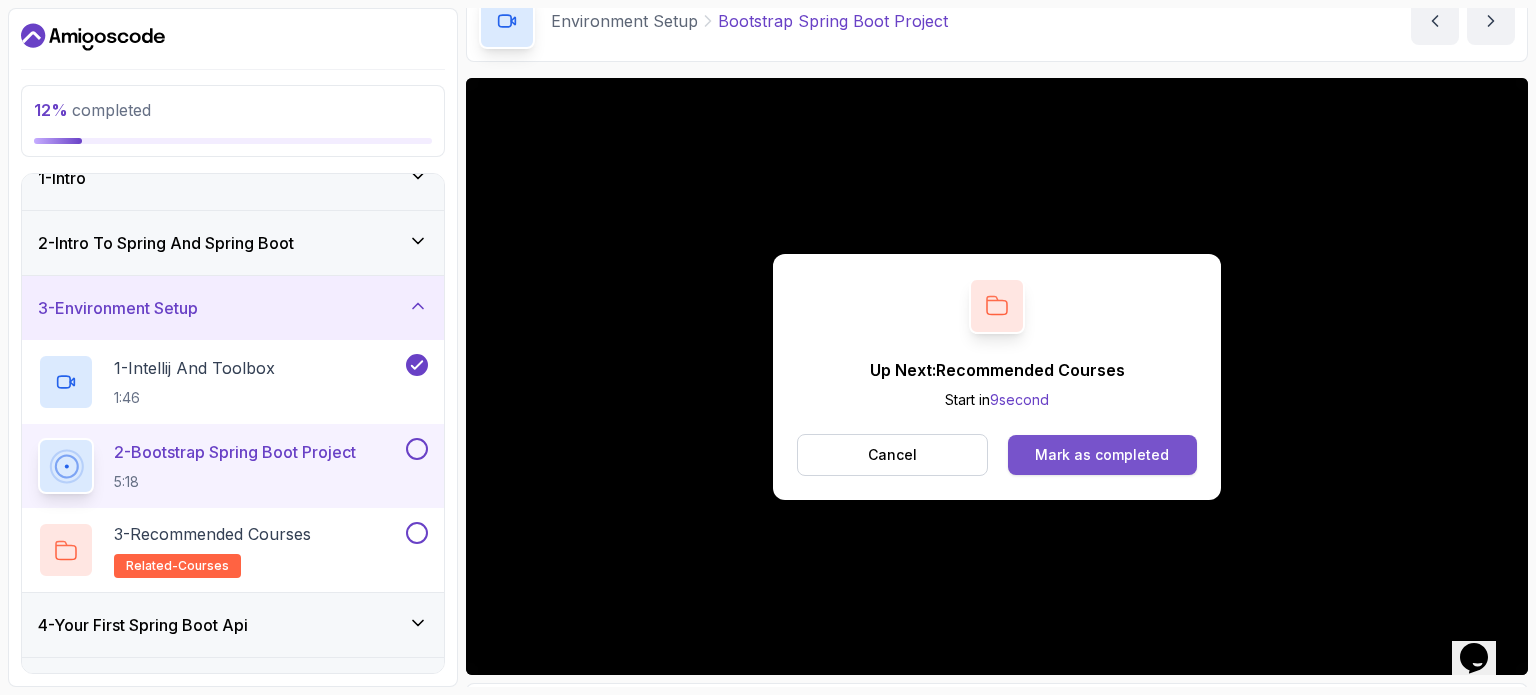 click on "Mark as completed" at bounding box center [1102, 455] 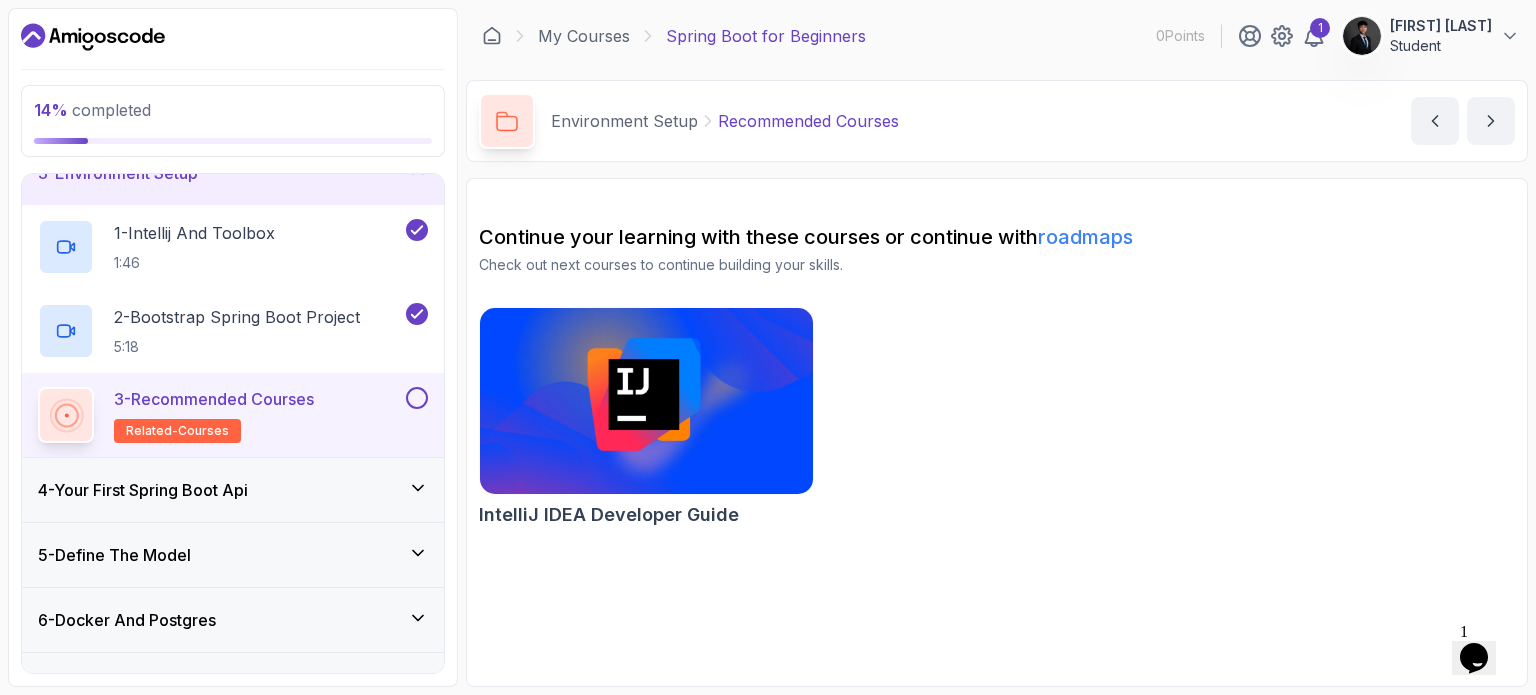 scroll, scrollTop: 228, scrollLeft: 0, axis: vertical 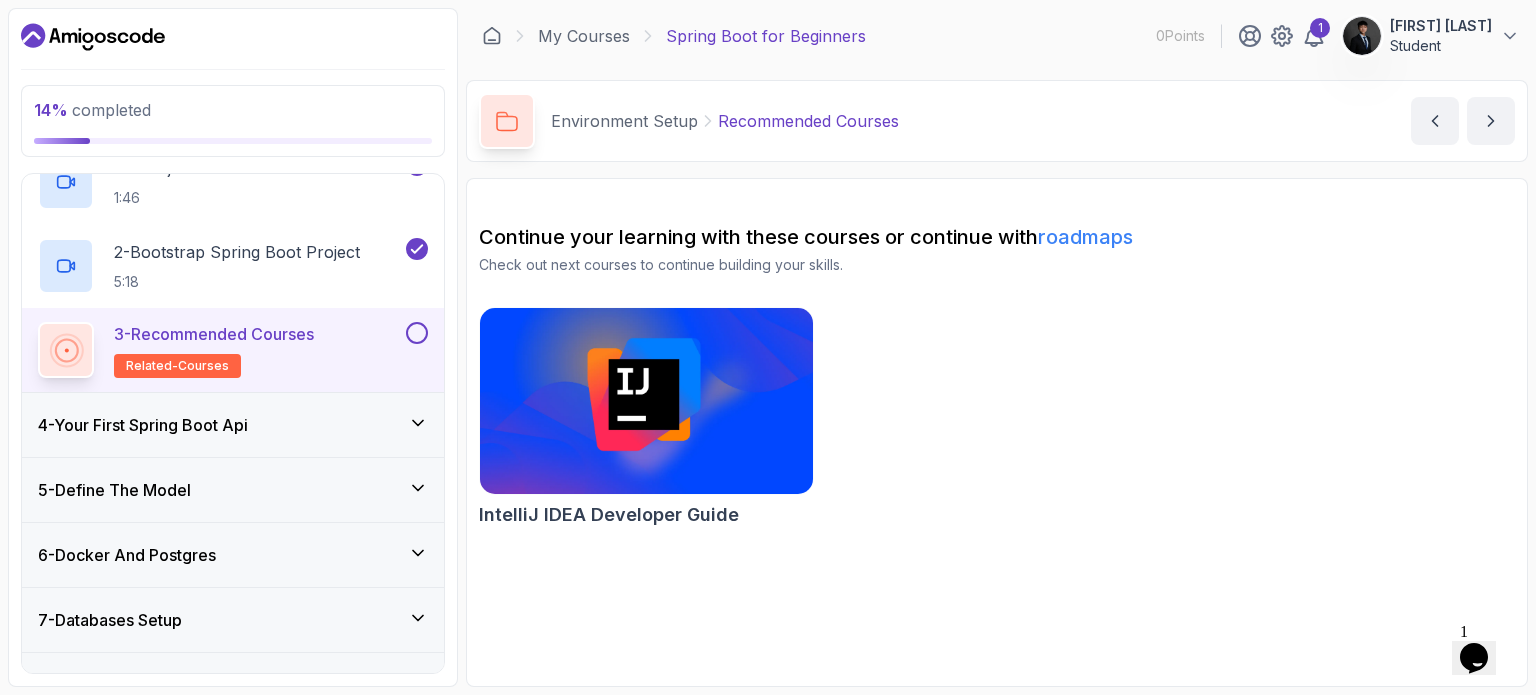 click on "4  -  Your First Spring Boot Api" at bounding box center (233, 425) 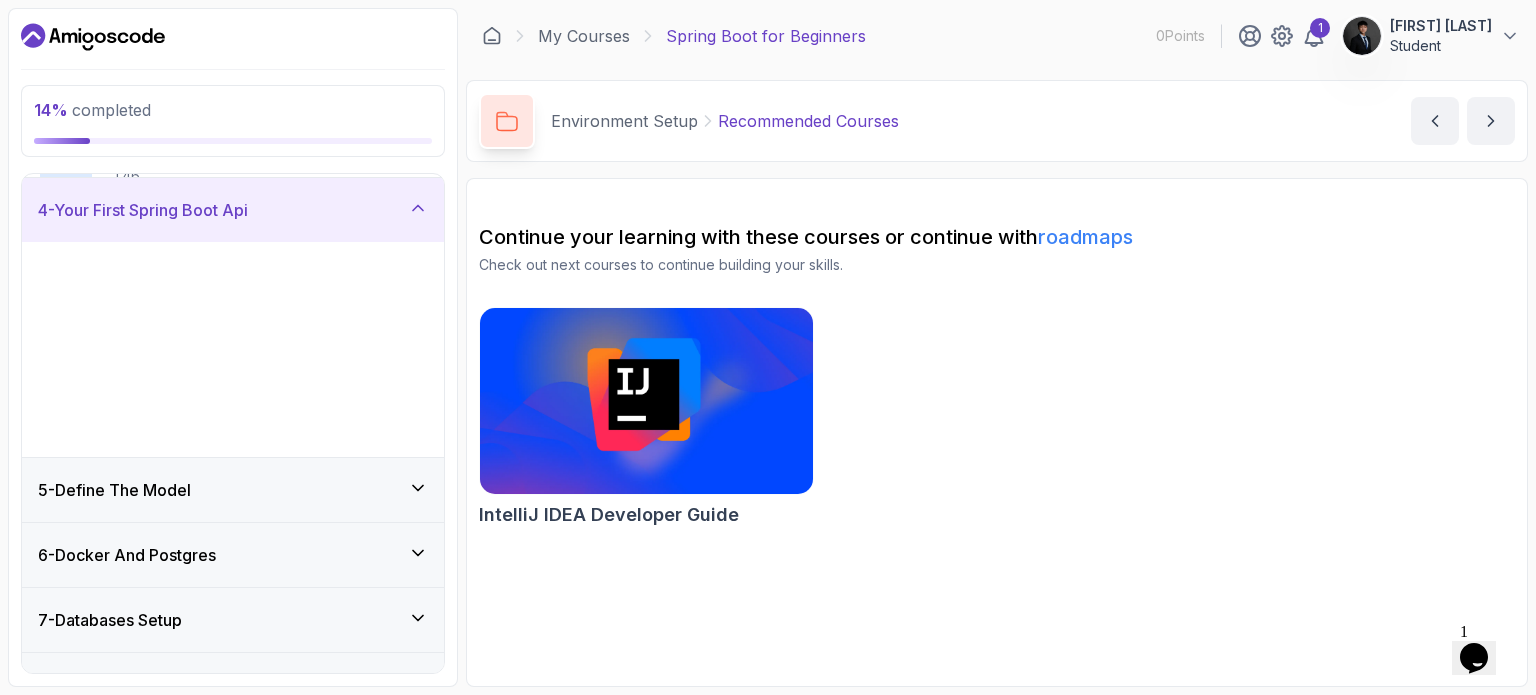 scroll, scrollTop: 203, scrollLeft: 0, axis: vertical 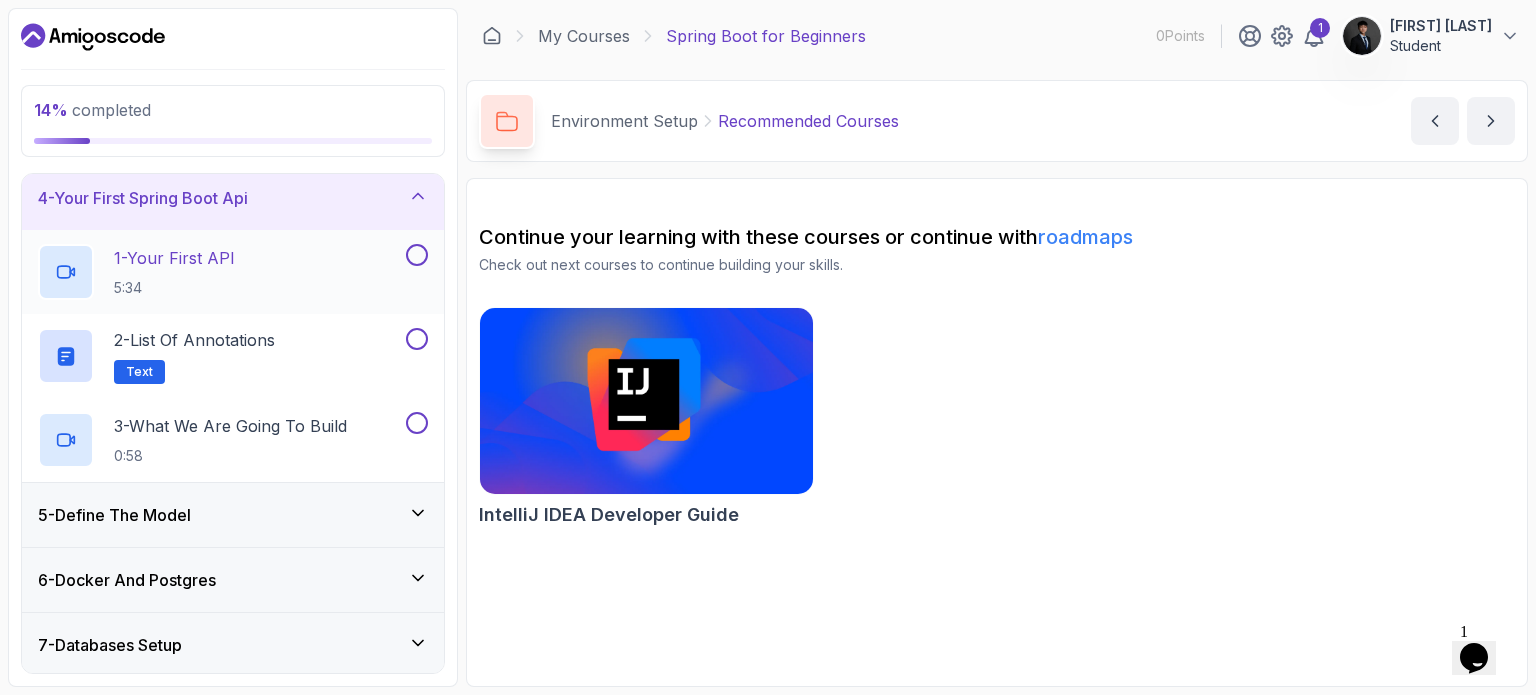 click on "1  -  Your First API 5:34" at bounding box center (220, 272) 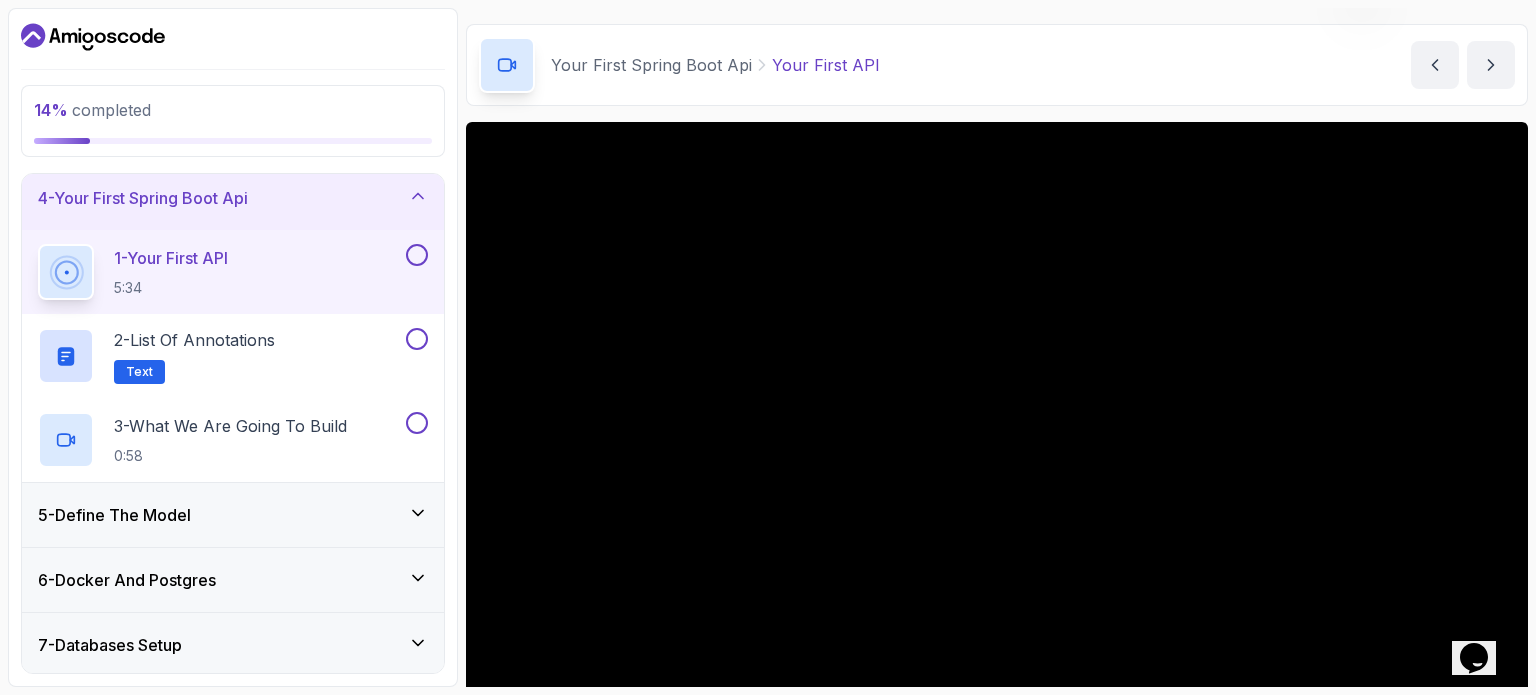 scroll, scrollTop: 100, scrollLeft: 0, axis: vertical 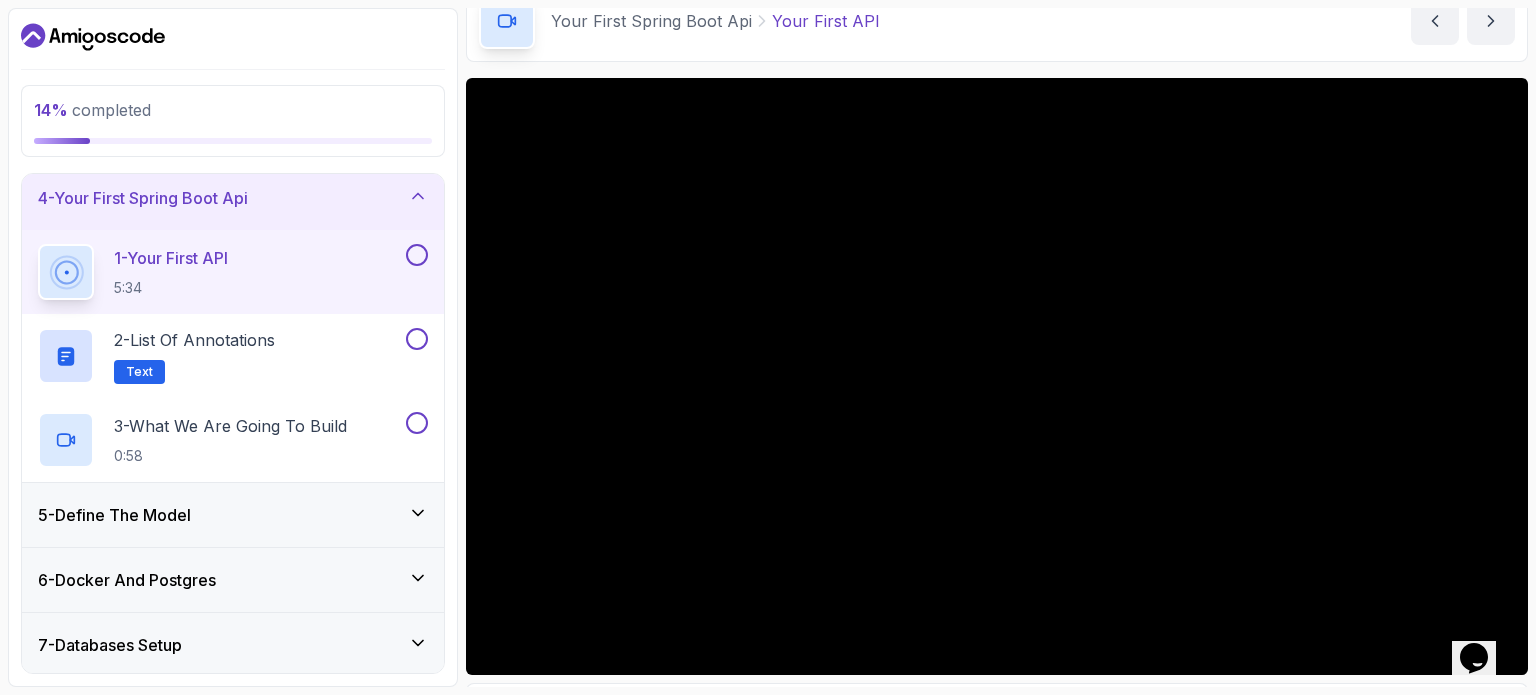 click on "Your First Spring Boot Api Your First API Your First API by  nelson" at bounding box center (997, 21) 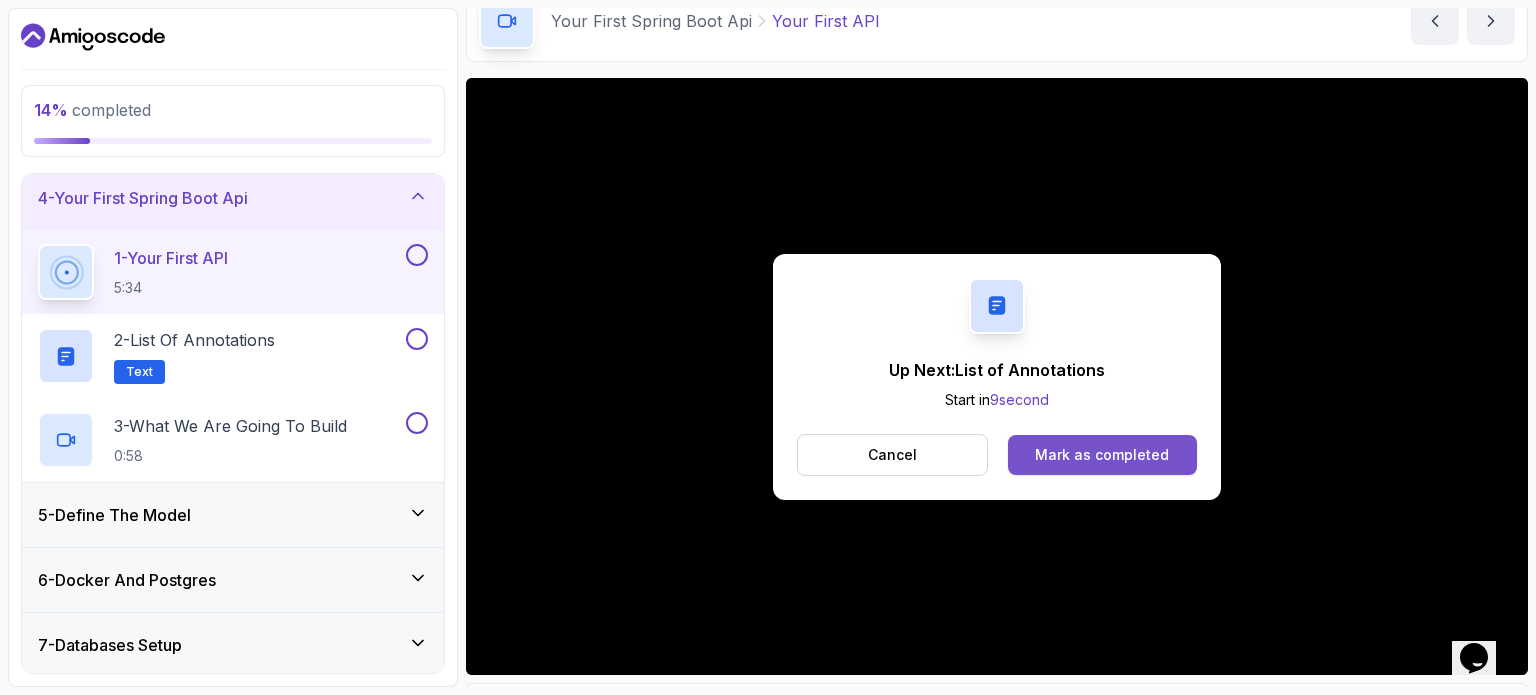 click on "Mark as completed" at bounding box center [1102, 455] 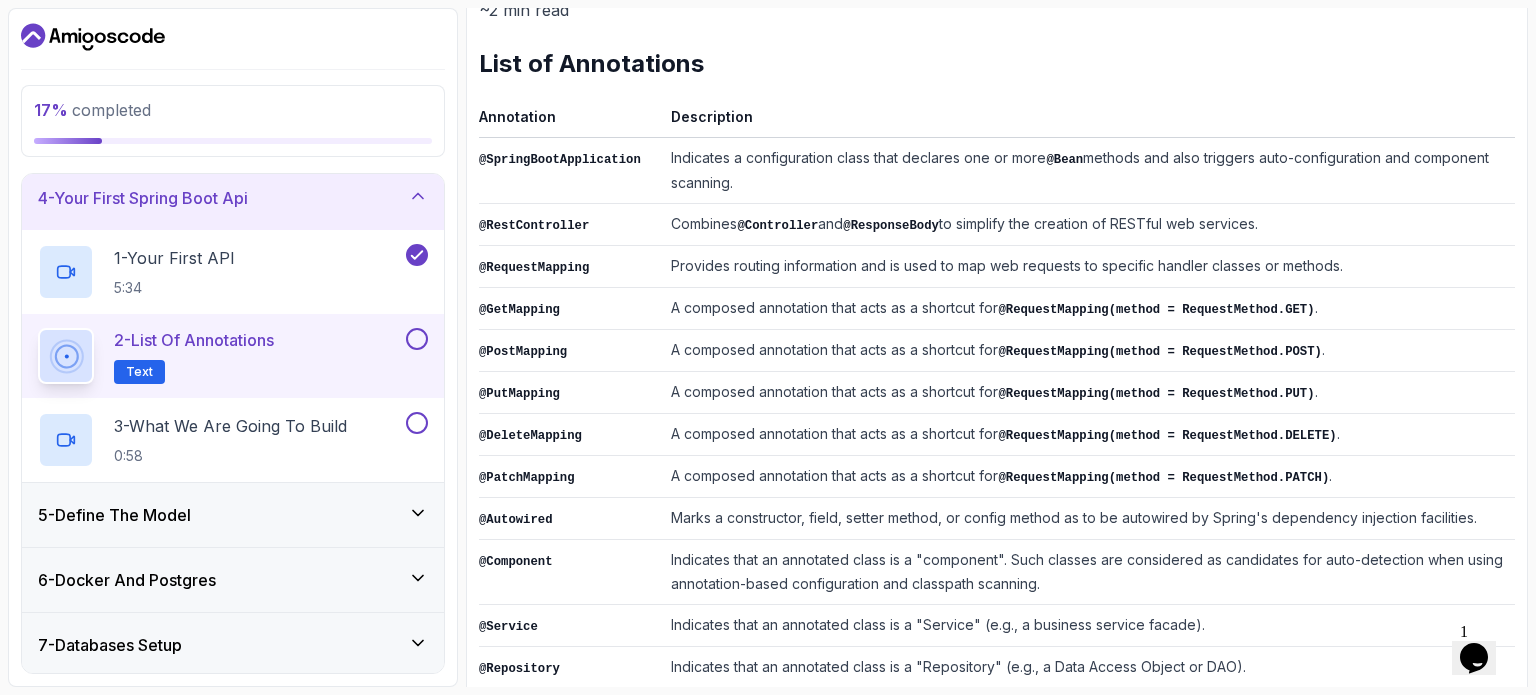 scroll, scrollTop: 227, scrollLeft: 0, axis: vertical 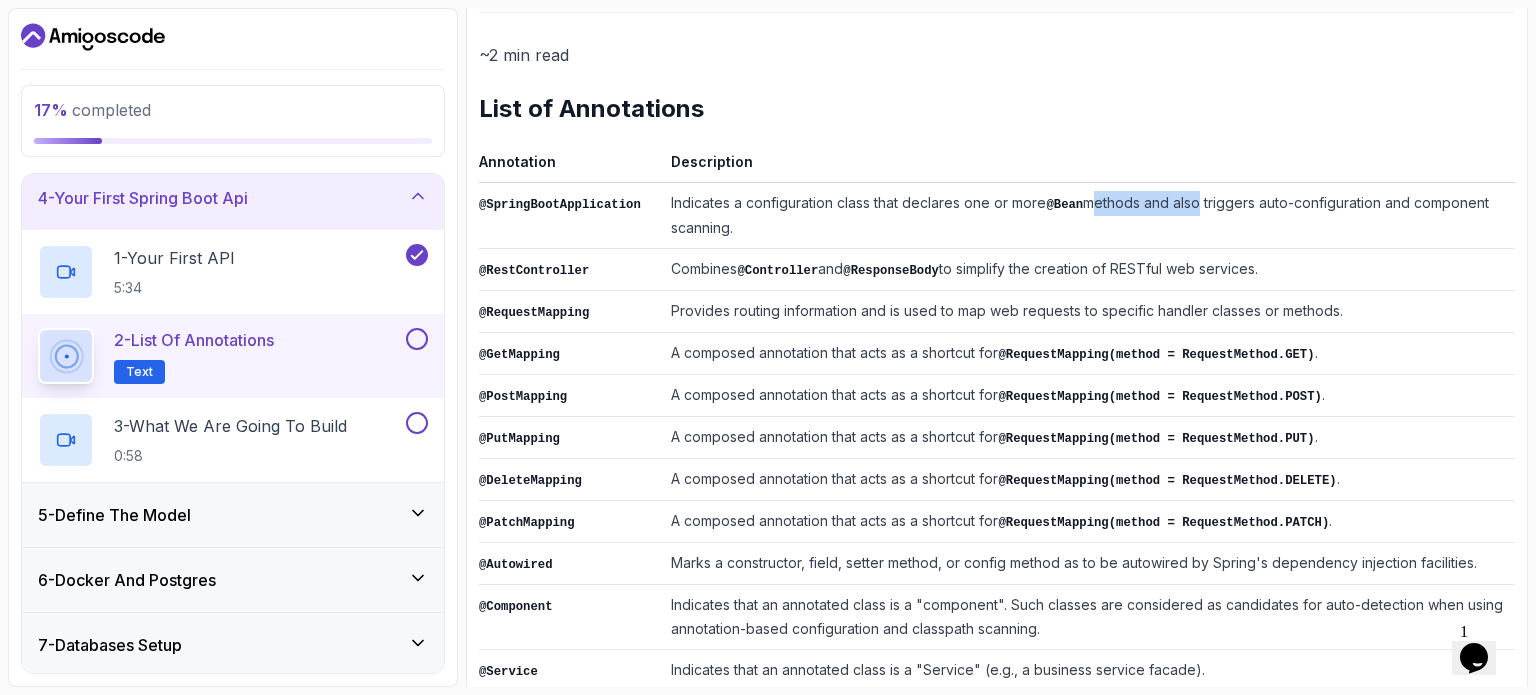 drag, startPoint x: 1078, startPoint y: 196, endPoint x: 1186, endPoint y: 195, distance: 108.00463 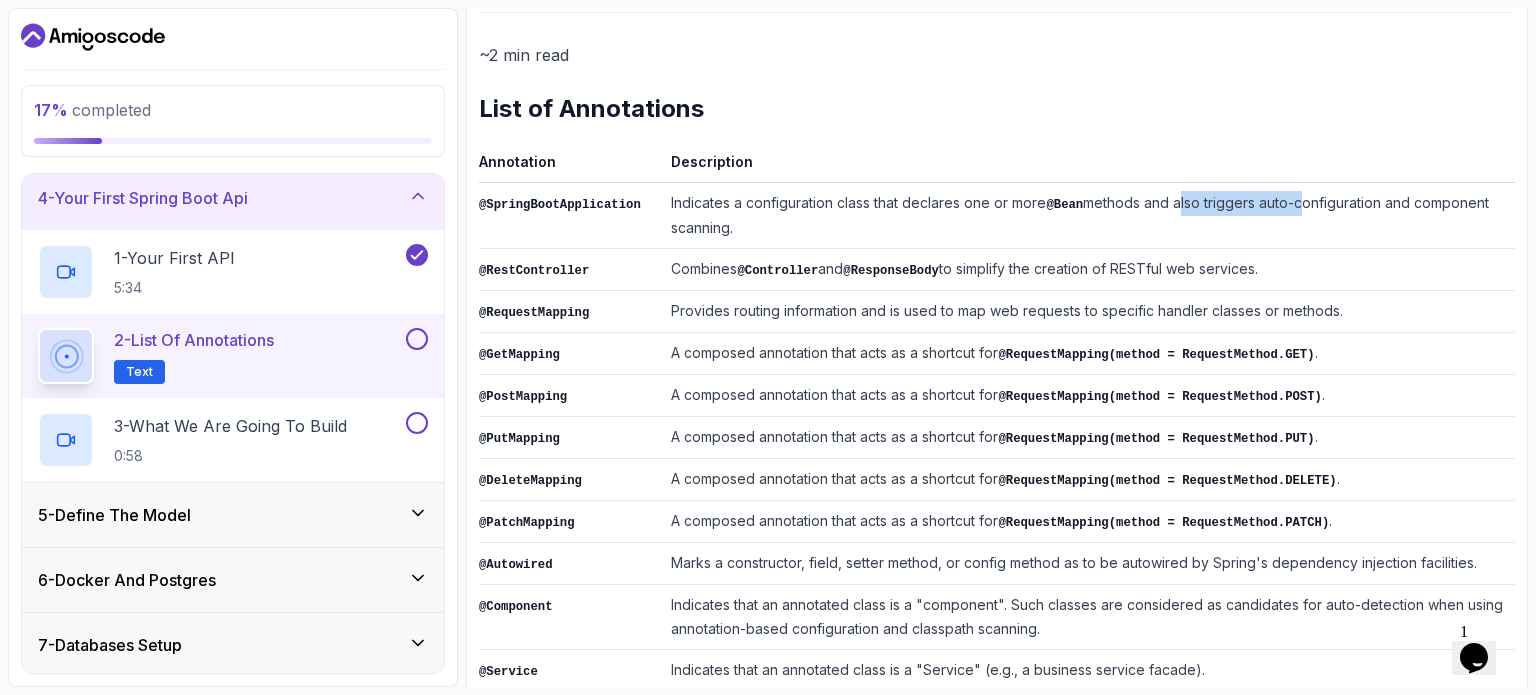 drag, startPoint x: 1186, startPoint y: 196, endPoint x: 1276, endPoint y: 196, distance: 90 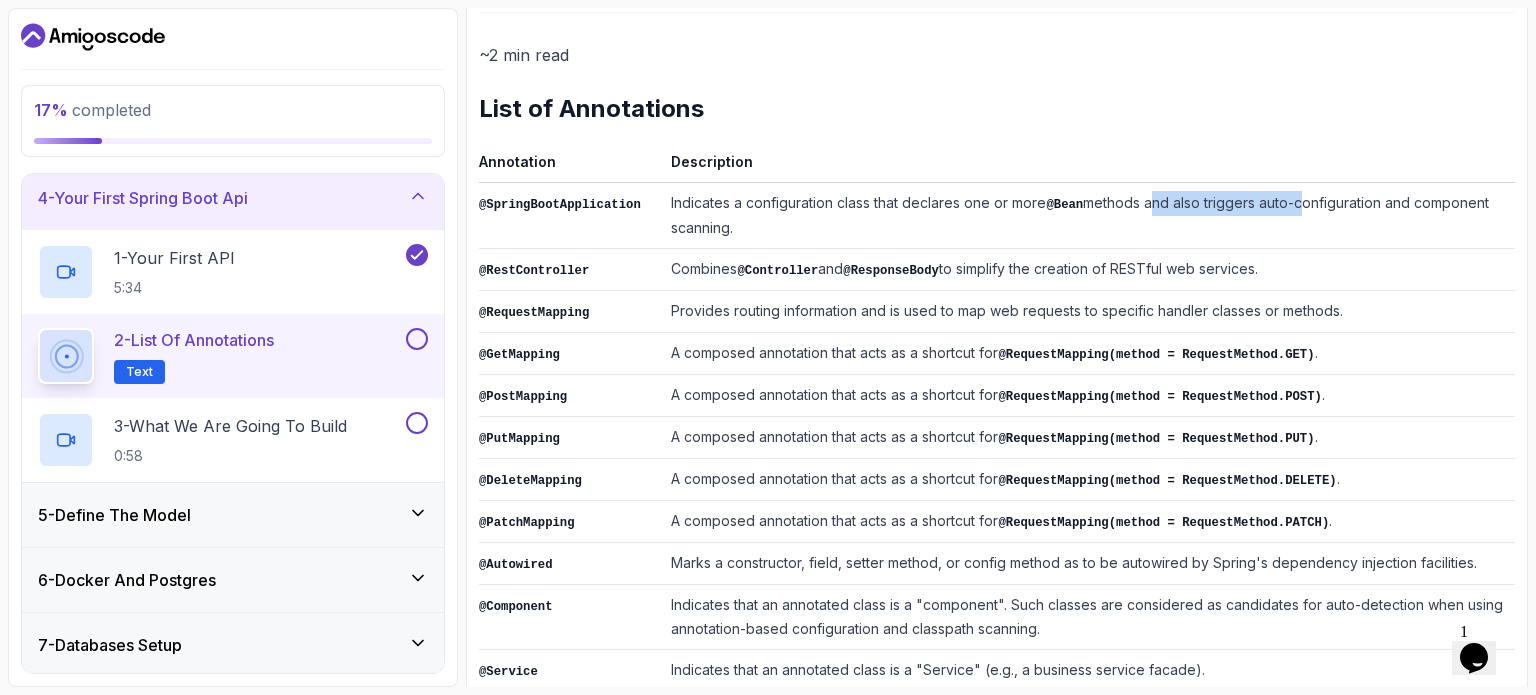 drag, startPoint x: 1276, startPoint y: 196, endPoint x: 1153, endPoint y: 196, distance: 123 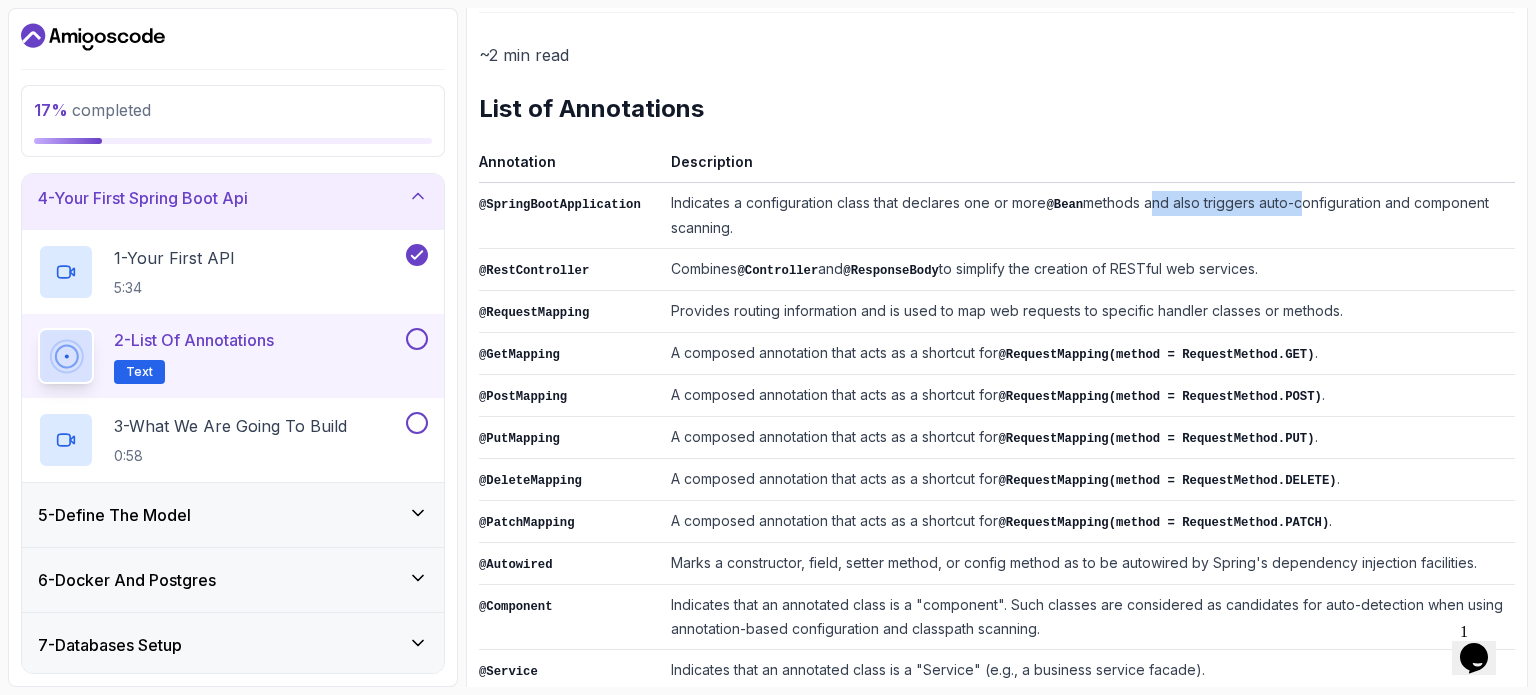 click on "Indicates a configuration class that declares one or more  @Bean  methods and also triggers auto-configuration and component scanning." at bounding box center [1089, 216] 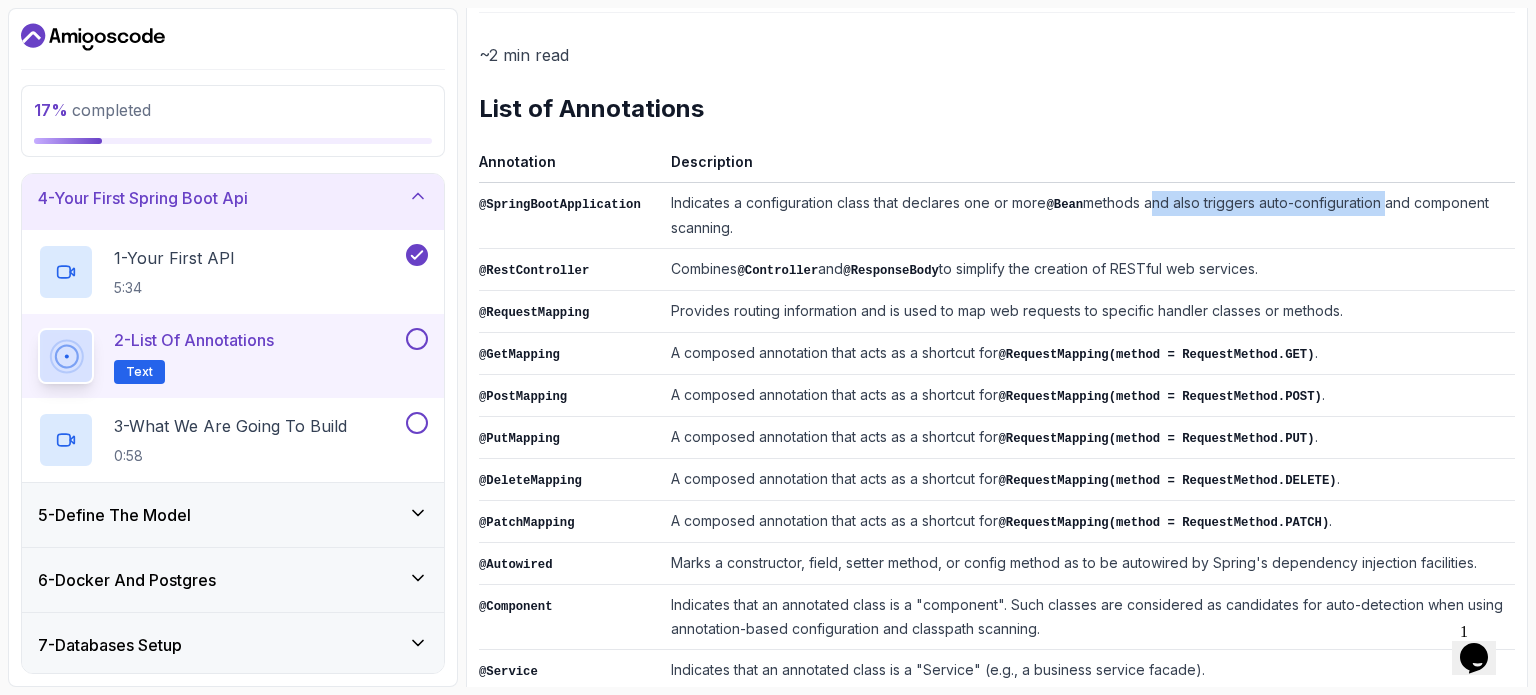 drag, startPoint x: 1153, startPoint y: 196, endPoint x: 1368, endPoint y: 202, distance: 215.08371 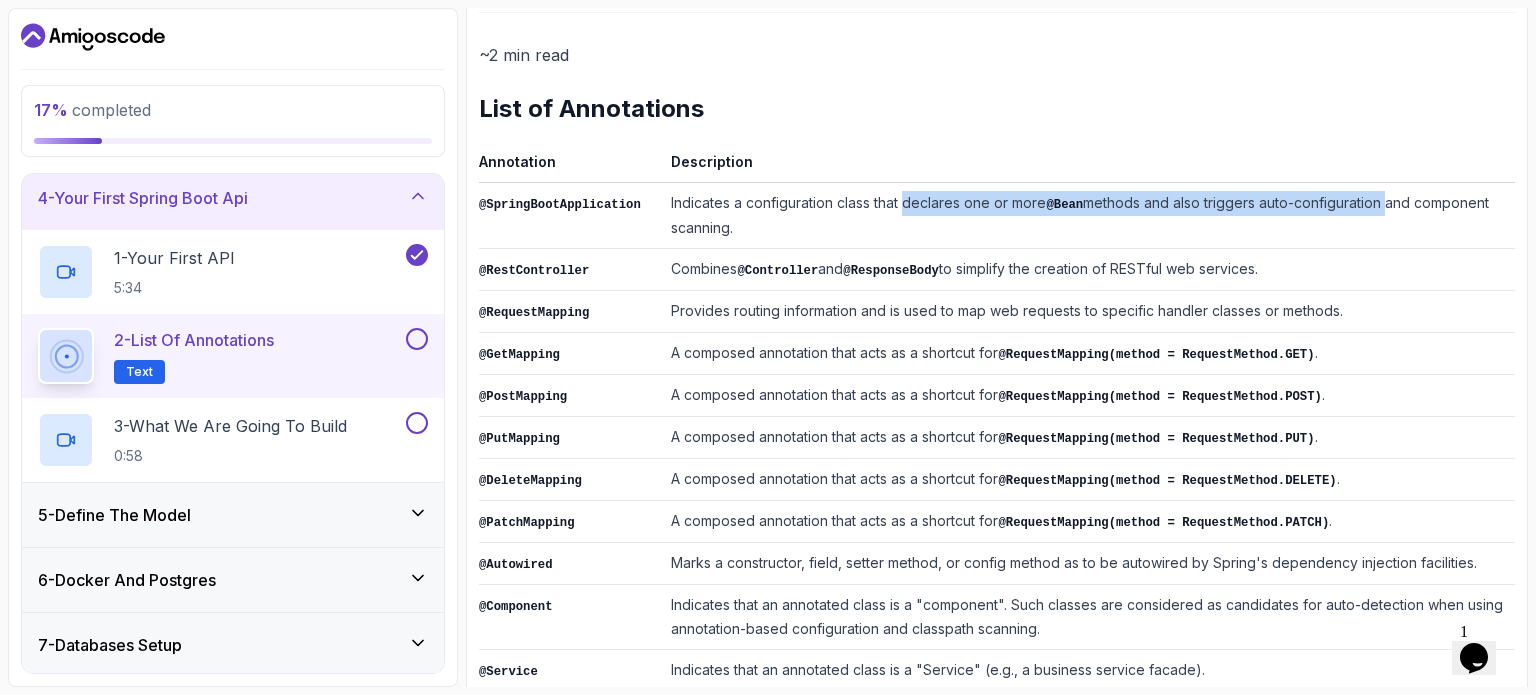 drag, startPoint x: 1368, startPoint y: 202, endPoint x: 936, endPoint y: 193, distance: 432.09375 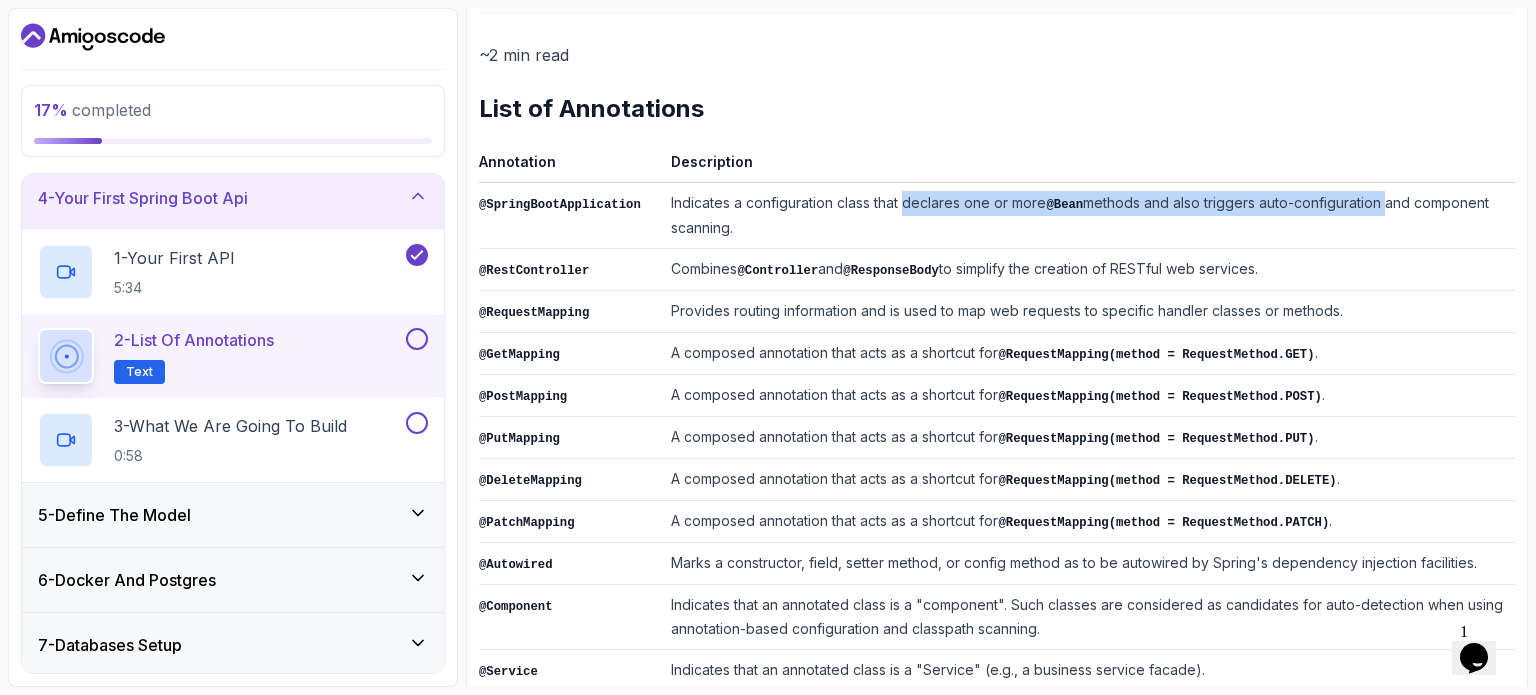 click on "Indicates a configuration class that declares one or more  @Bean  methods and also triggers auto-configuration and component scanning." at bounding box center [1089, 216] 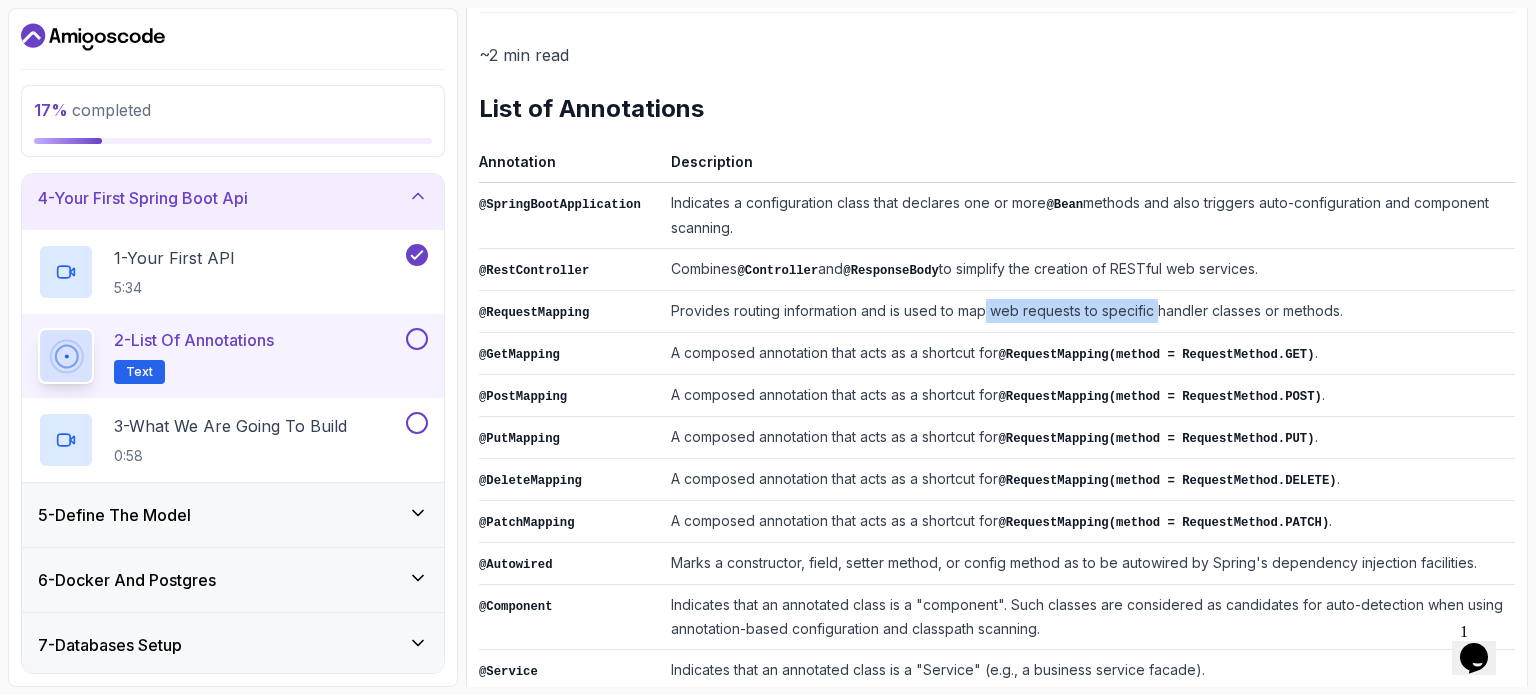 drag, startPoint x: 972, startPoint y: 305, endPoint x: 1143, endPoint y: 316, distance: 171.35344 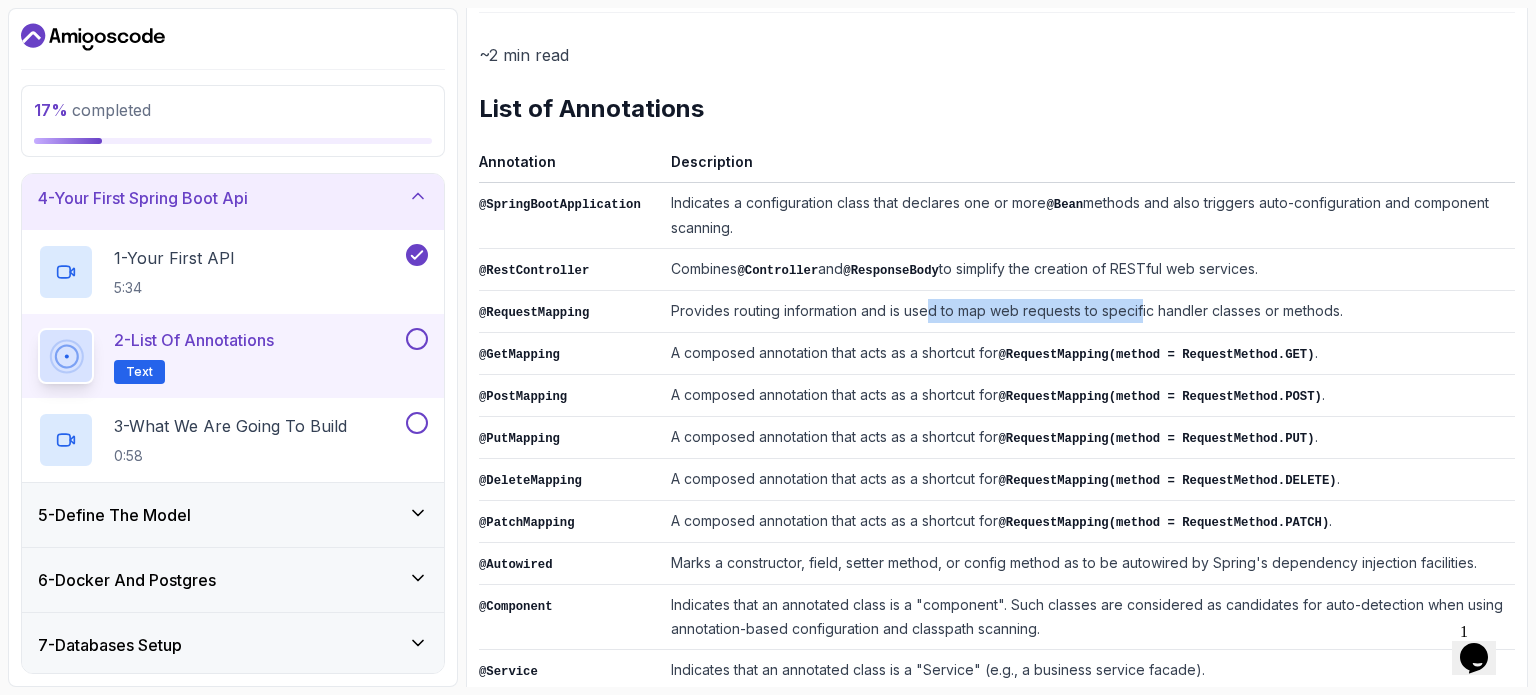 drag, startPoint x: 1075, startPoint y: 311, endPoint x: 918, endPoint y: 305, distance: 157.11461 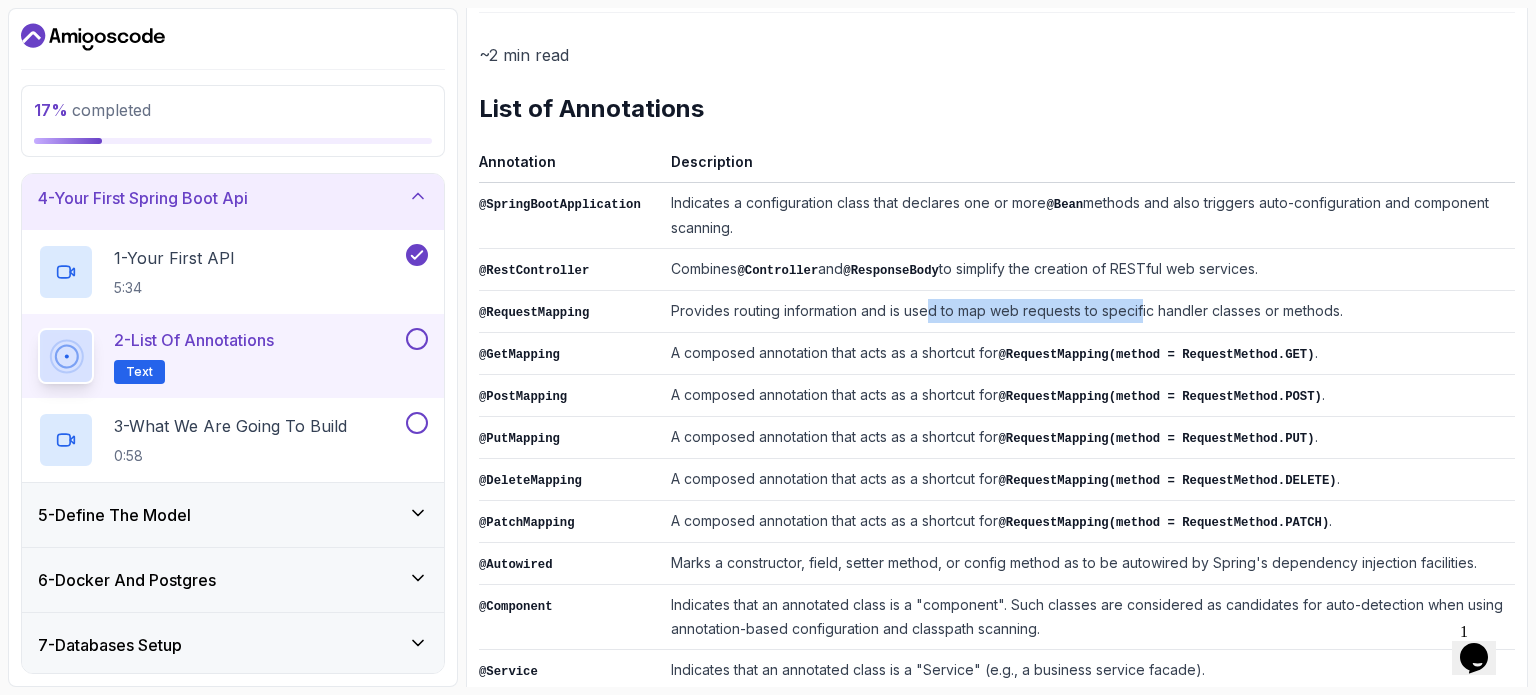 click on "Provides routing information and is used to map web requests to specific handler classes or methods." at bounding box center [1089, 312] 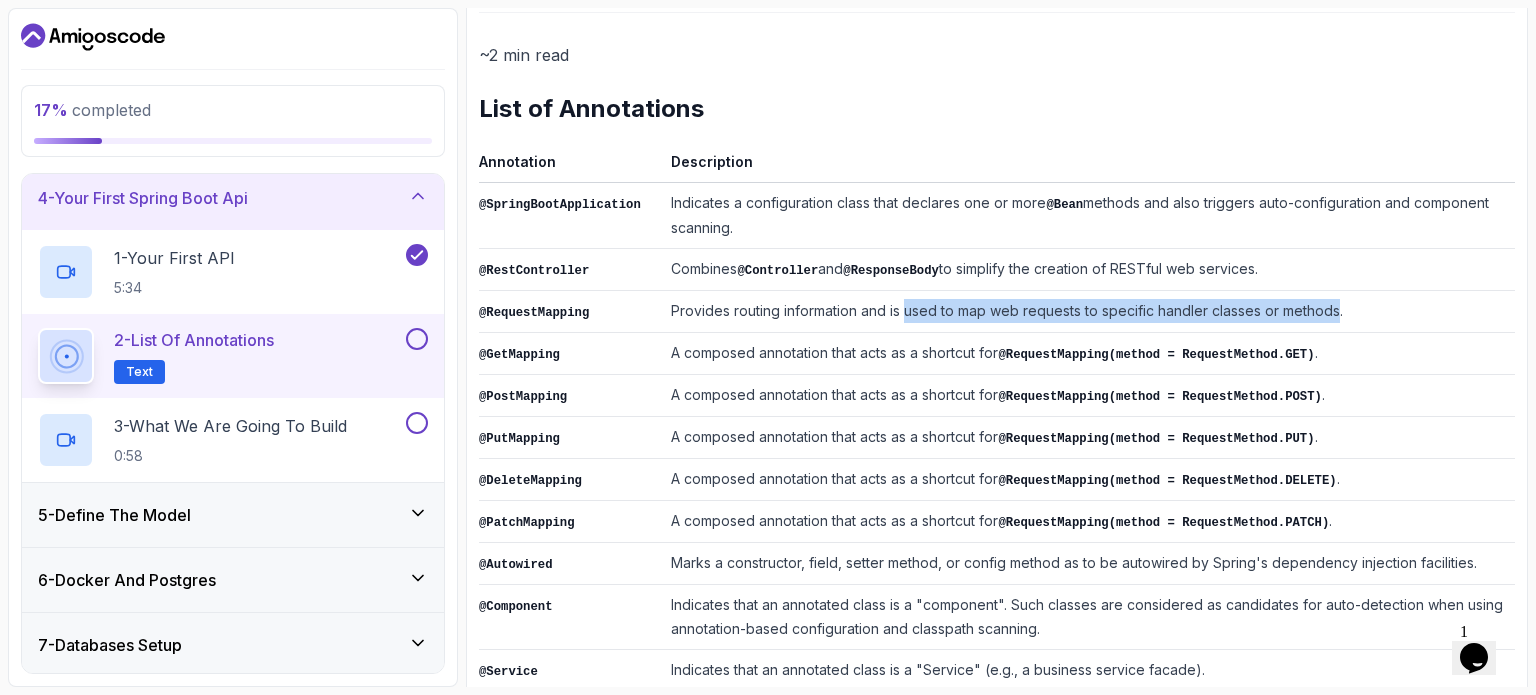 drag, startPoint x: 918, startPoint y: 305, endPoint x: 1298, endPoint y: 315, distance: 380.13156 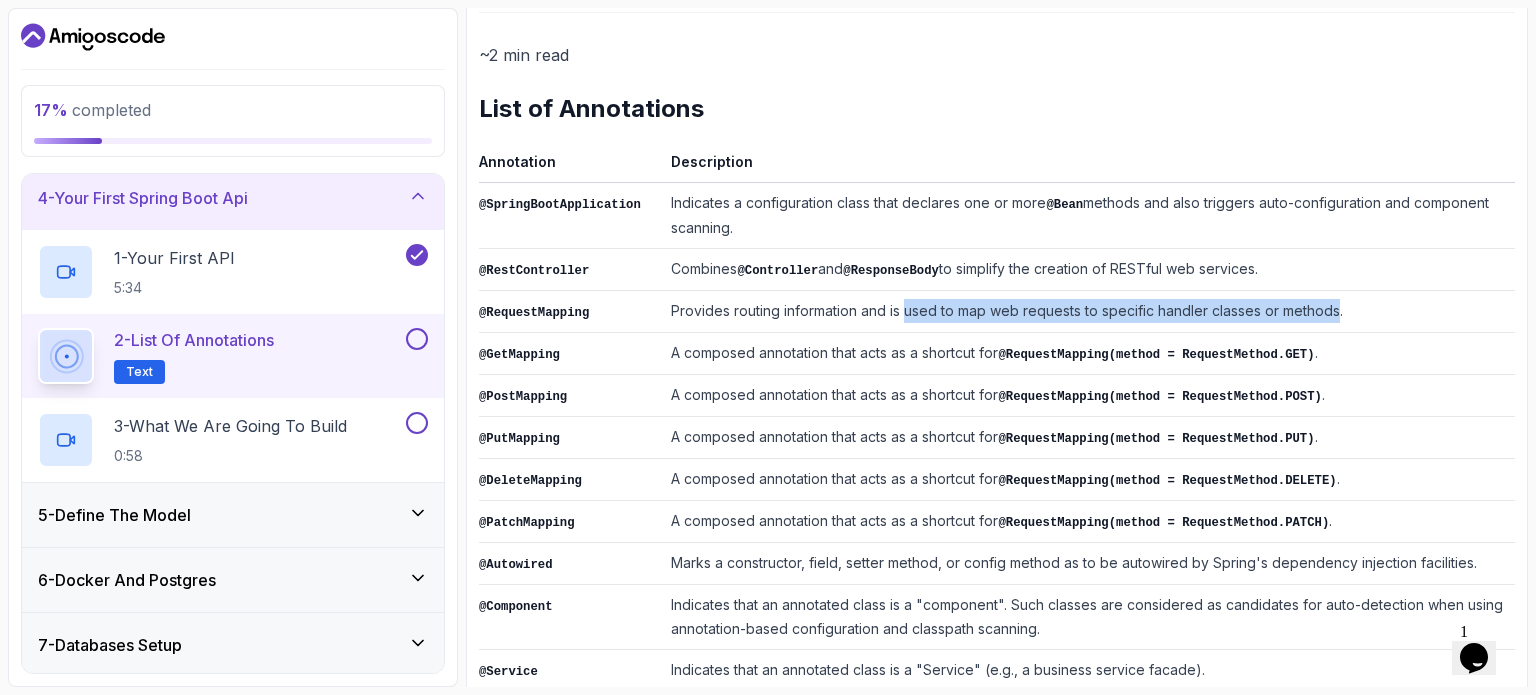 click on "Provides routing information and is used to map web requests to specific handler classes or methods." at bounding box center (1089, 312) 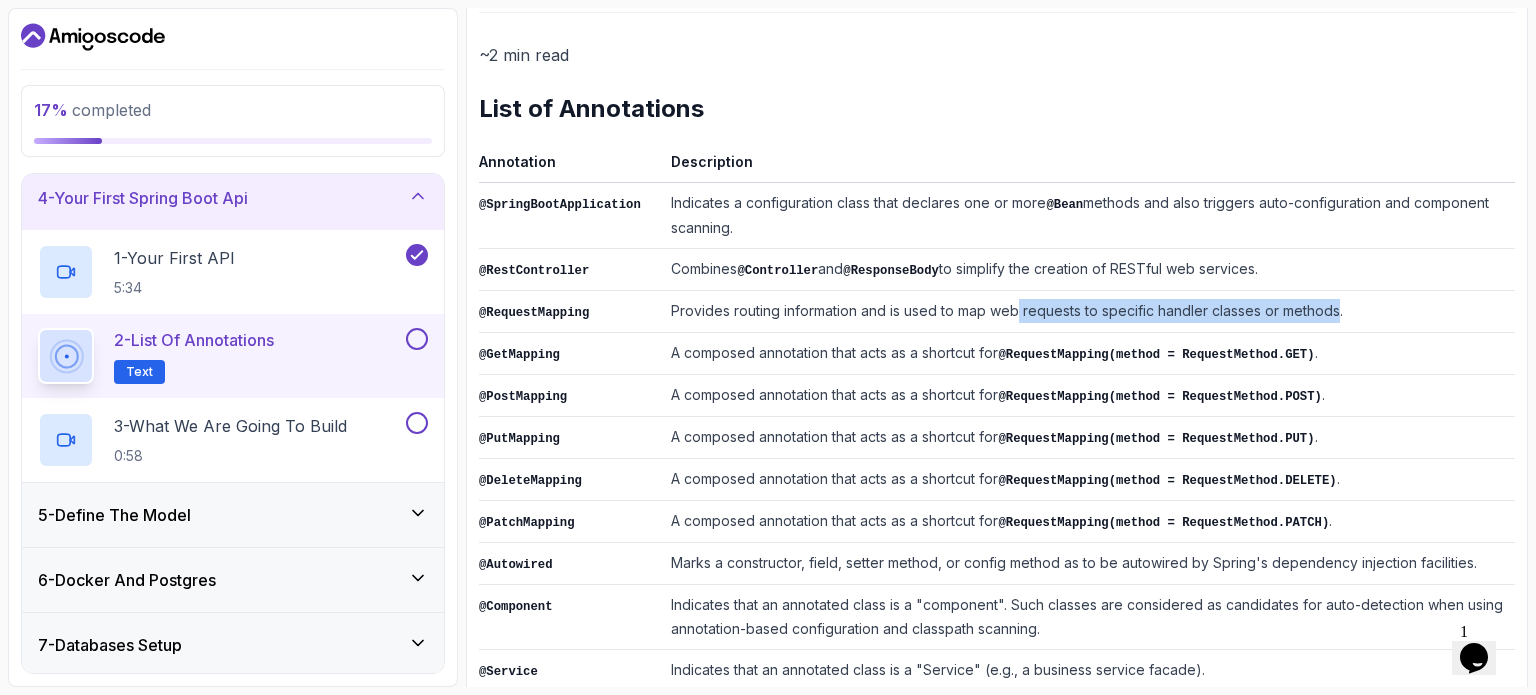drag, startPoint x: 1299, startPoint y: 315, endPoint x: 1005, endPoint y: 308, distance: 294.0833 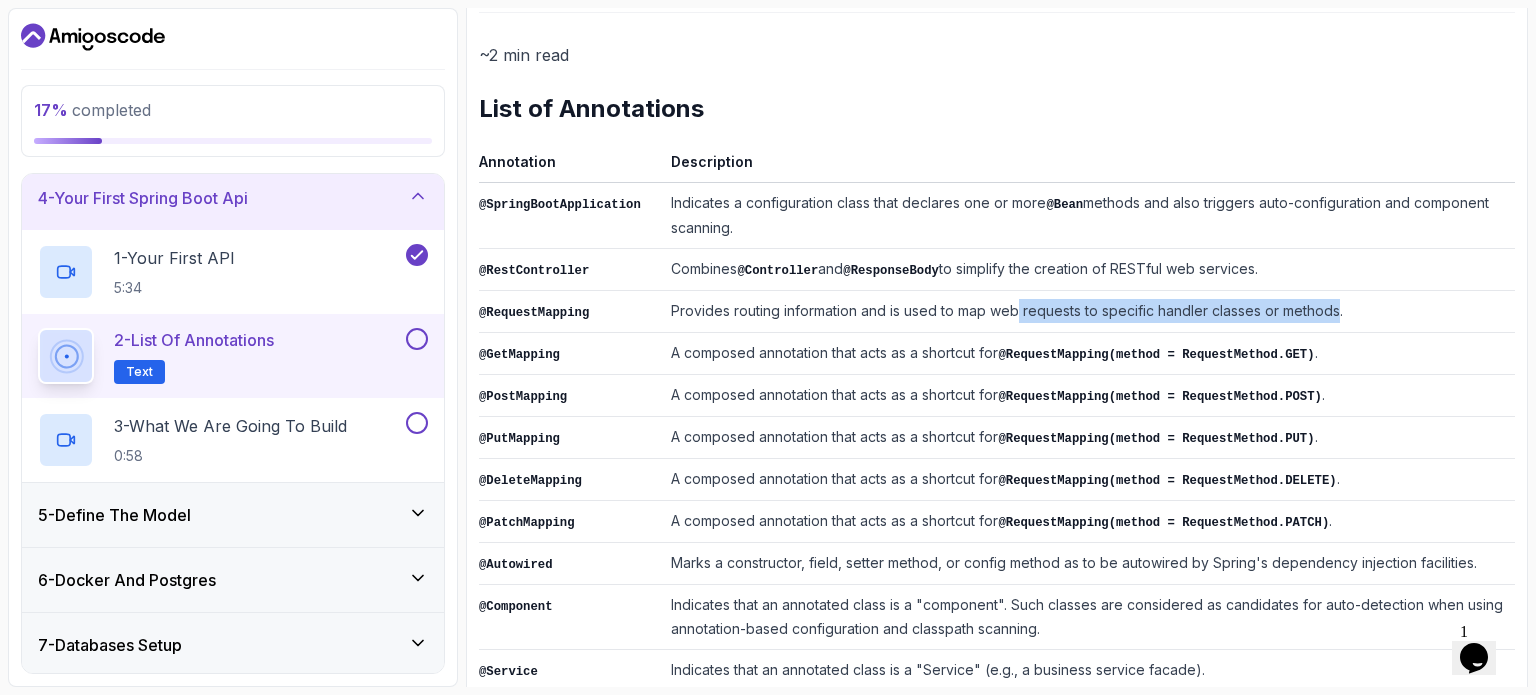 click on "Provides routing information and is used to map web requests to specific handler classes or methods." at bounding box center [1089, 312] 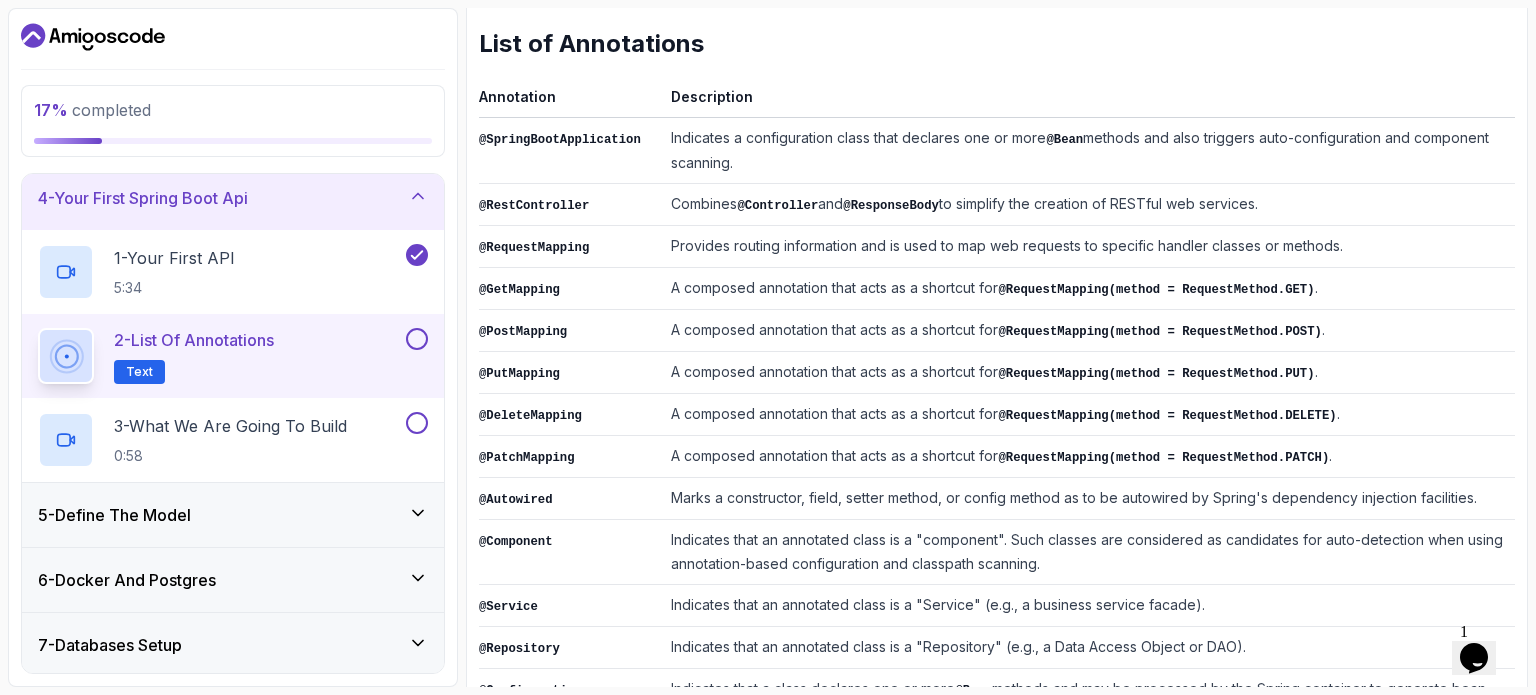 scroll, scrollTop: 327, scrollLeft: 0, axis: vertical 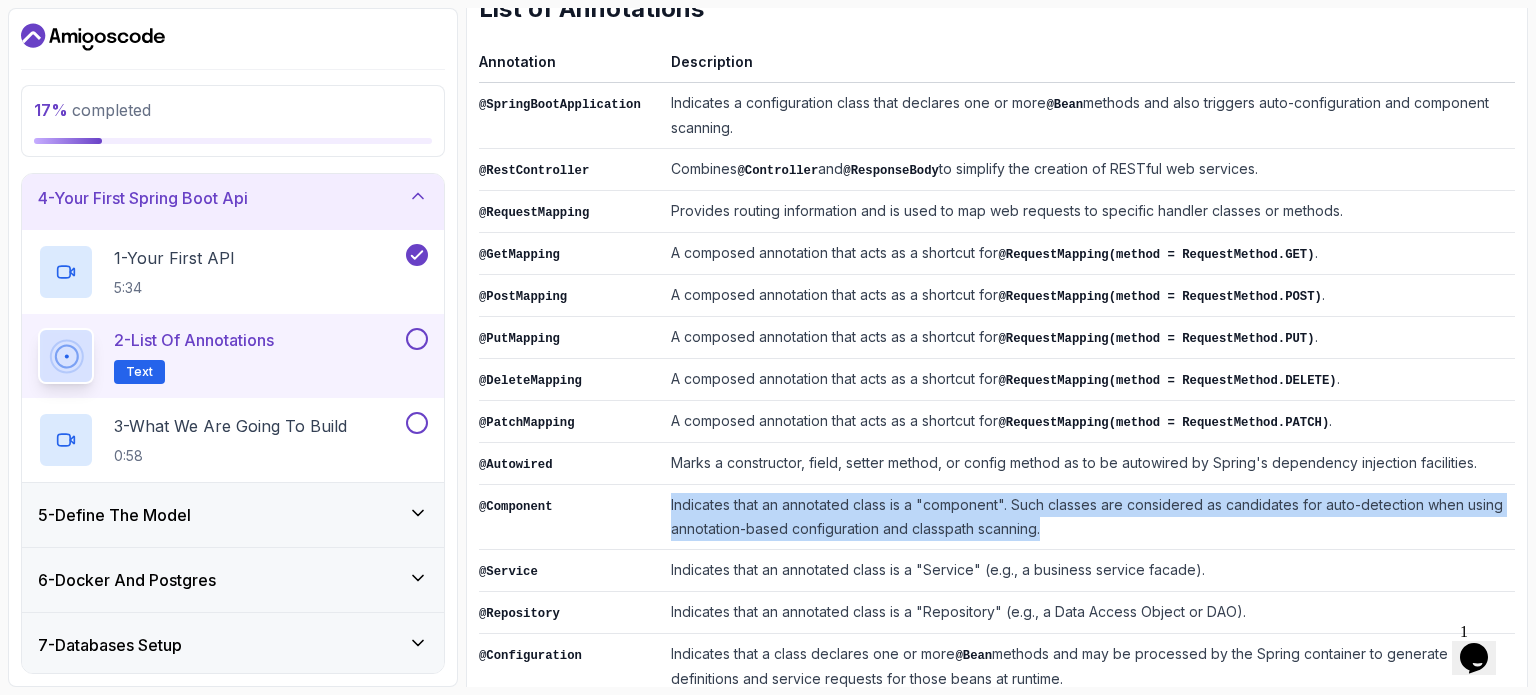drag, startPoint x: 644, startPoint y: 522, endPoint x: 1037, endPoint y: 515, distance: 393.06235 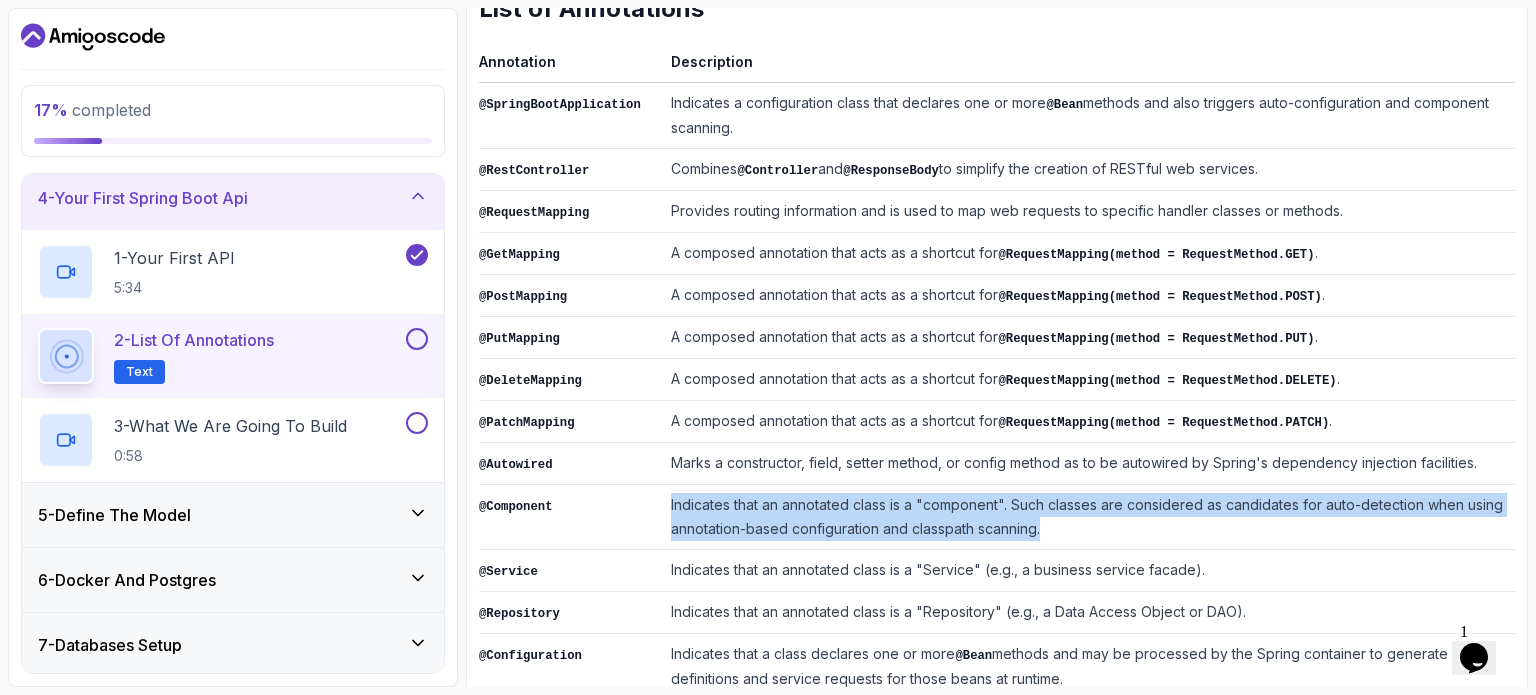 drag, startPoint x: 1072, startPoint y: 515, endPoint x: 639, endPoint y: 491, distance: 433.6646 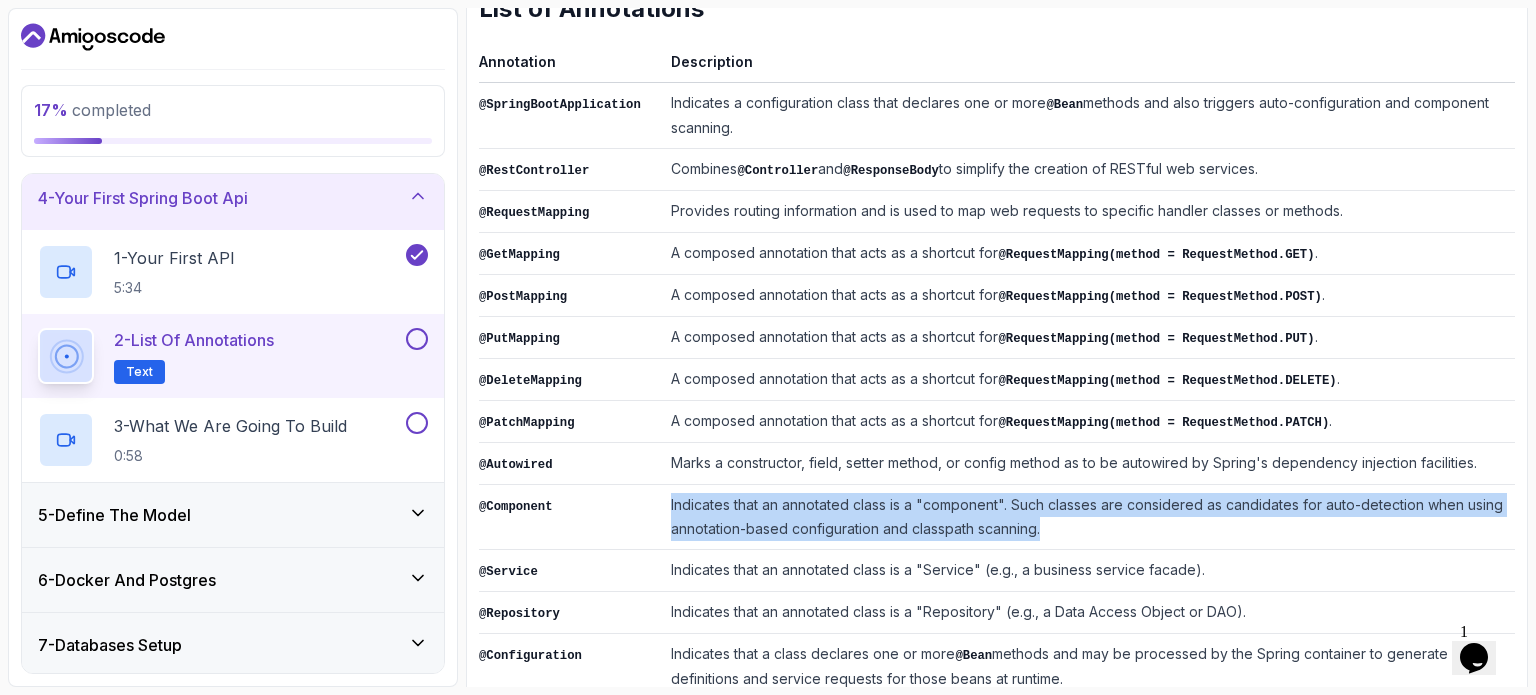 click on "@Component Indicates that an annotated class is a "component". Such classes are considered as candidates for auto-detection when using annotation-based configuration and classpath scanning." at bounding box center [997, 517] 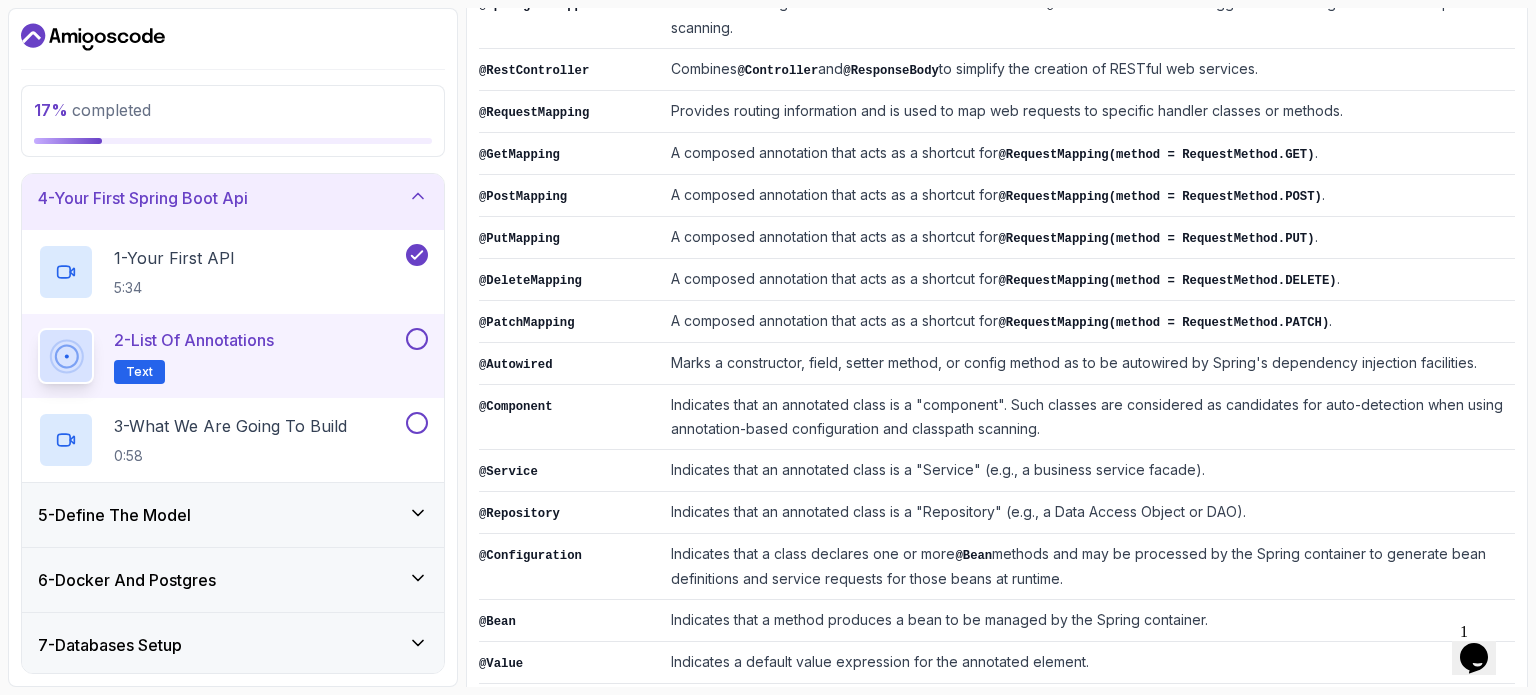 scroll, scrollTop: 527, scrollLeft: 0, axis: vertical 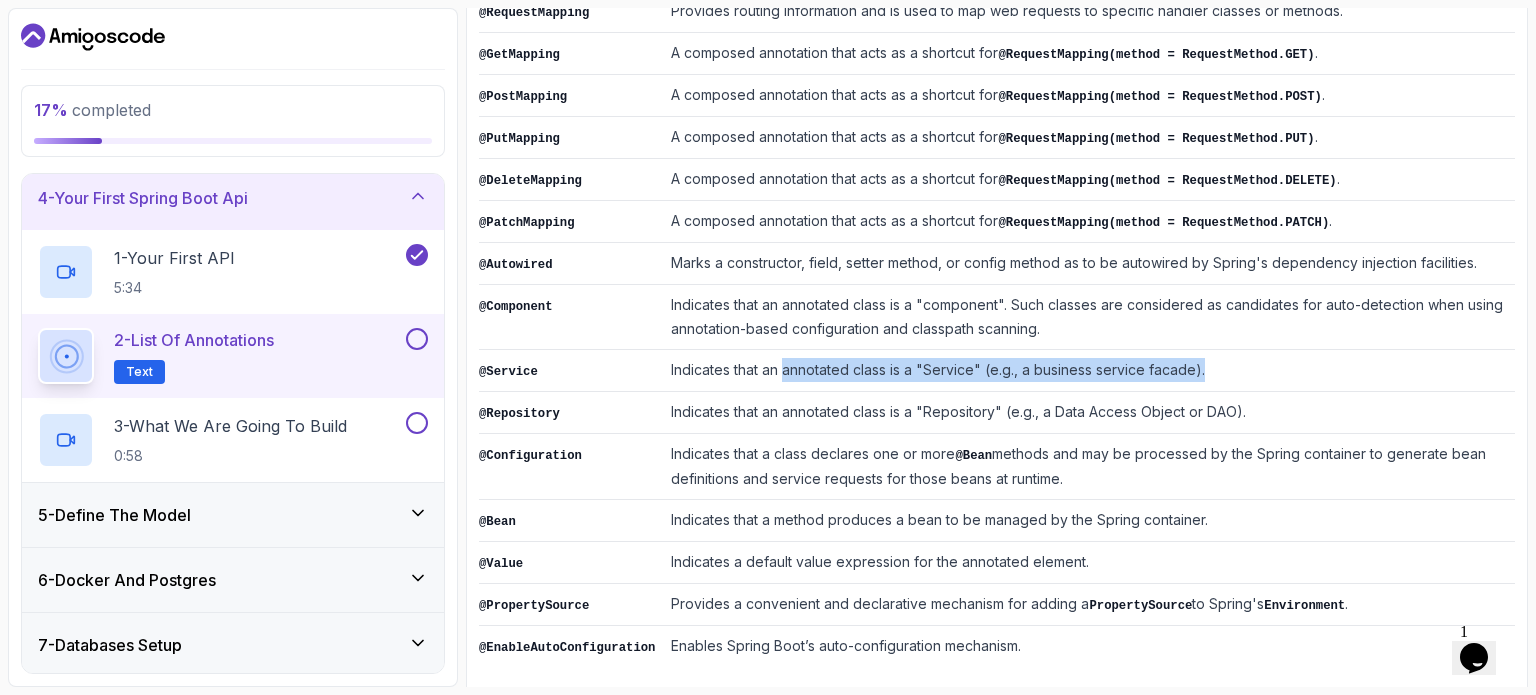 drag, startPoint x: 768, startPoint y: 357, endPoint x: 1231, endPoint y: 352, distance: 463.027 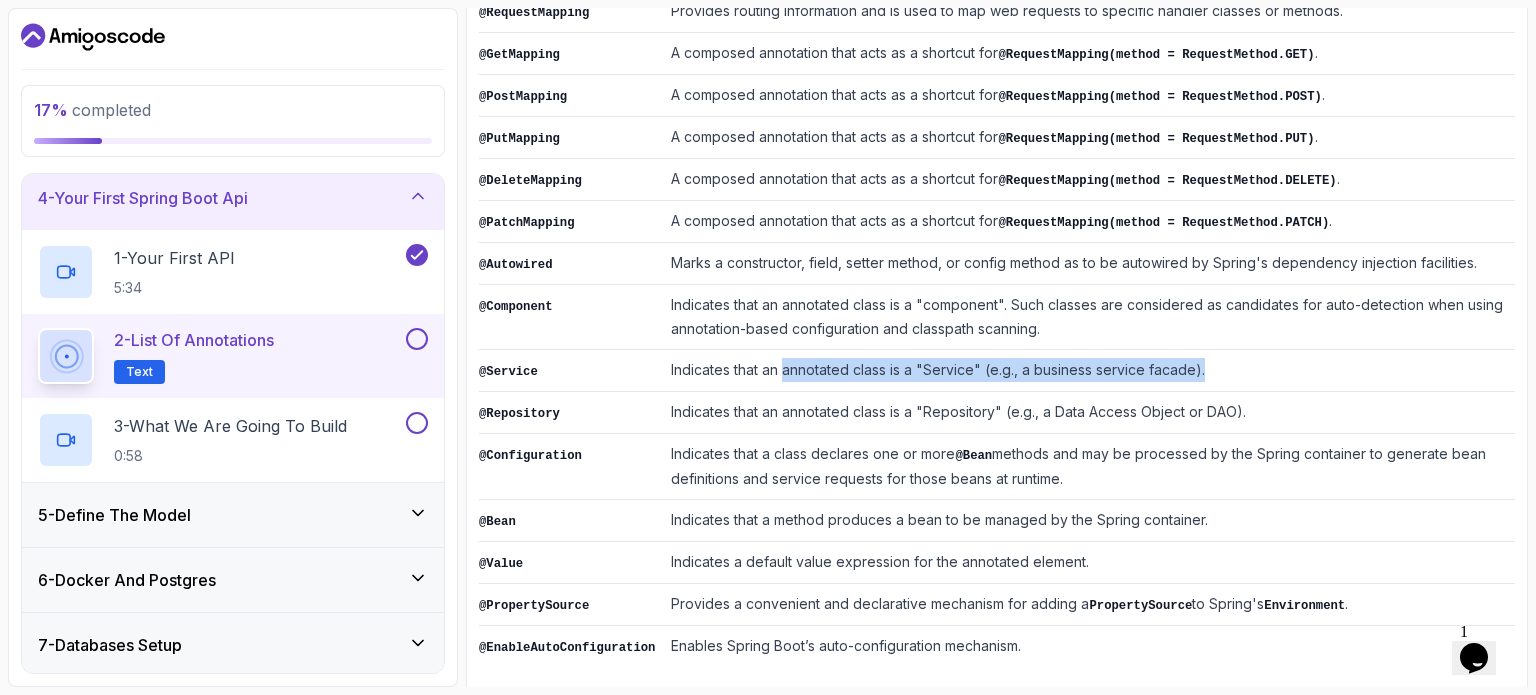 click on "Indicates that an annotated class is a "Service" (e.g., a business service facade)." at bounding box center [1089, 371] 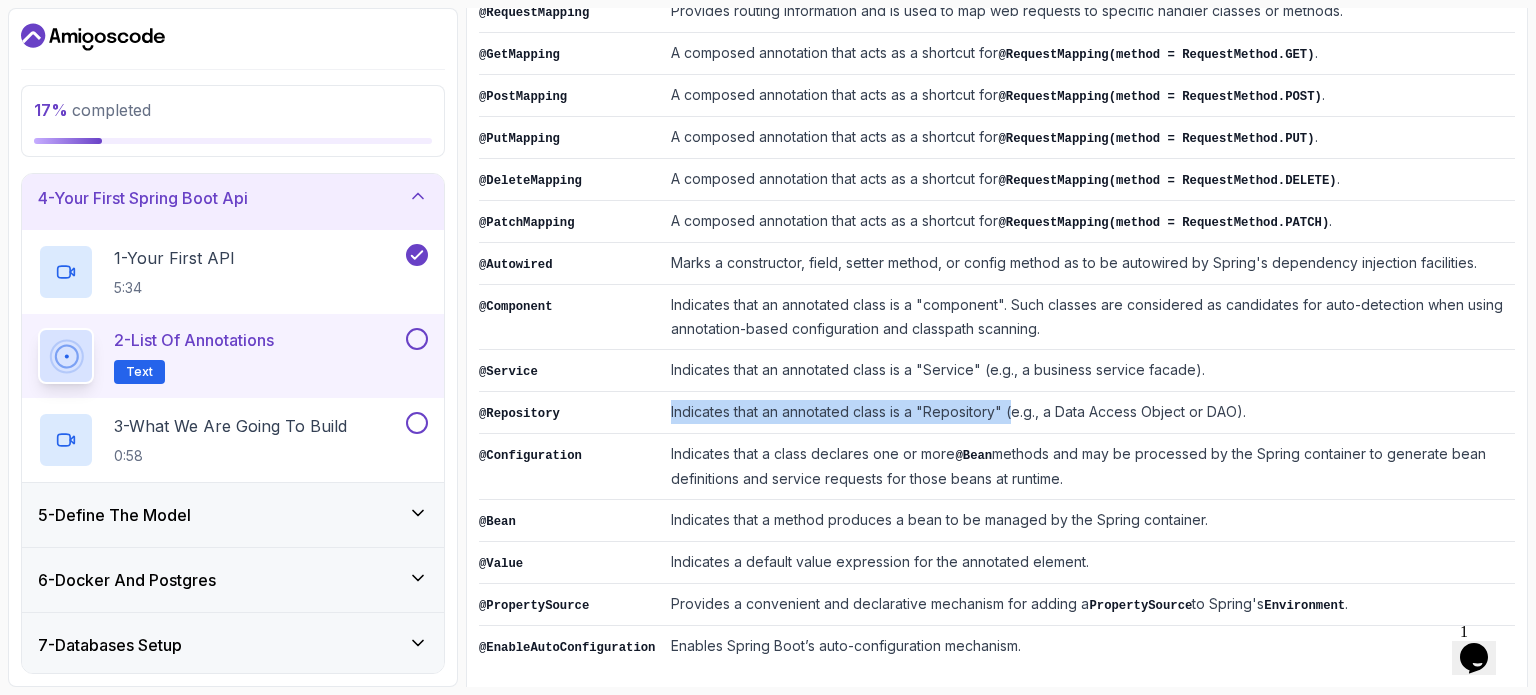 drag, startPoint x: 648, startPoint y: 403, endPoint x: 1000, endPoint y: 395, distance: 352.0909 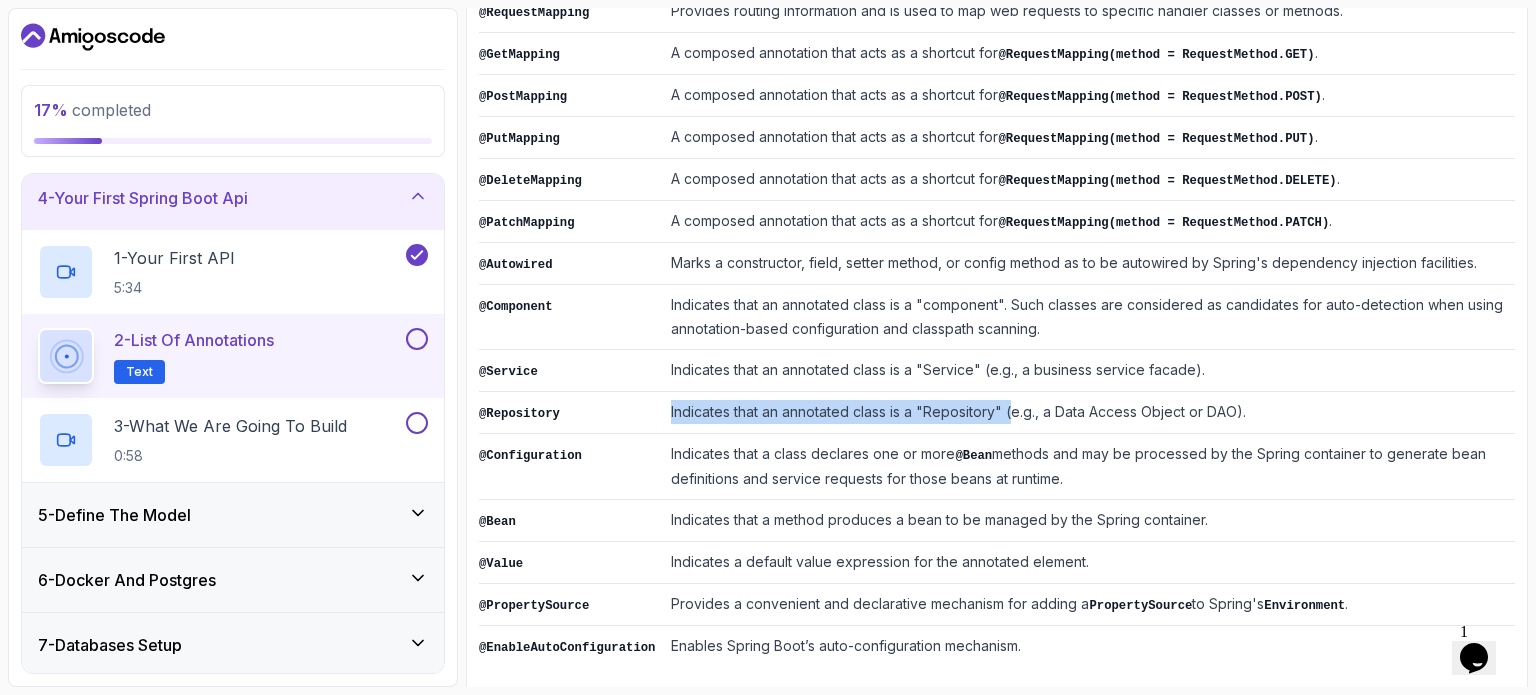 click on "Indicates that an annotated class is a "Repository" (e.g., a Data Access Object or DAO)." at bounding box center (1089, 413) 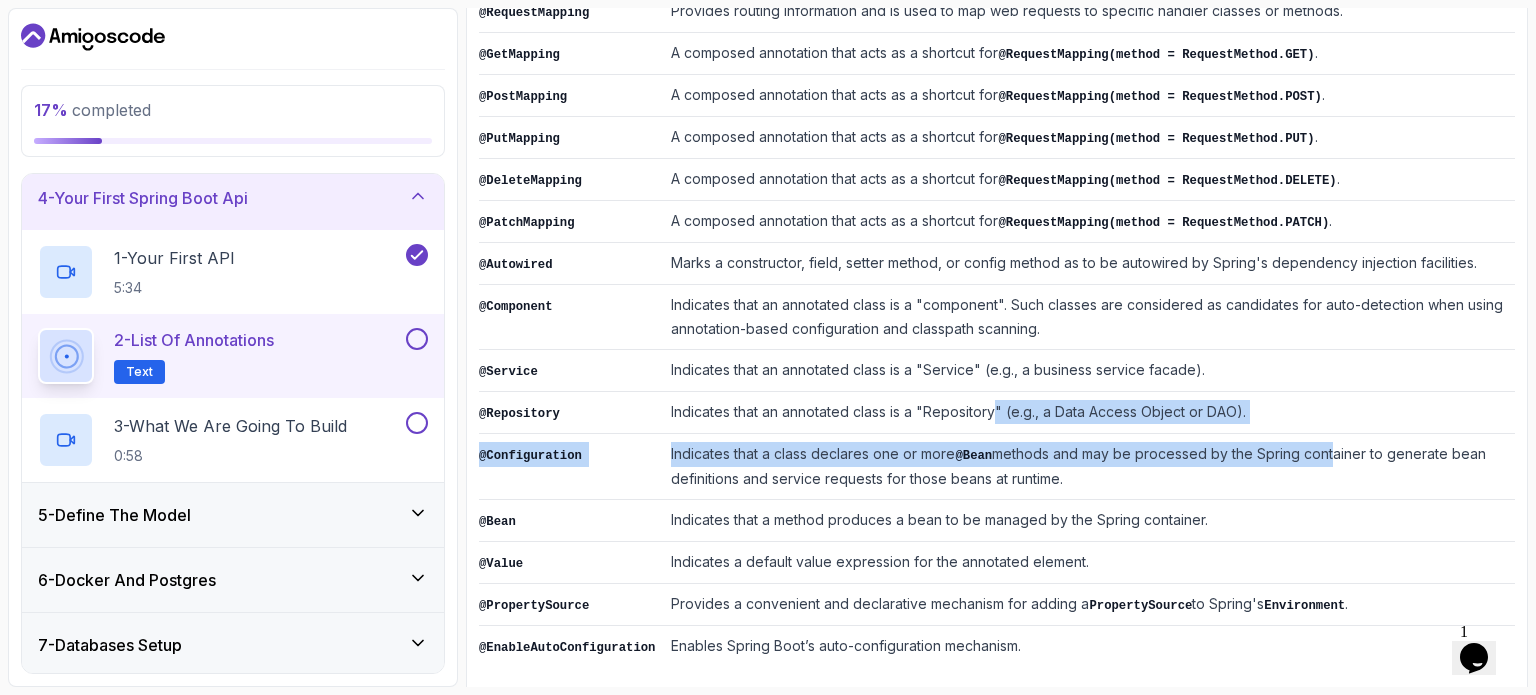 drag, startPoint x: 984, startPoint y: 398, endPoint x: 1311, endPoint y: 425, distance: 328.1128 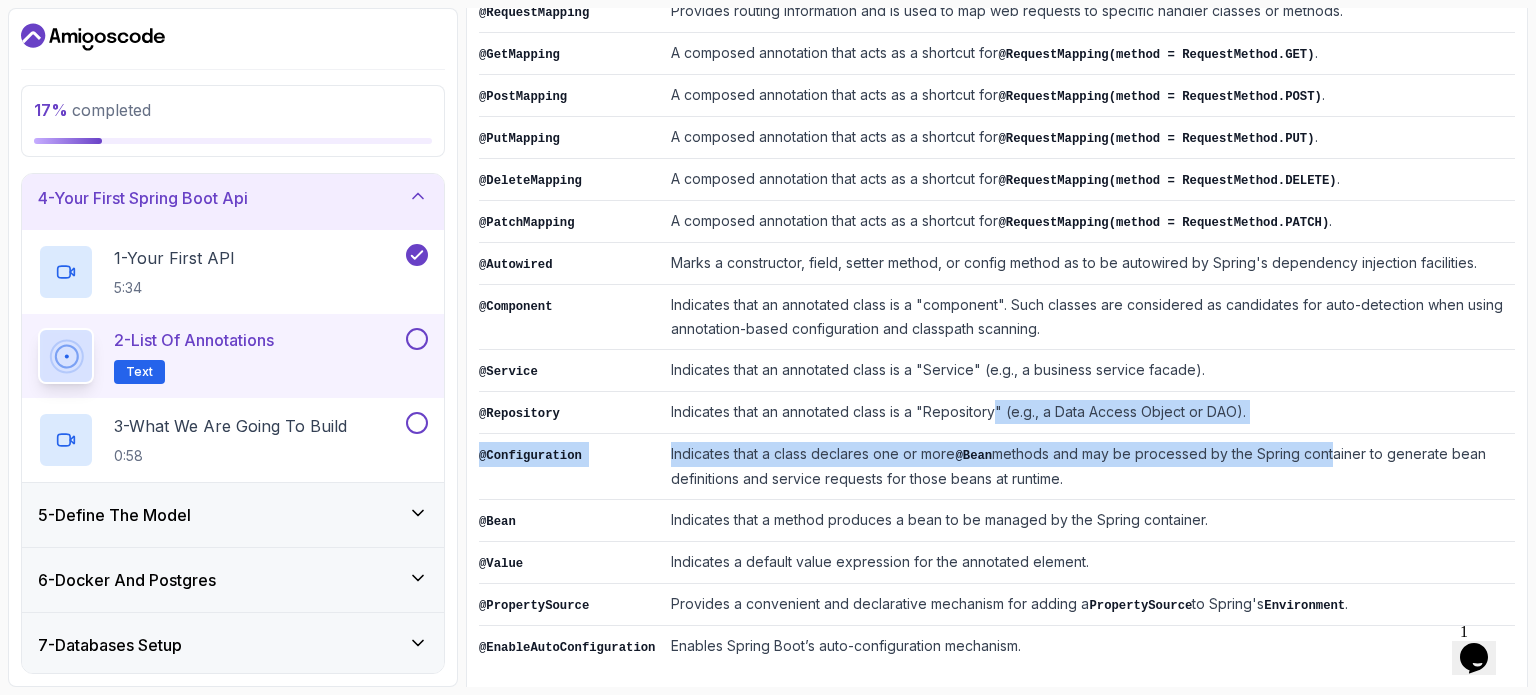 click on "@SpringBootApplication Indicates a configuration class that declares one or more  @Bean  methods and also triggers auto-configuration and component scanning. @RestController Combines  @Controller  and  @ResponseBody  to simplify the creation of RESTful web services. @RequestMapping Provides routing information and is used to map web requests to specific handler classes or methods. @GetMapping A composed annotation that acts as a shortcut for  @RequestMapping(method = RequestMethod.GET) . @PostMapping A composed annotation that acts as a shortcut for  @RequestMapping(method = RequestMethod.POST) . @PutMapping A composed annotation that acts as a shortcut for  @RequestMapping(method = RequestMethod.PUT) . @DeleteMapping A composed annotation that acts as a shortcut for  @RequestMapping(method = RequestMethod.DELETE) . @PatchMapping A composed annotation that acts as a shortcut for  @RequestMapping(method = RequestMethod.PATCH) . @Autowired @Component @Service @Repository @Configuration @Bean @Bean @Value ." at bounding box center [997, 275] 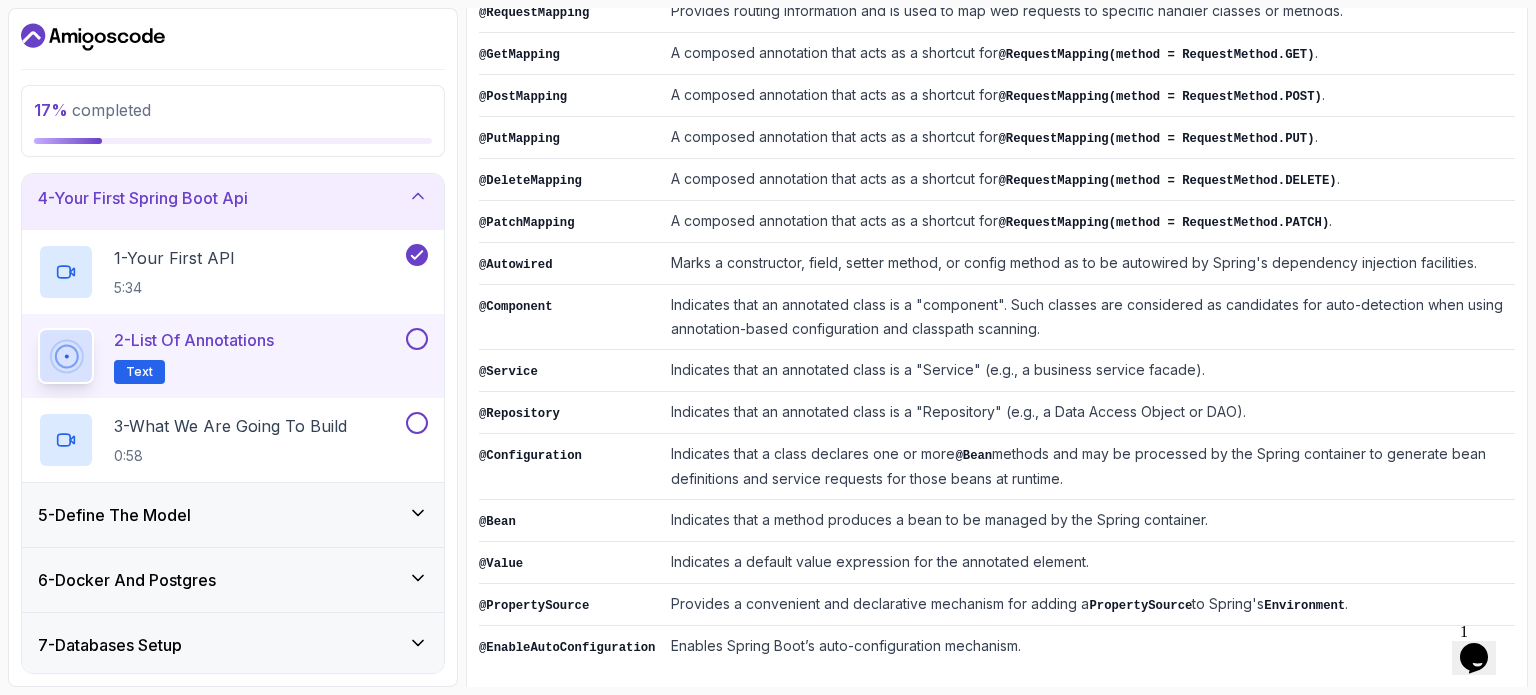 drag, startPoint x: 652, startPoint y: 457, endPoint x: 1136, endPoint y: 460, distance: 484.0093 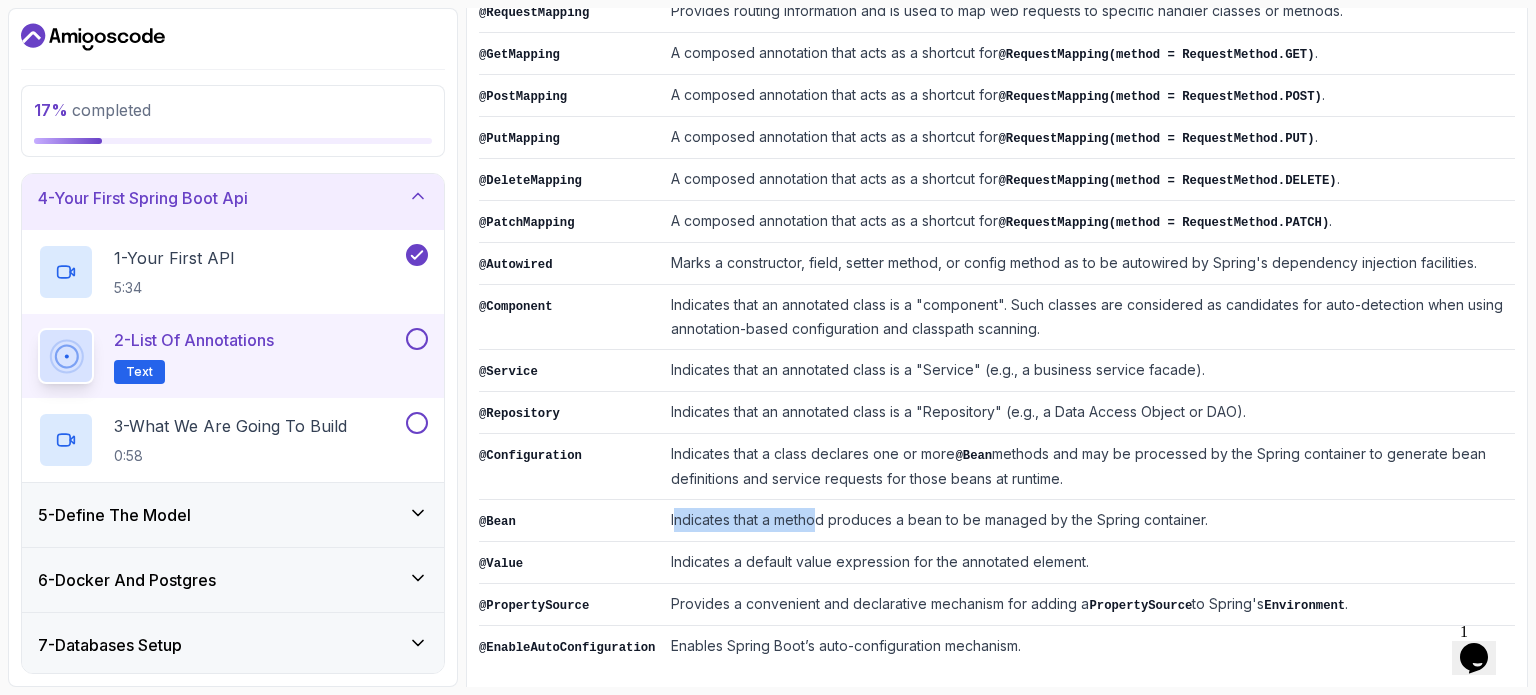 drag, startPoint x: 664, startPoint y: 503, endPoint x: 802, endPoint y: 501, distance: 138.0145 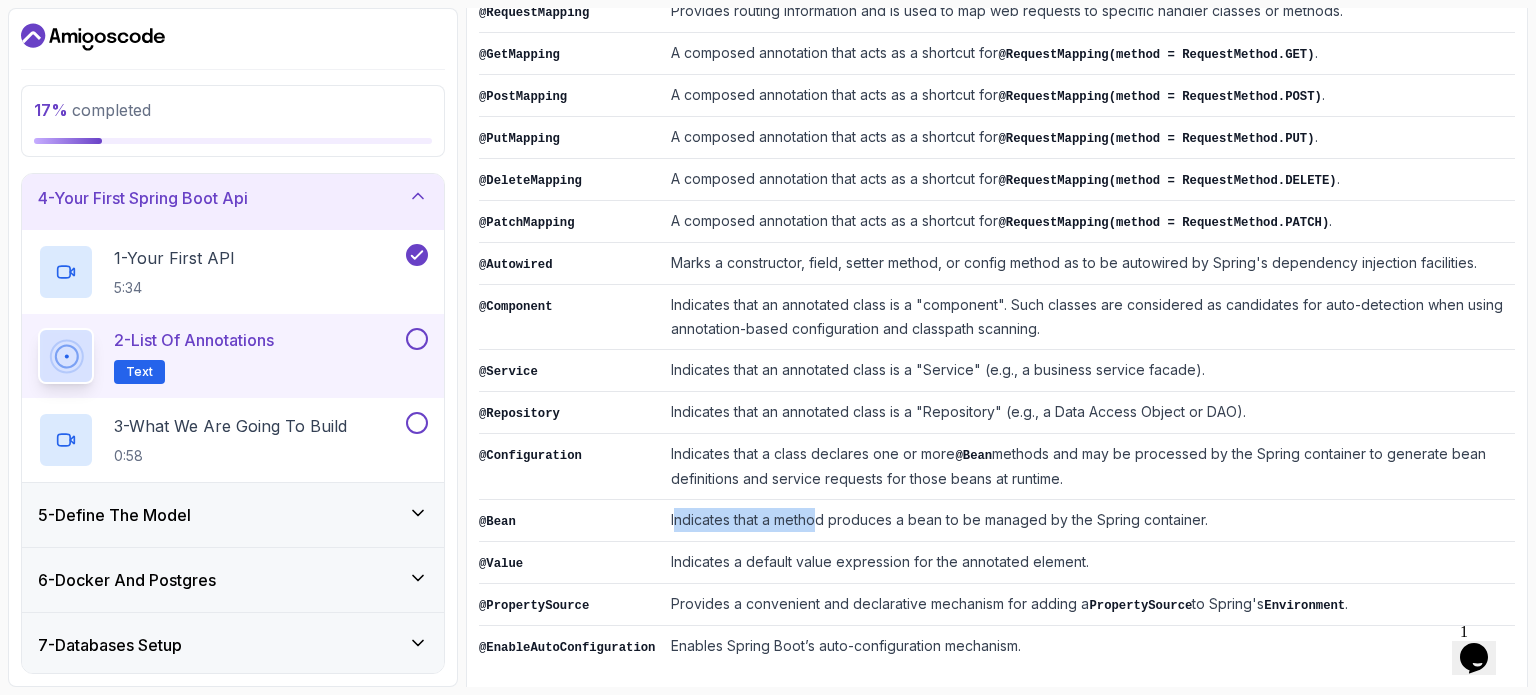 click on "Indicates that a method produces a bean to be managed by the Spring container." at bounding box center [1089, 521] 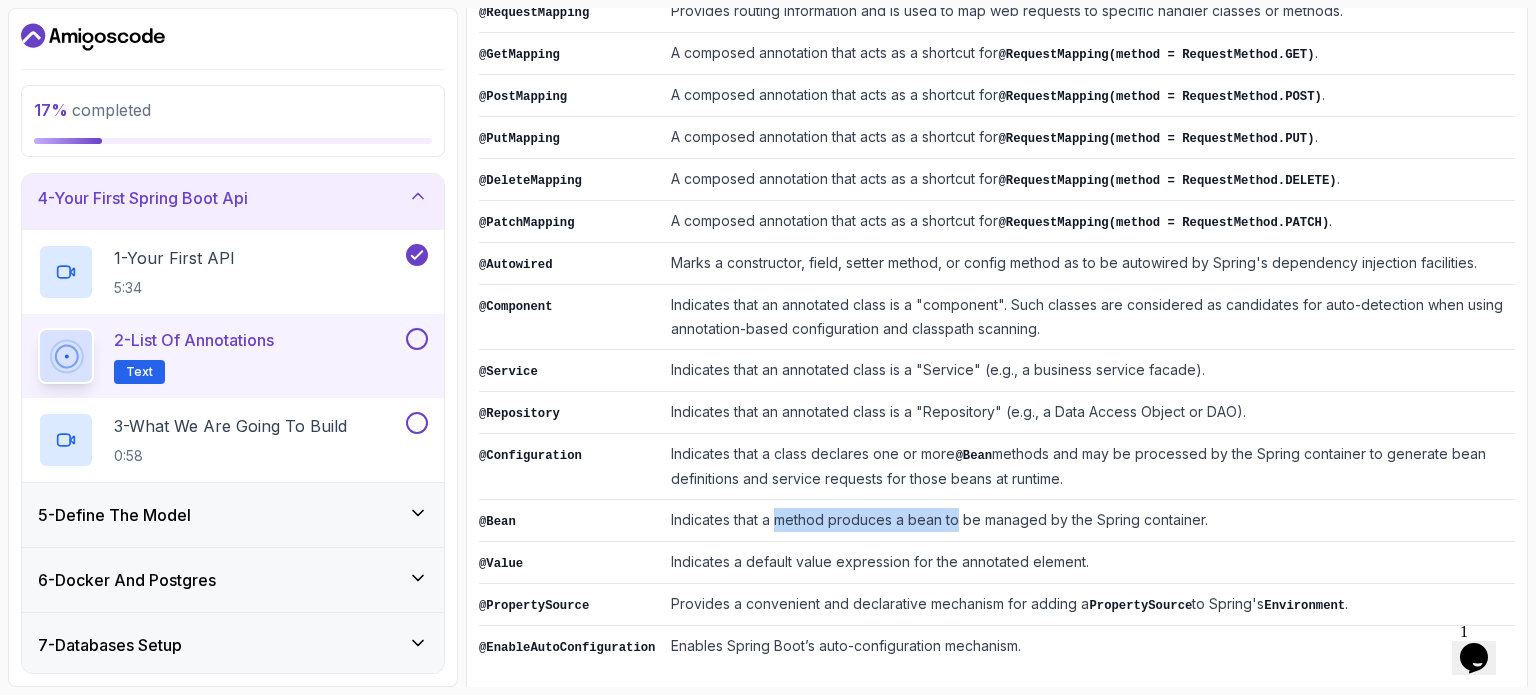 drag, startPoint x: 802, startPoint y: 501, endPoint x: 931, endPoint y: 503, distance: 129.0155 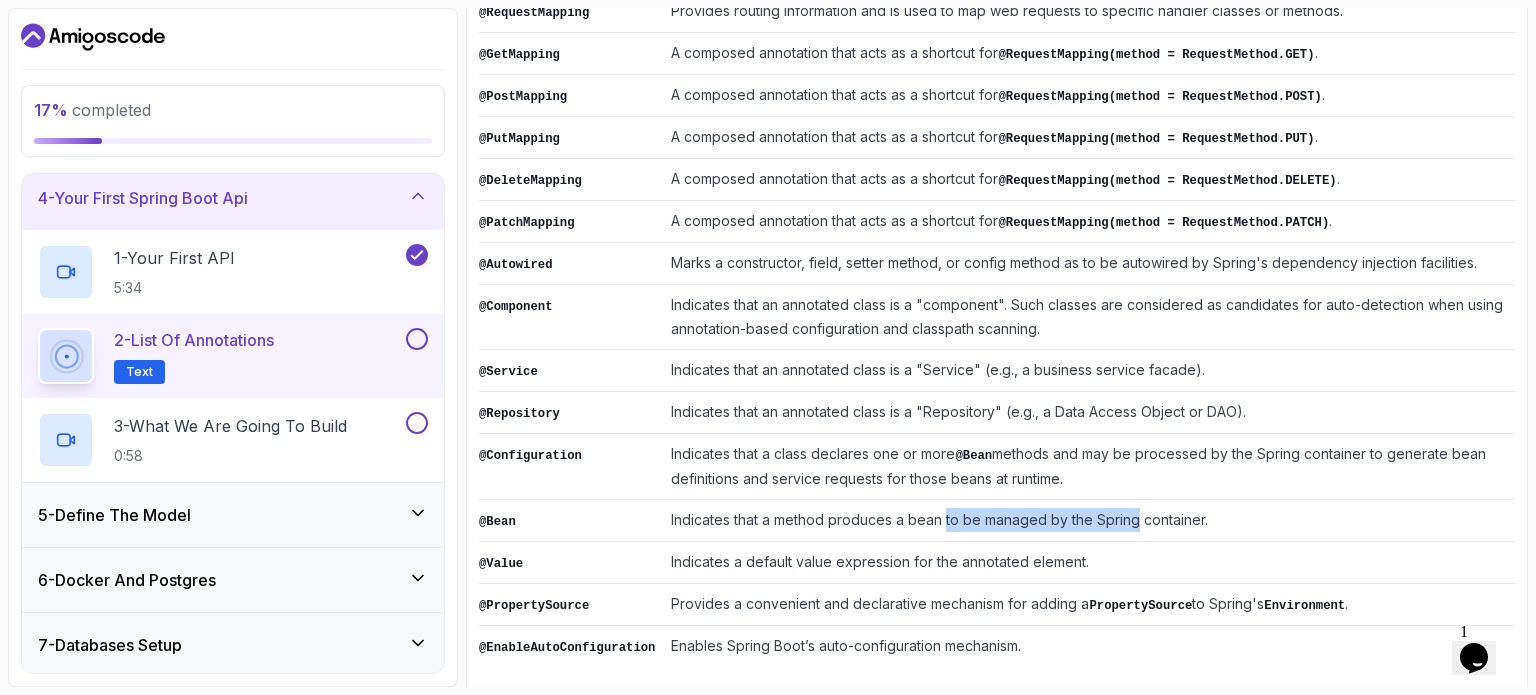 drag, startPoint x: 931, startPoint y: 503, endPoint x: 1100, endPoint y: 503, distance: 169 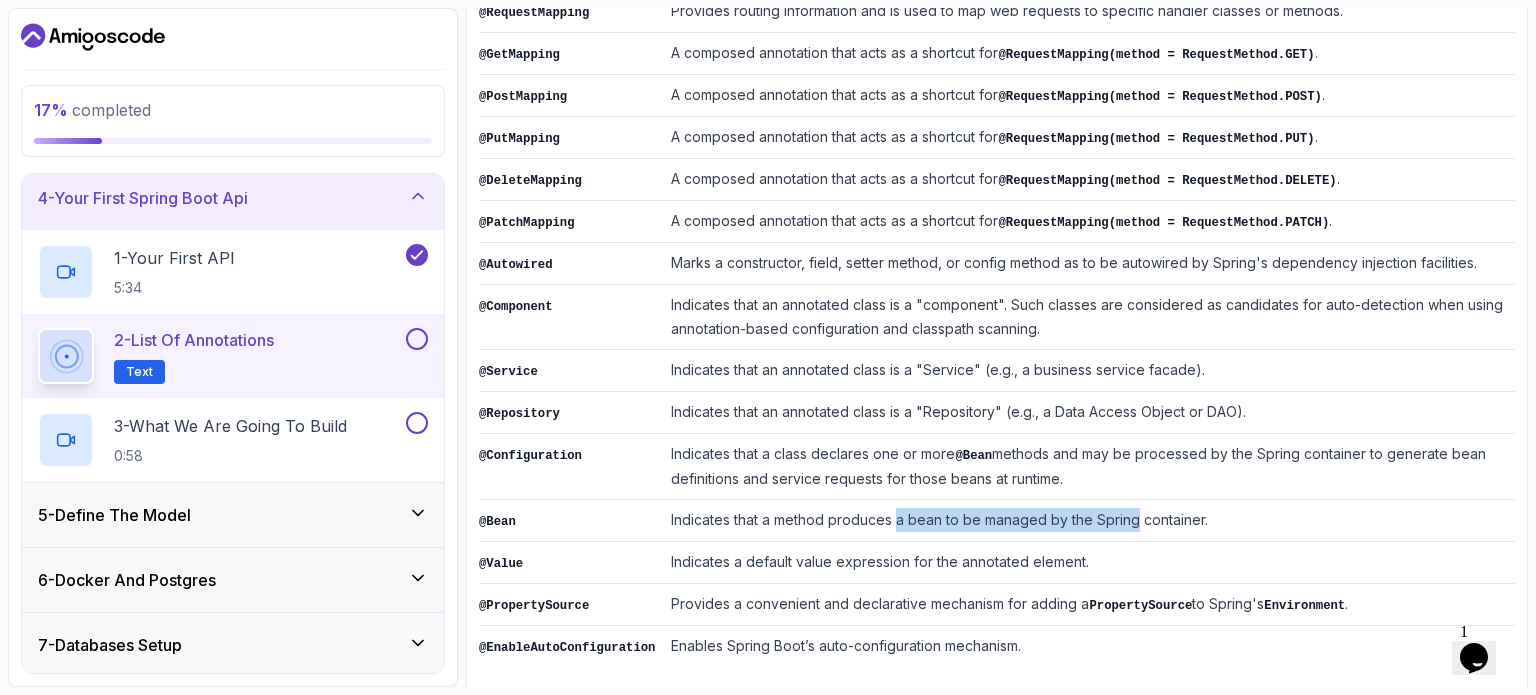 drag, startPoint x: 1100, startPoint y: 503, endPoint x: 880, endPoint y: 503, distance: 220 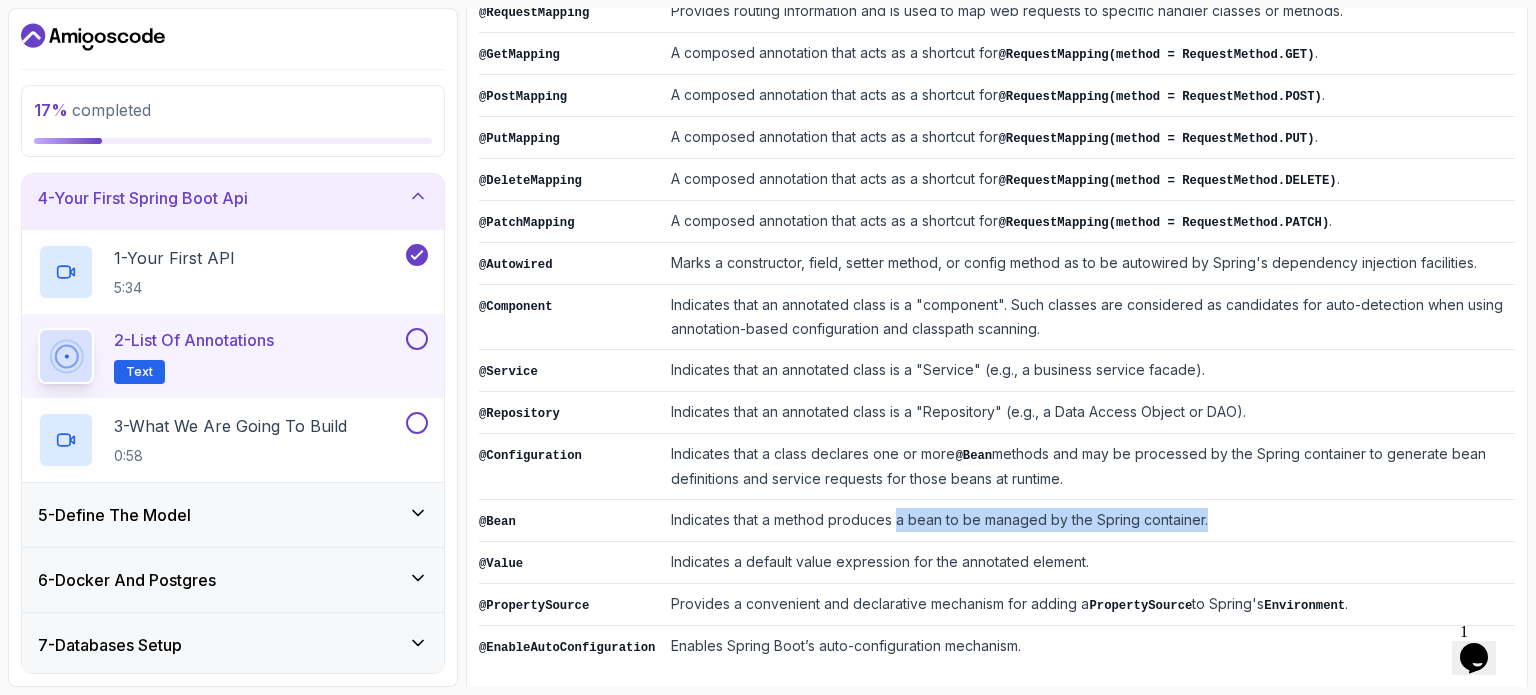 drag, startPoint x: 882, startPoint y: 502, endPoint x: 1293, endPoint y: 507, distance: 411.03043 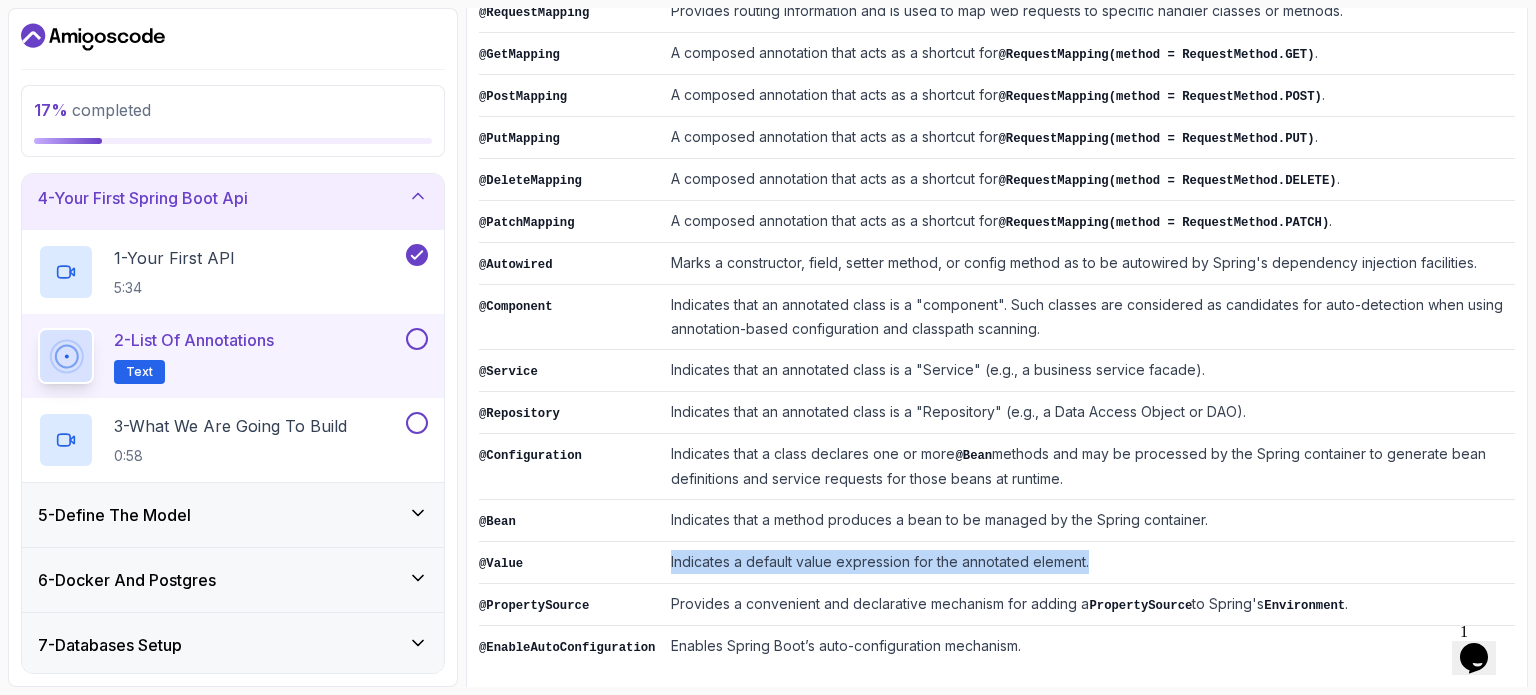drag, startPoint x: 989, startPoint y: 551, endPoint x: 580, endPoint y: 550, distance: 409.00122 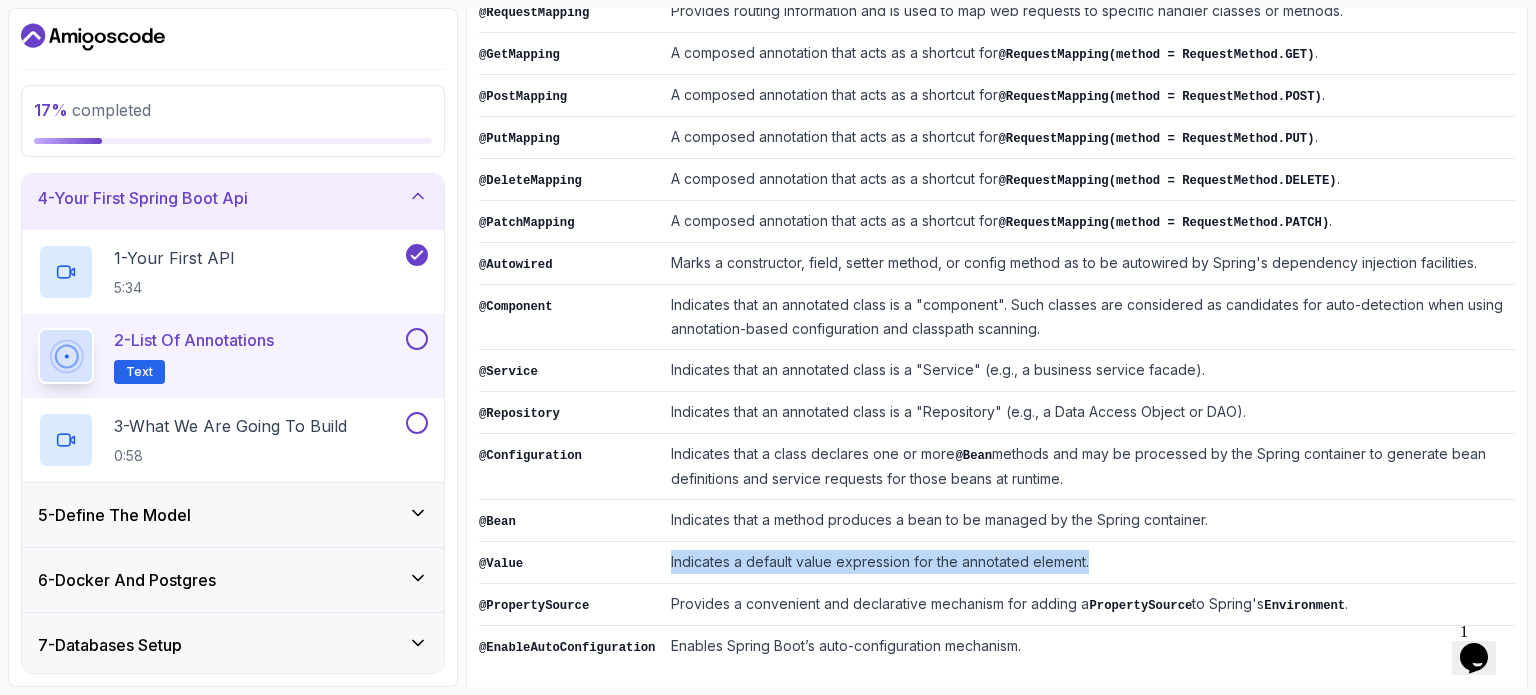 drag, startPoint x: 580, startPoint y: 550, endPoint x: 1138, endPoint y: 542, distance: 558.0574 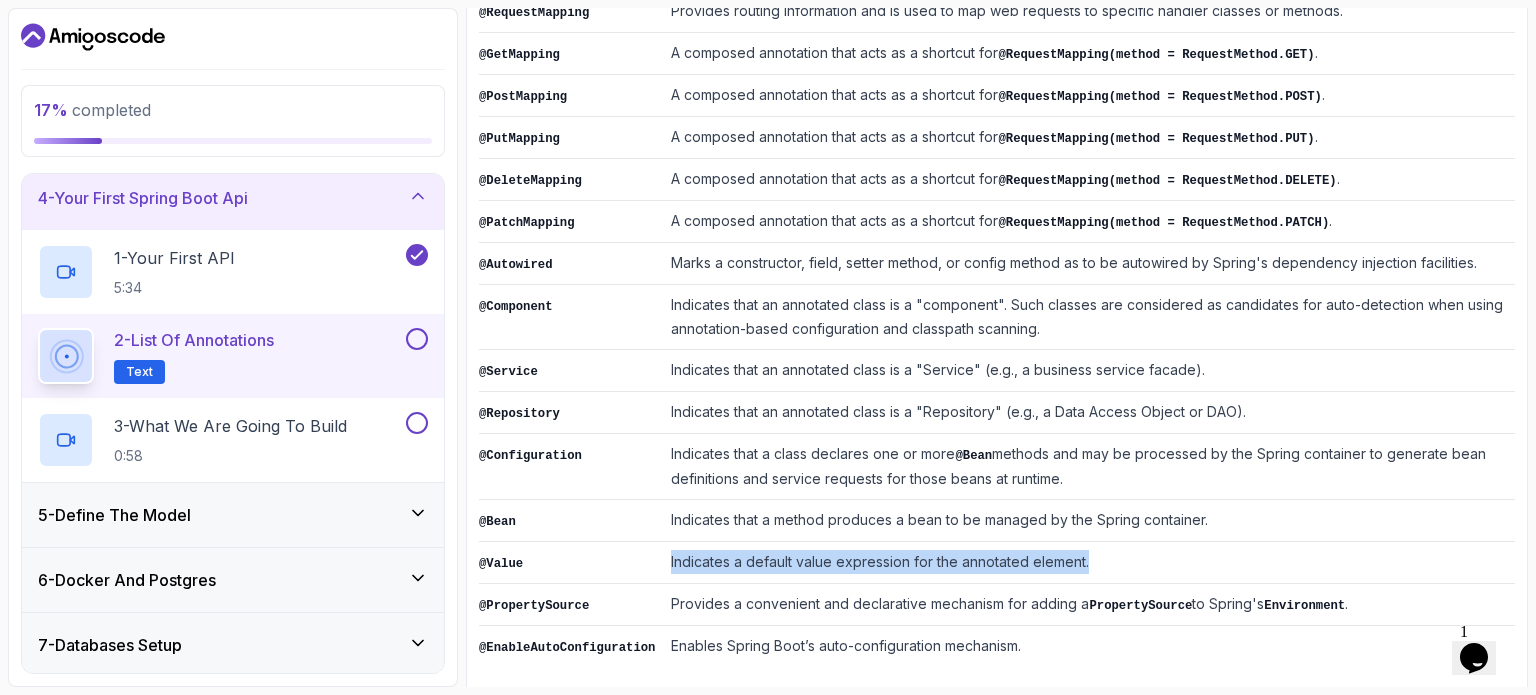 click on "@Value Indicates a default value expression for the annotated element." at bounding box center (997, 563) 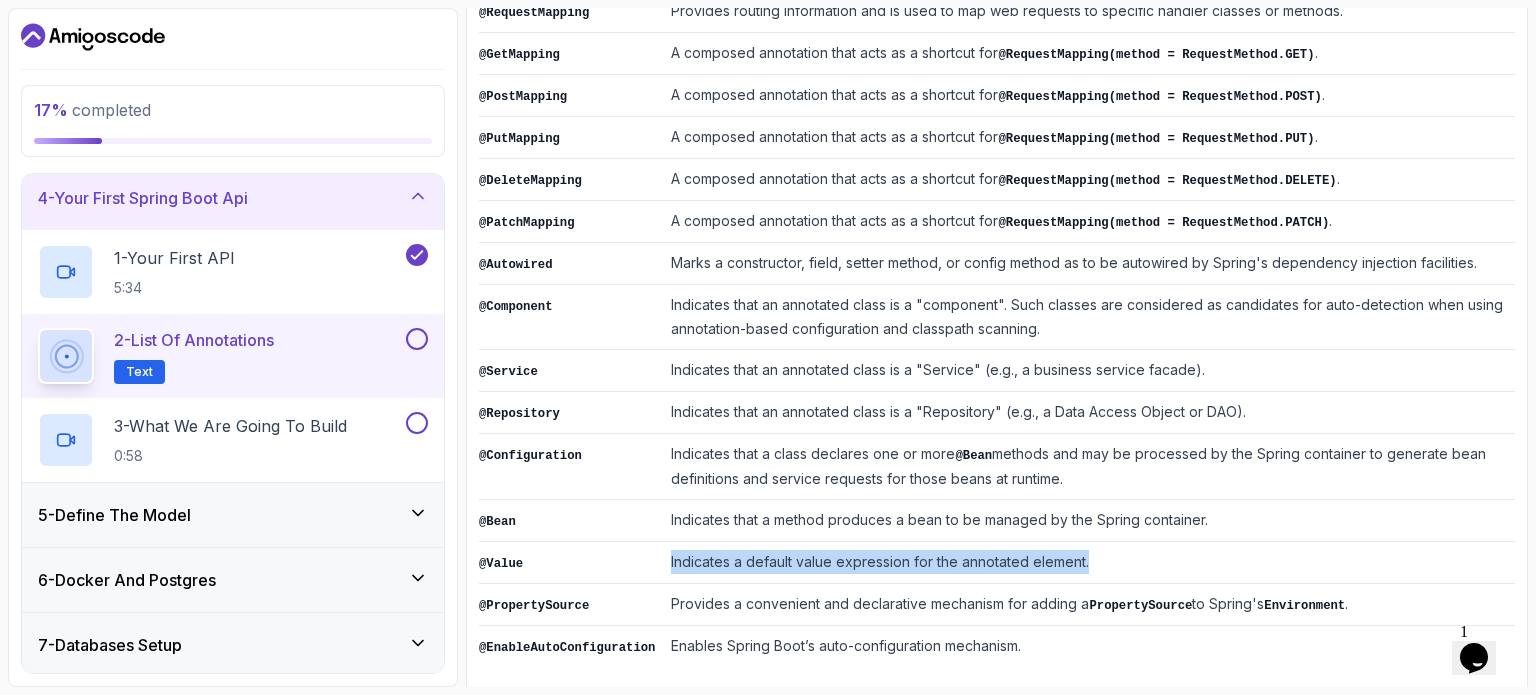 drag, startPoint x: 1064, startPoint y: 542, endPoint x: 612, endPoint y: 541, distance: 452.0011 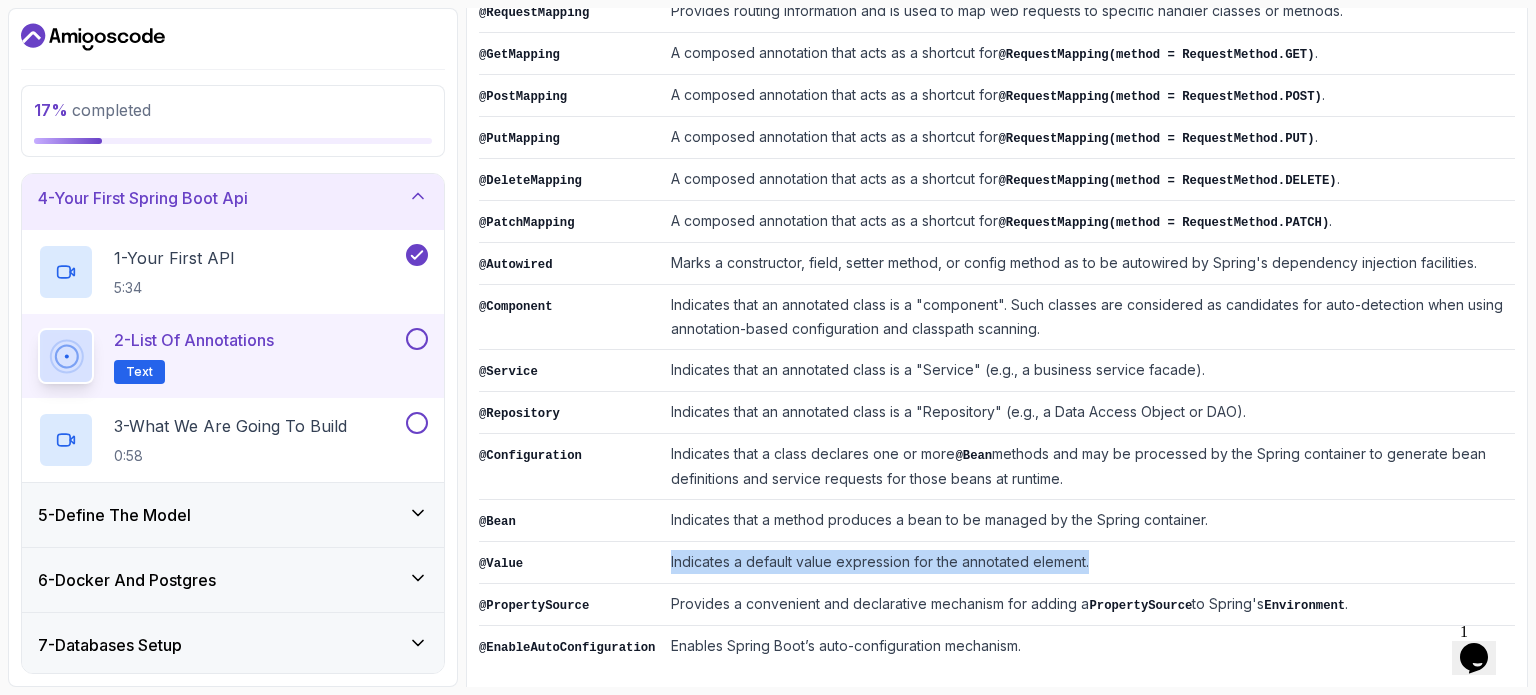 click on "@Value Indicates a default value expression for the annotated element." at bounding box center (997, 563) 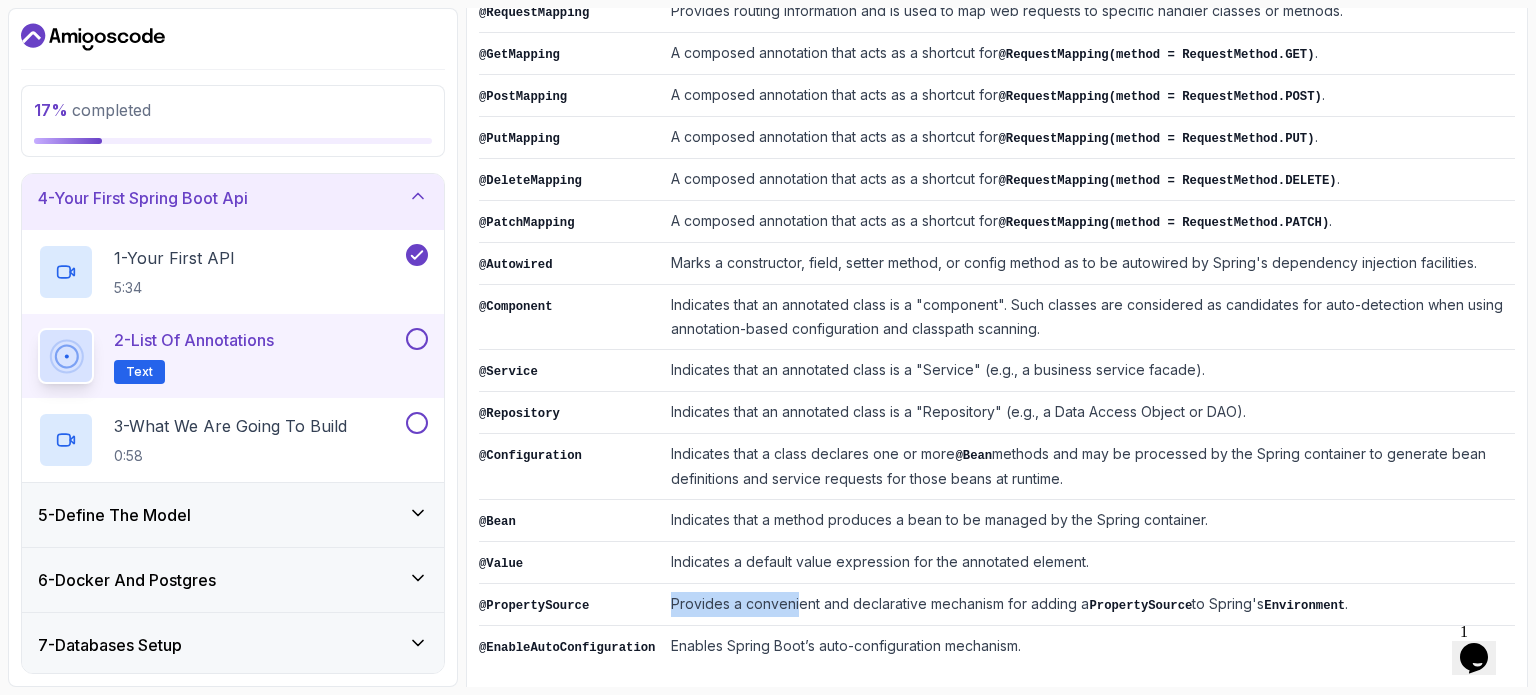 drag, startPoint x: 656, startPoint y: 584, endPoint x: 785, endPoint y: 584, distance: 129 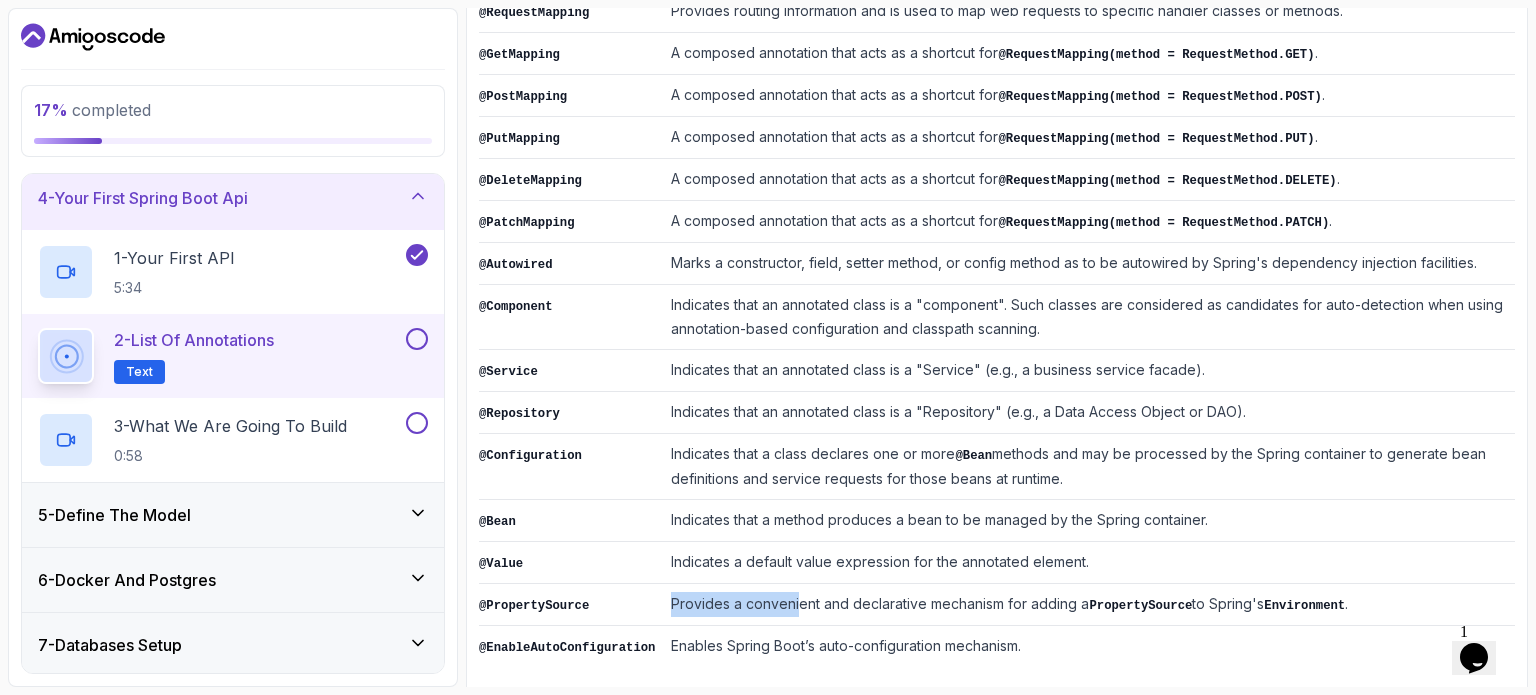 click on "Provides a convenient and declarative mechanism for adding a  PropertySource  to Spring's  Environment ." at bounding box center [1089, 605] 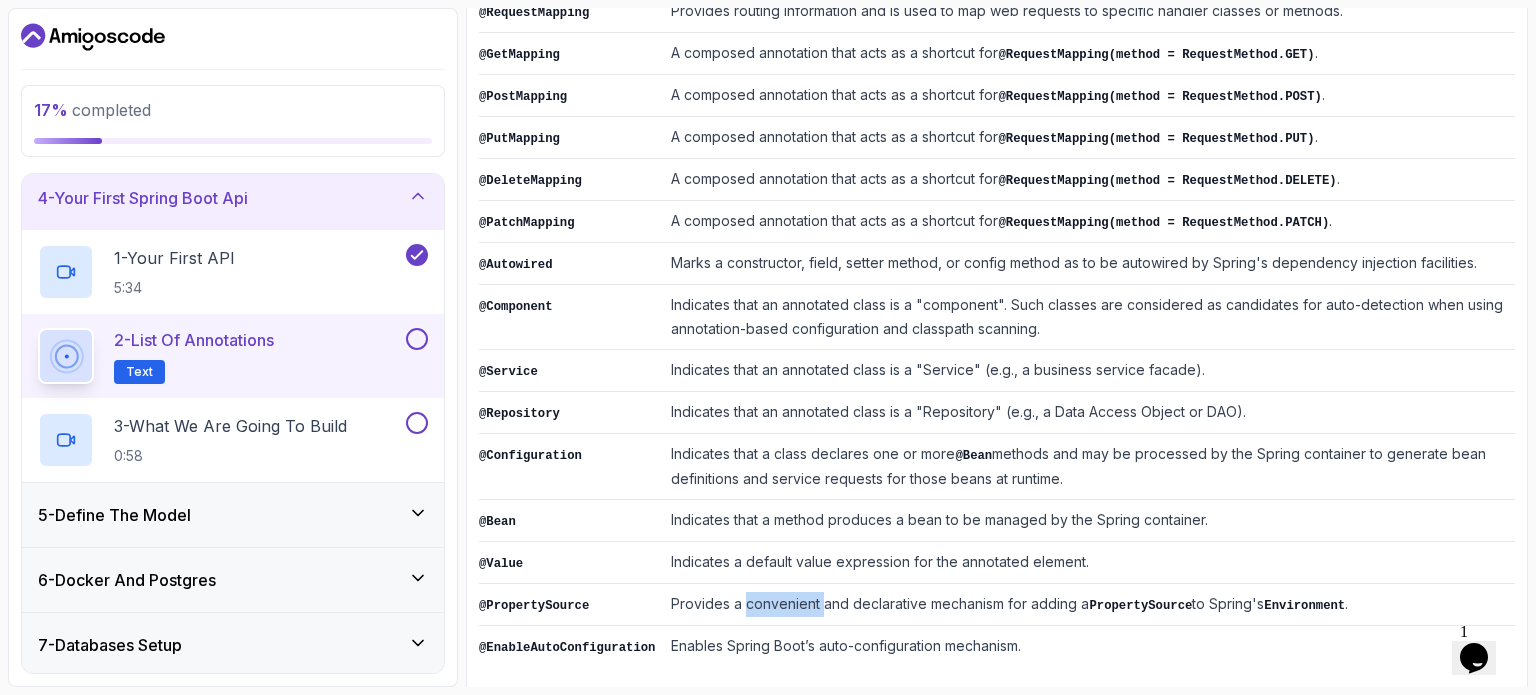 click on "Provides a convenient and declarative mechanism for adding a  PropertySource  to Spring's  Environment ." at bounding box center (1089, 605) 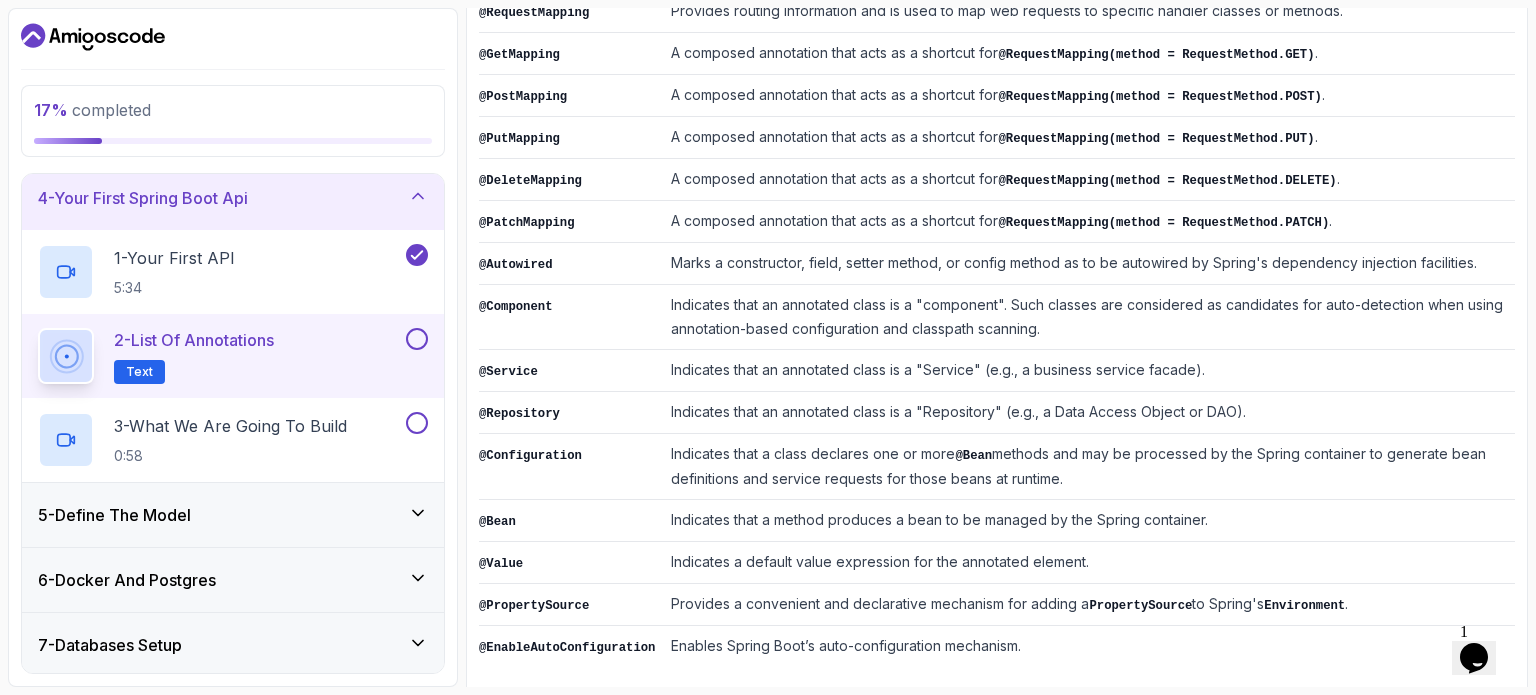 click on "Provides a convenient and declarative mechanism for adding a  PropertySource  to Spring's  Environment ." at bounding box center (1089, 605) 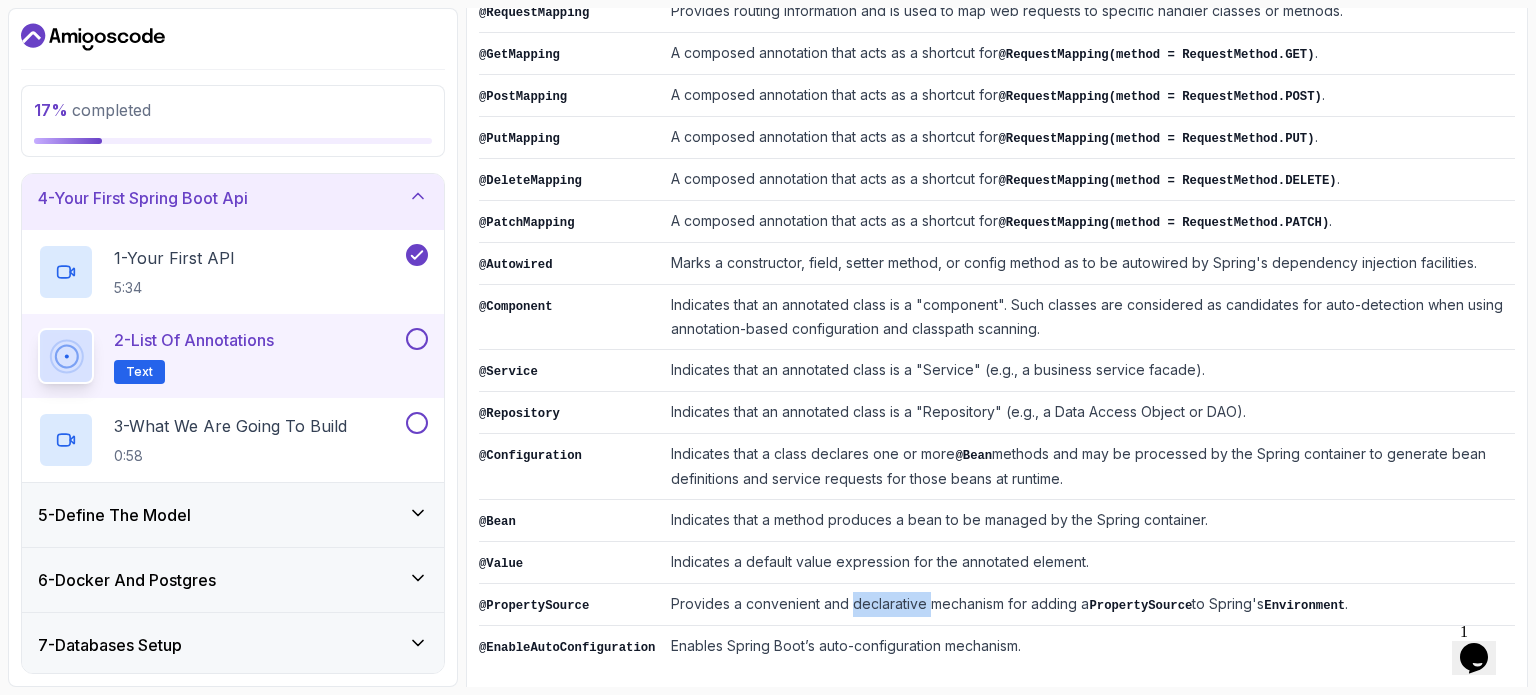 click on "Provides a convenient and declarative mechanism for adding a  PropertySource  to Spring's  Environment ." at bounding box center [1089, 605] 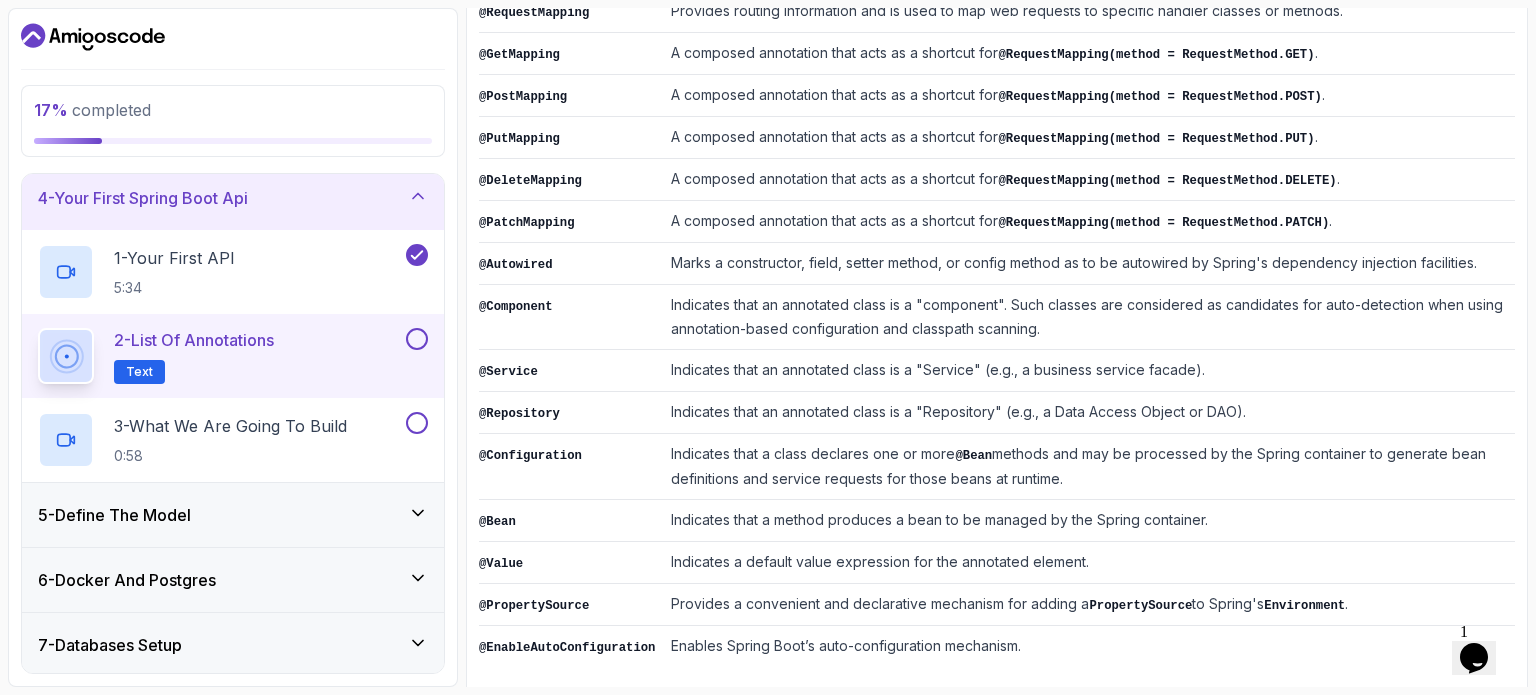 click on "Provides a convenient and declarative mechanism for adding a  PropertySource  to Spring's  Environment ." at bounding box center [1089, 605] 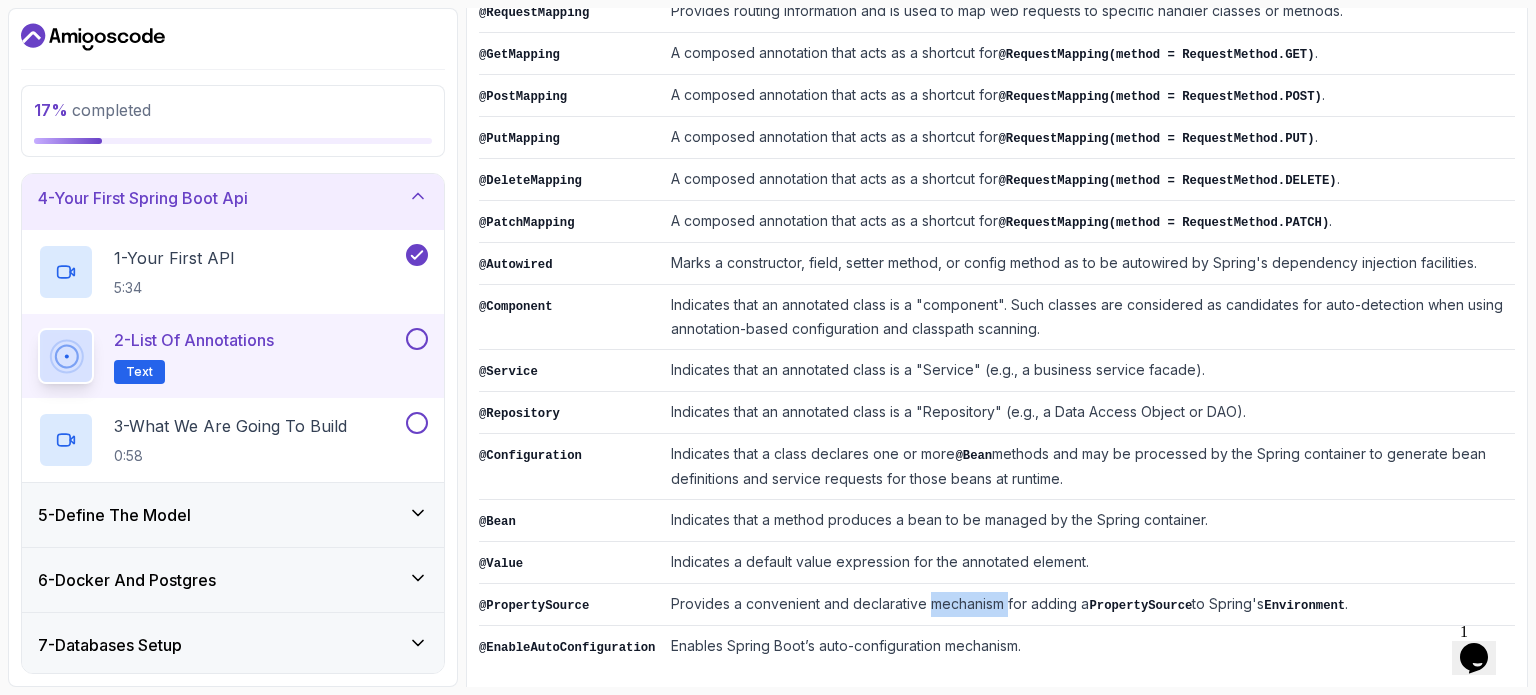 click on "Provides a convenient and declarative mechanism for adding a  PropertySource  to Spring's  Environment ." at bounding box center (1089, 605) 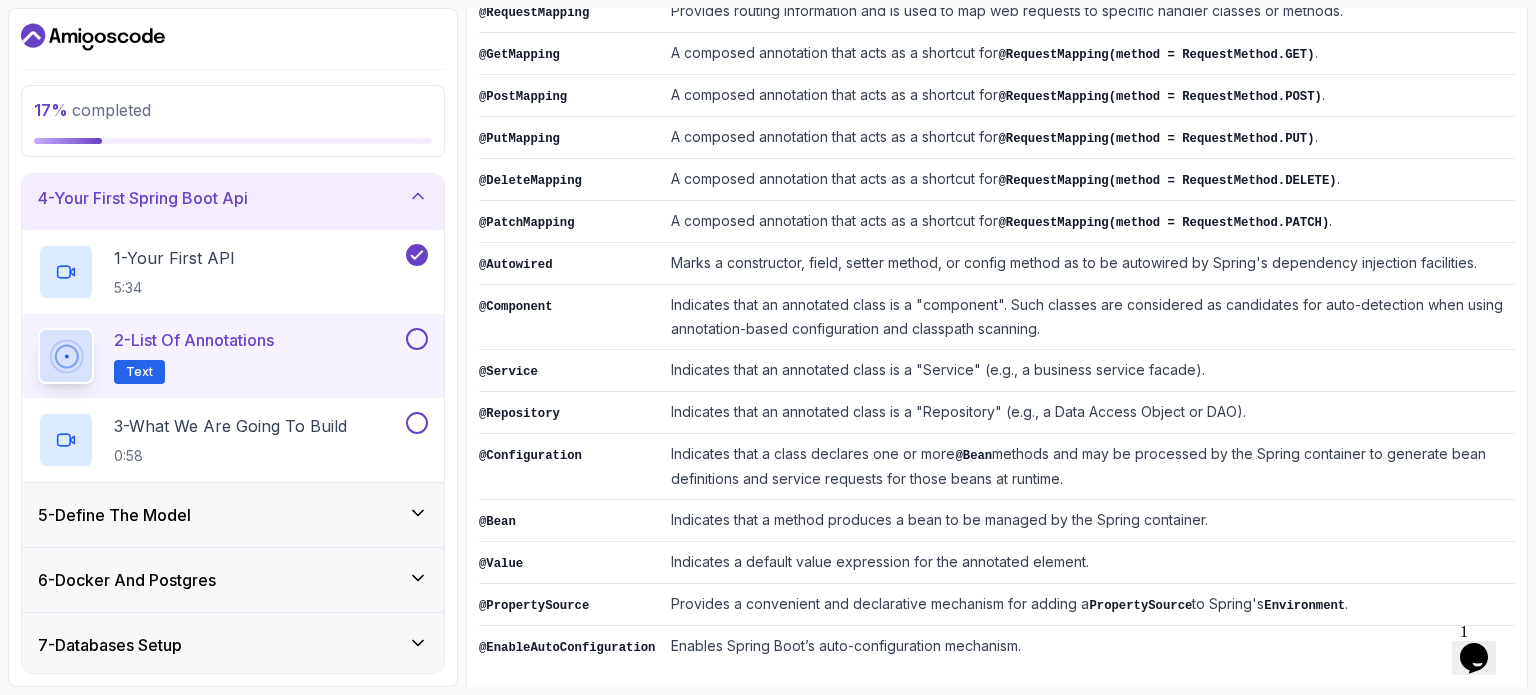 click on "Provides a convenient and declarative mechanism for adding a  PropertySource  to Spring's  Environment ." at bounding box center [1089, 605] 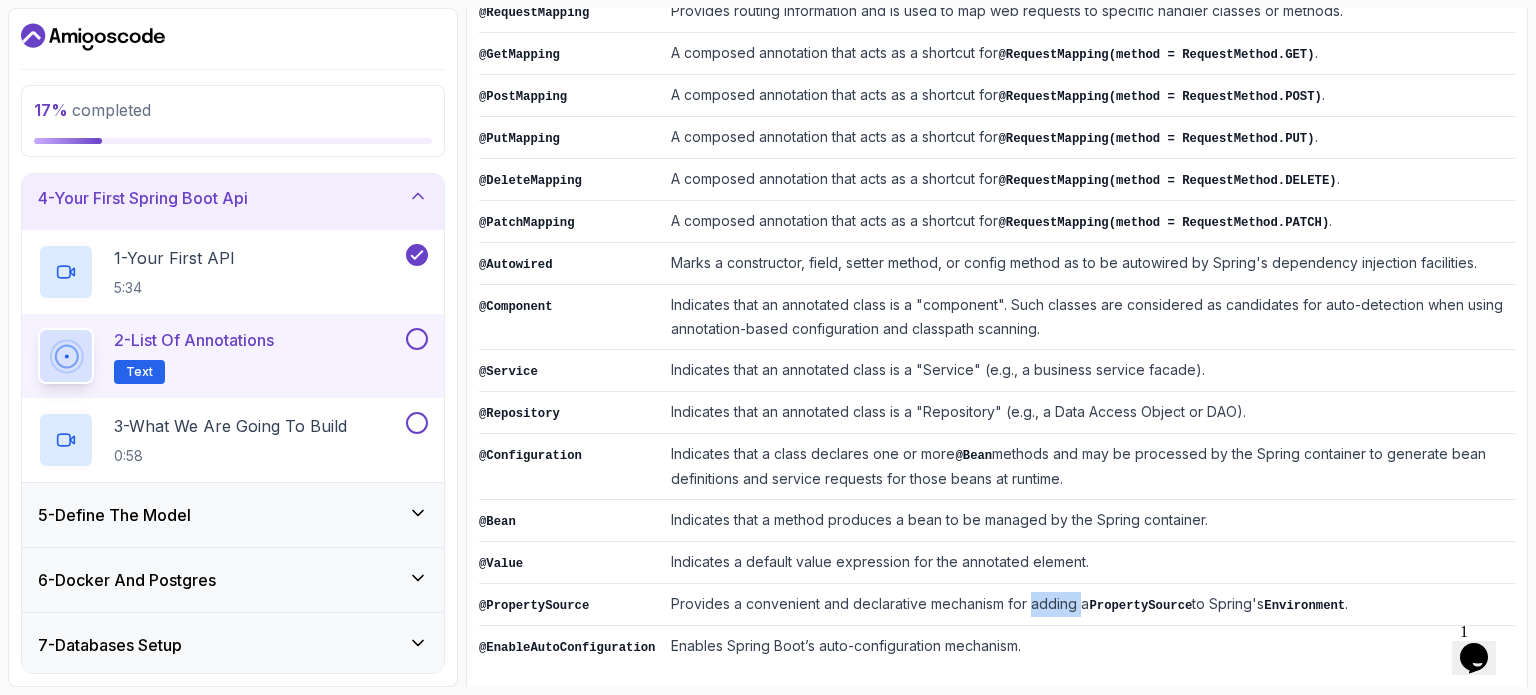 click on "Provides a convenient and declarative mechanism for adding a  PropertySource  to Spring's  Environment ." at bounding box center (1089, 605) 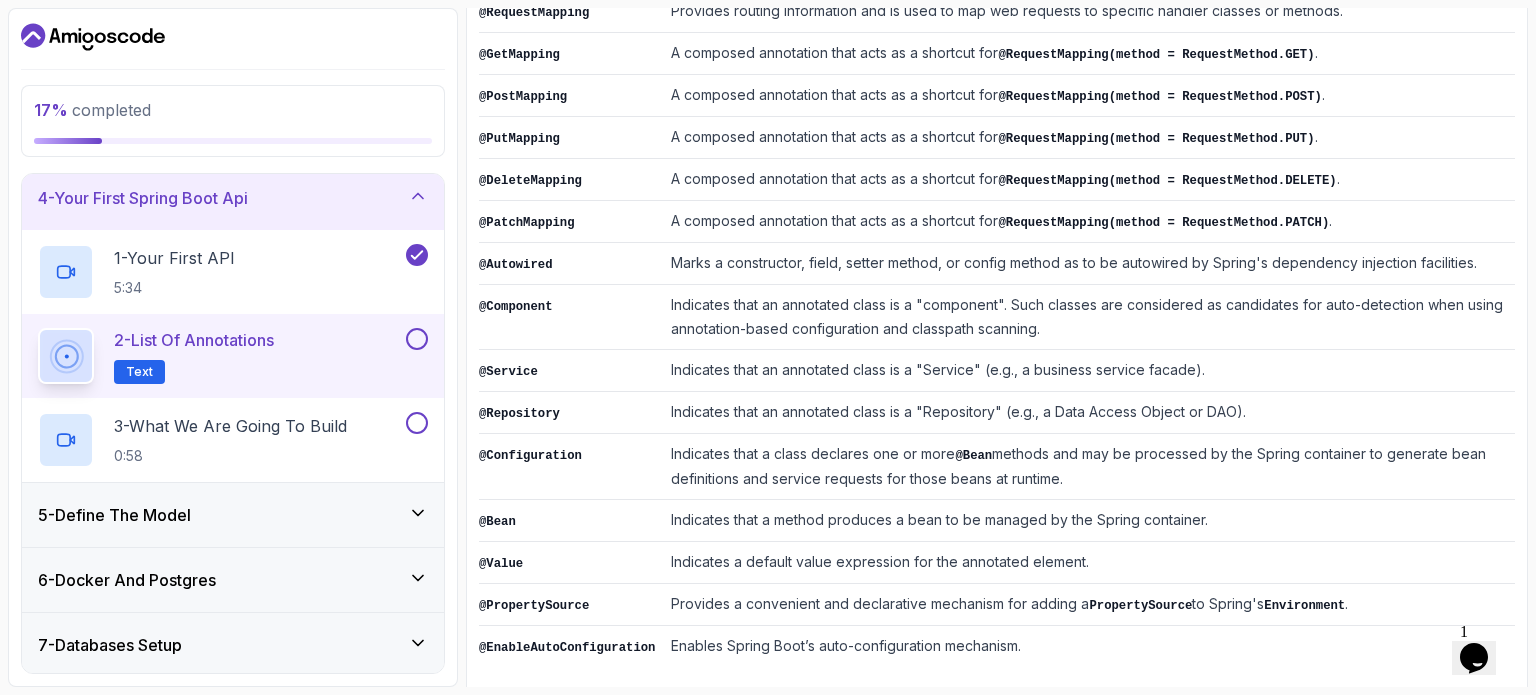click on "Provides a convenient and declarative mechanism for adding a  PropertySource  to Spring's  Environment ." at bounding box center (1089, 605) 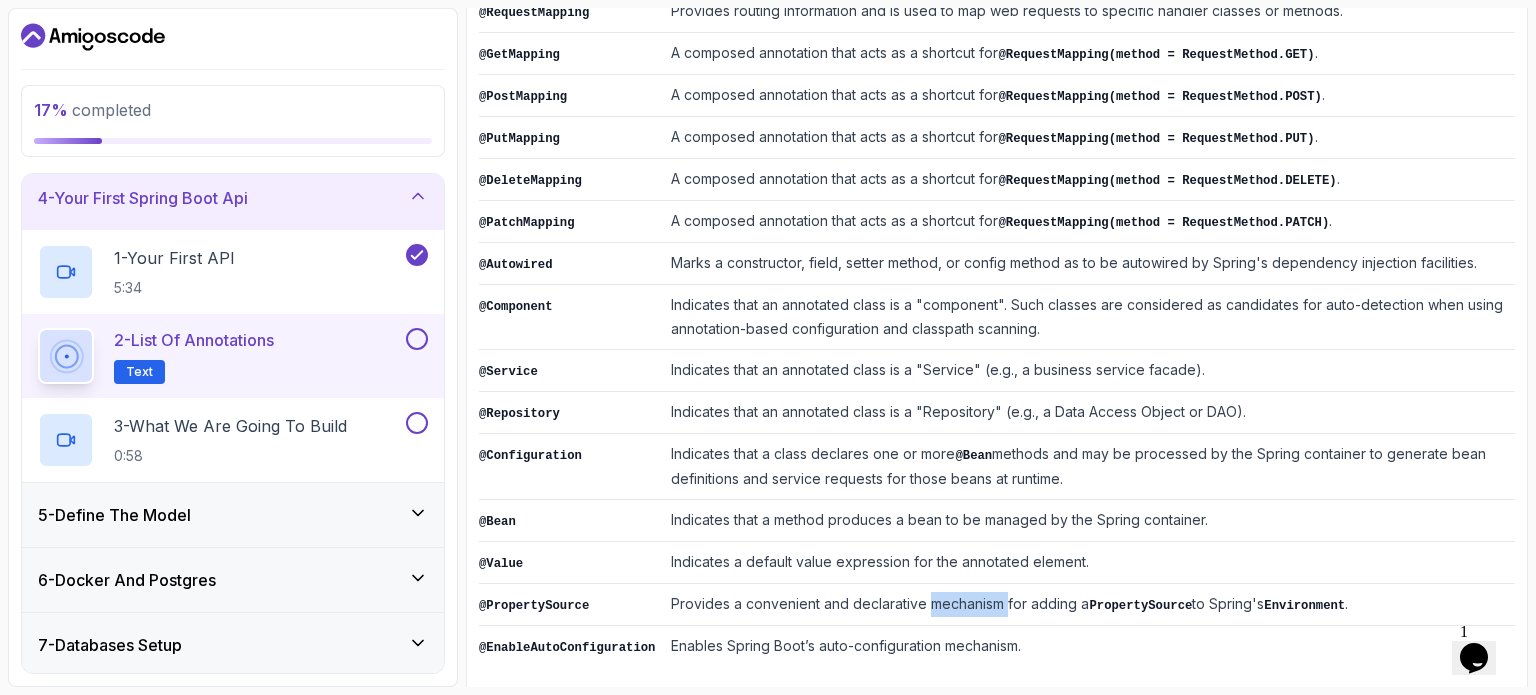 click on "Provides a convenient and declarative mechanism for adding a  PropertySource  to Spring's  Environment ." at bounding box center [1089, 605] 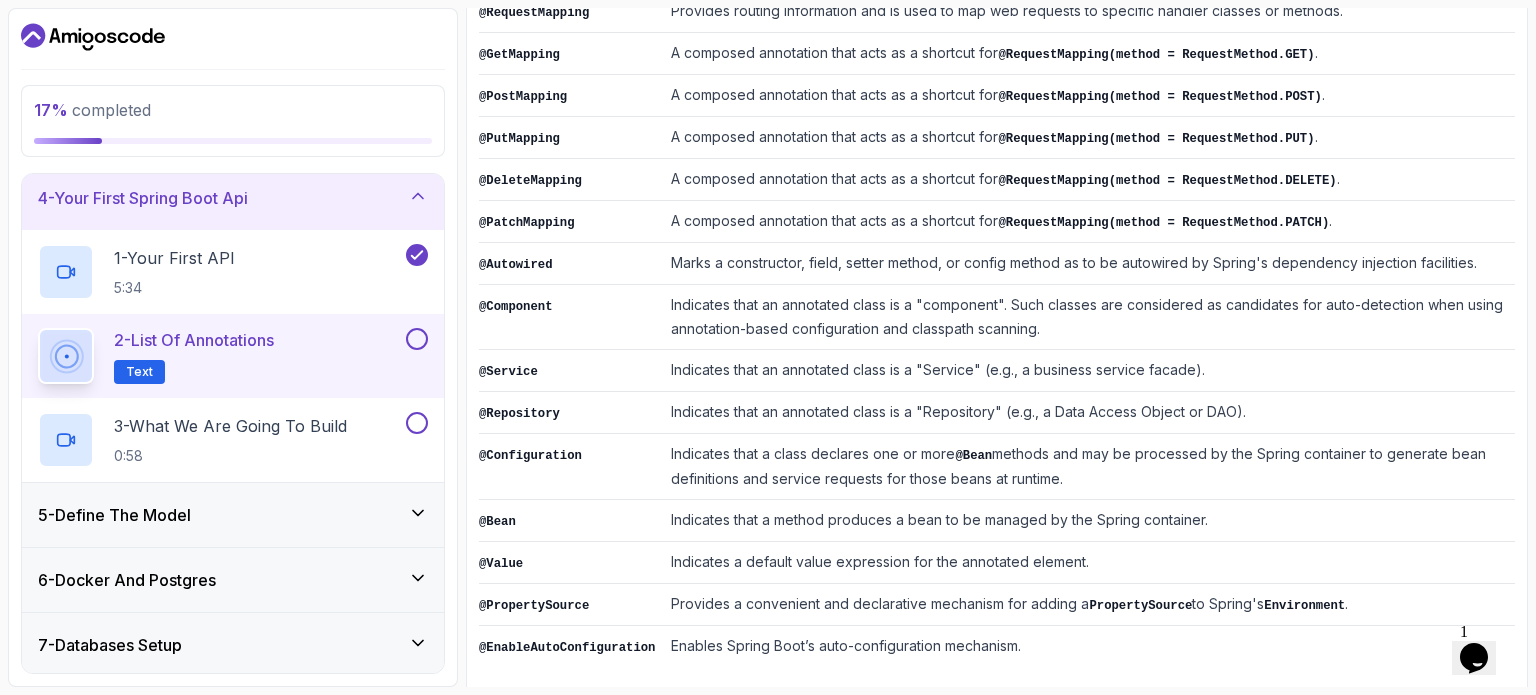 click on "PropertySource" at bounding box center (1140, 606) 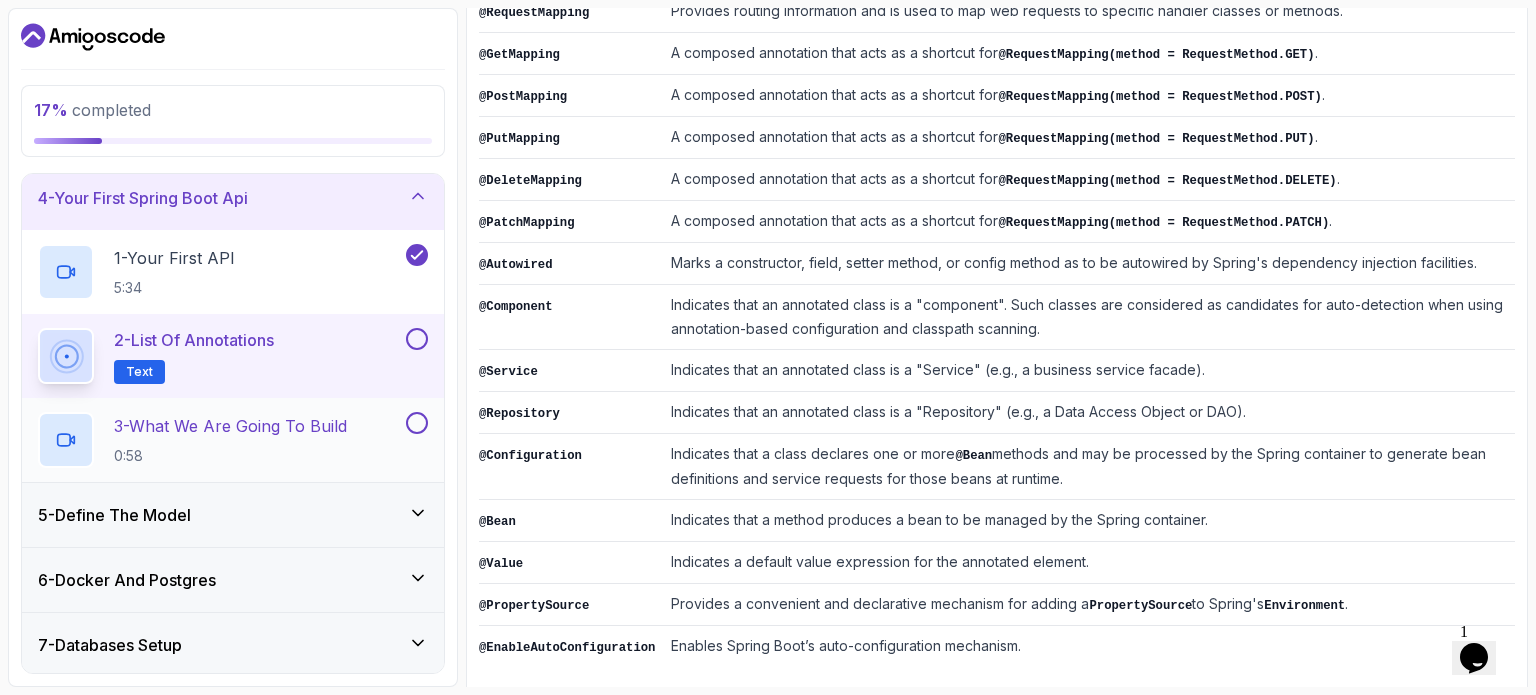 click on "0:58" at bounding box center (230, 456) 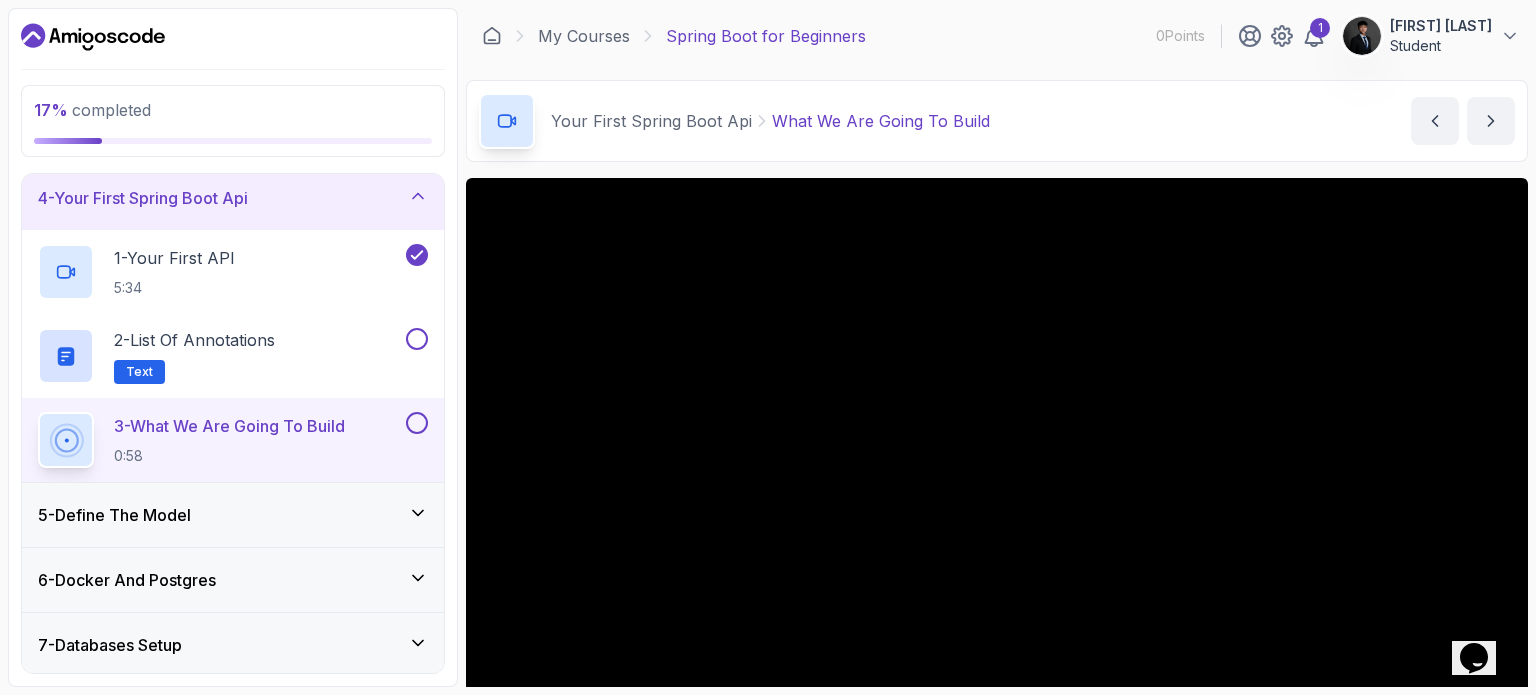 scroll, scrollTop: 100, scrollLeft: 0, axis: vertical 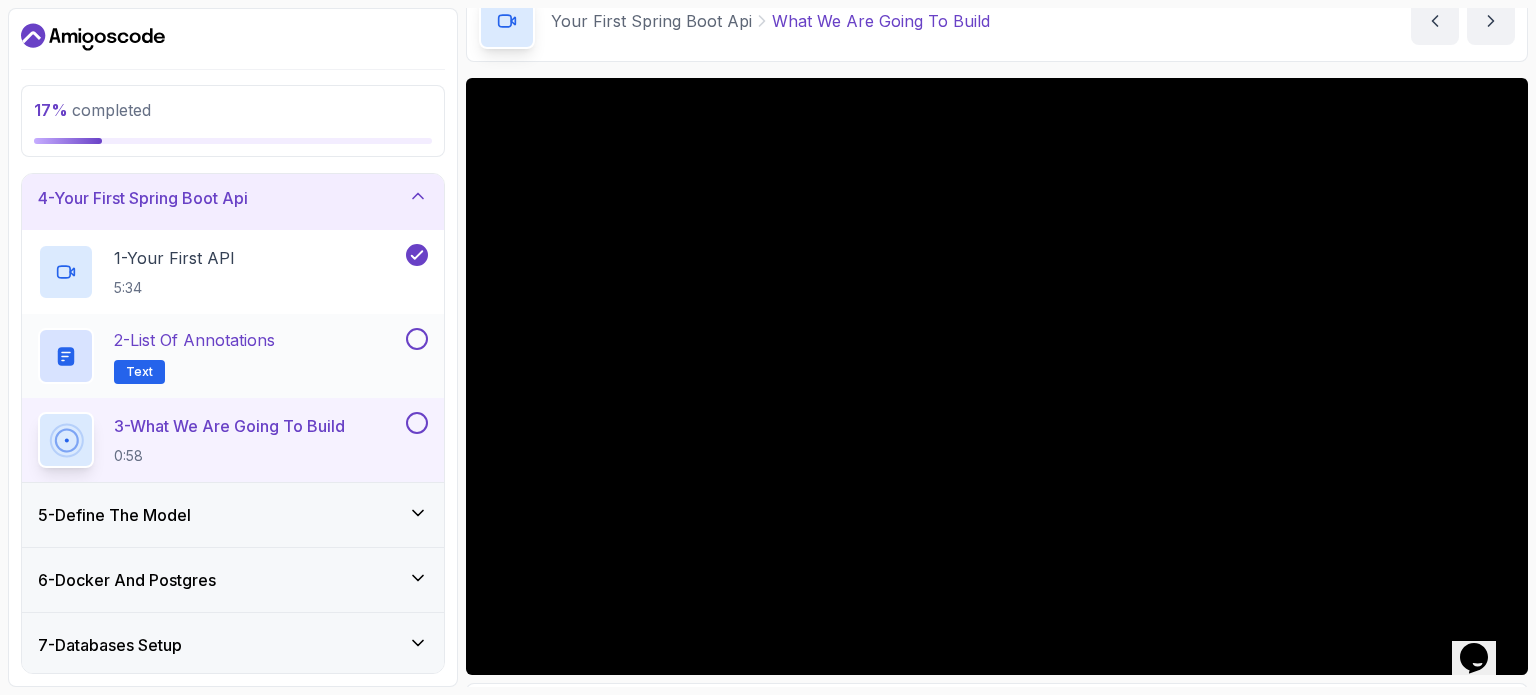 click at bounding box center (417, 339) 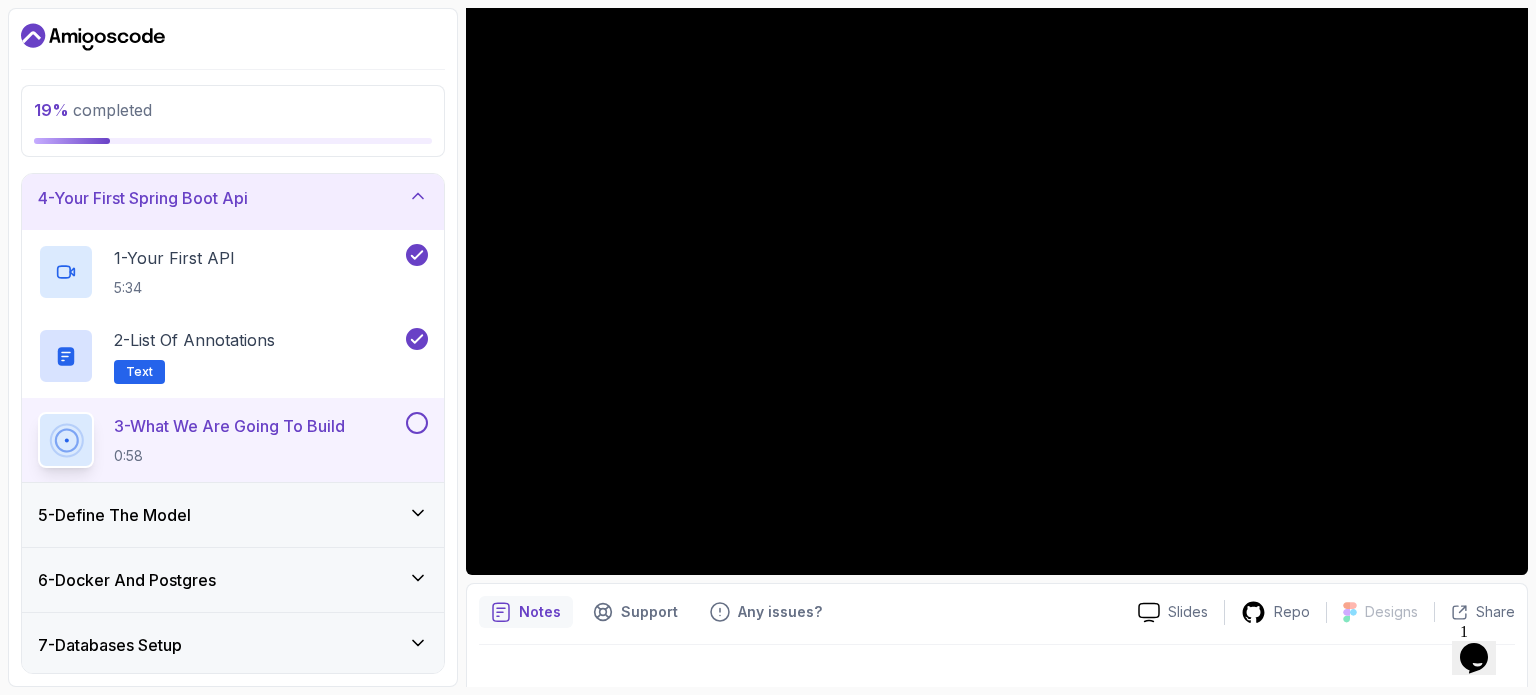 scroll, scrollTop: 226, scrollLeft: 0, axis: vertical 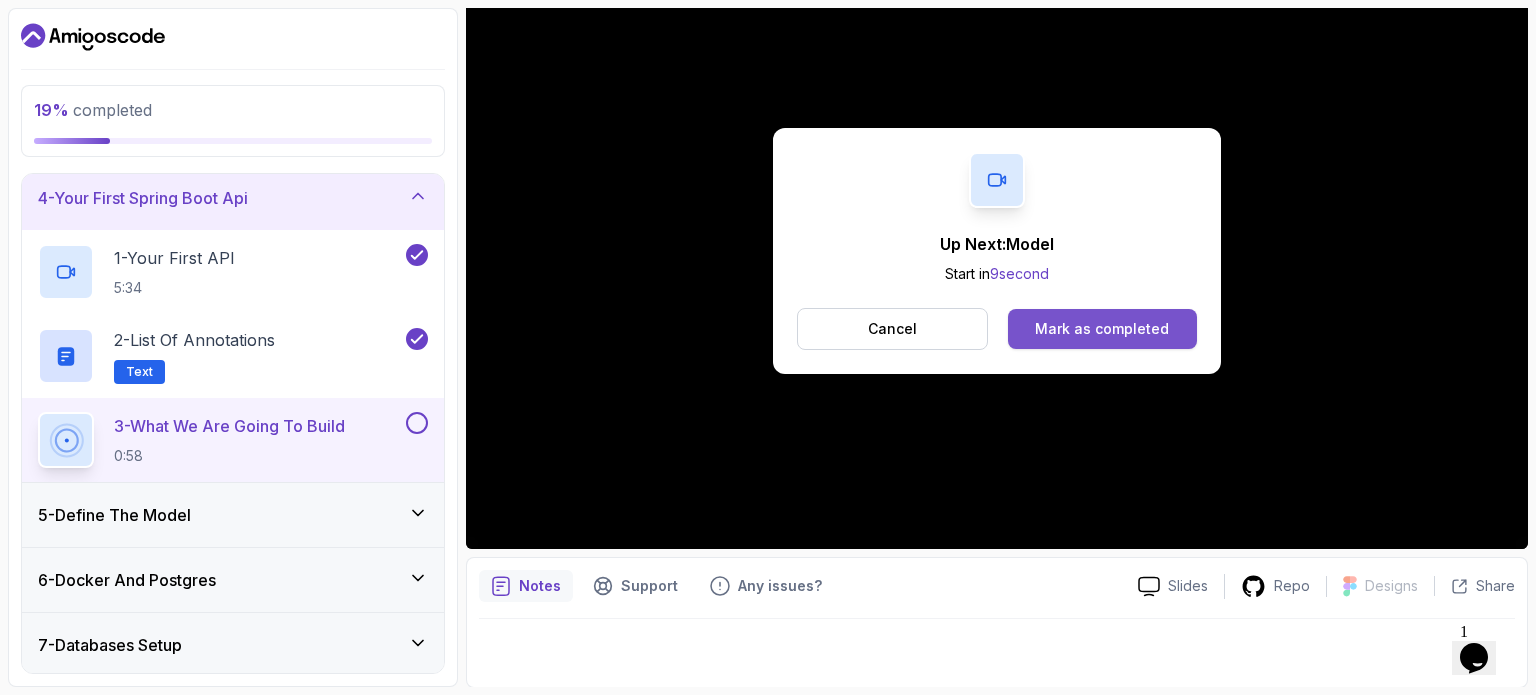 click on "Mark as completed" at bounding box center [1102, 329] 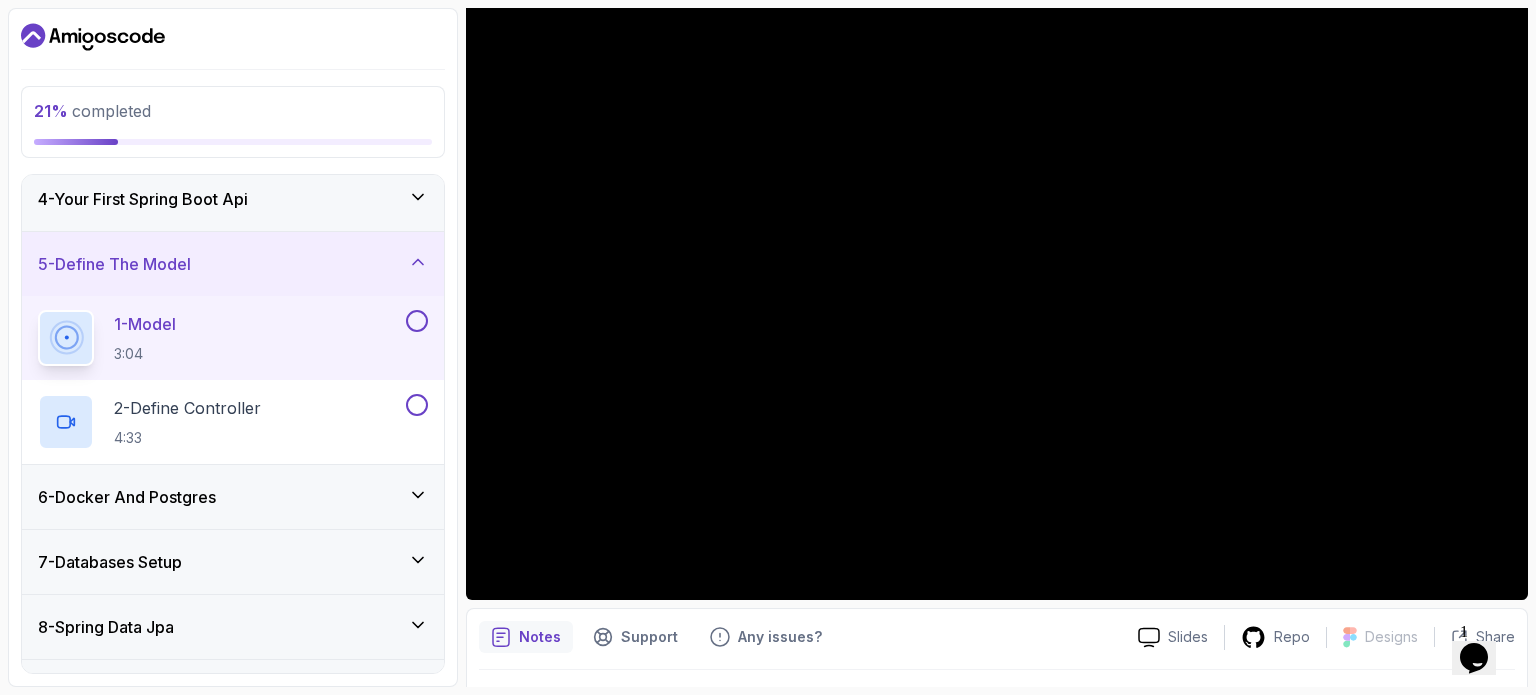 scroll, scrollTop: 126, scrollLeft: 0, axis: vertical 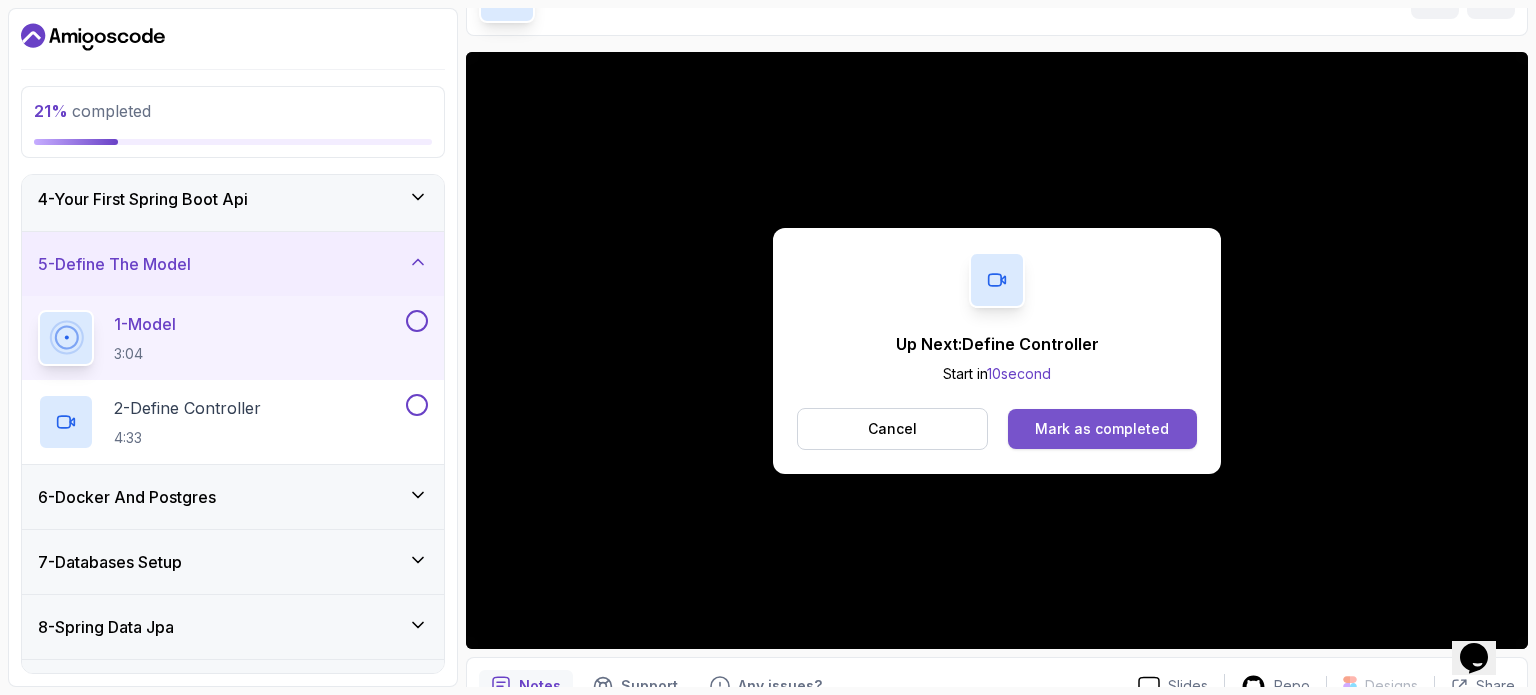 click on "Mark as completed" at bounding box center [1102, 429] 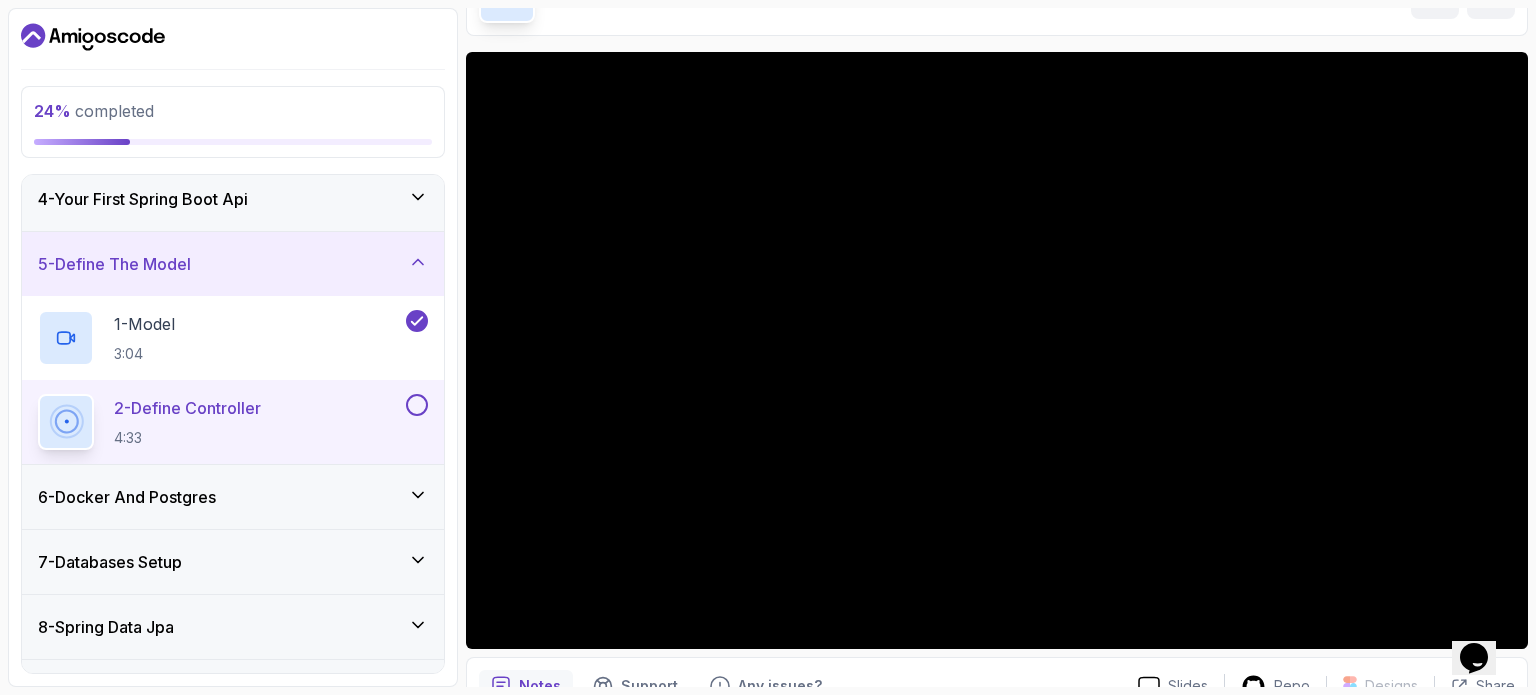 click on "Notes Support Any issues?" at bounding box center [800, 686] 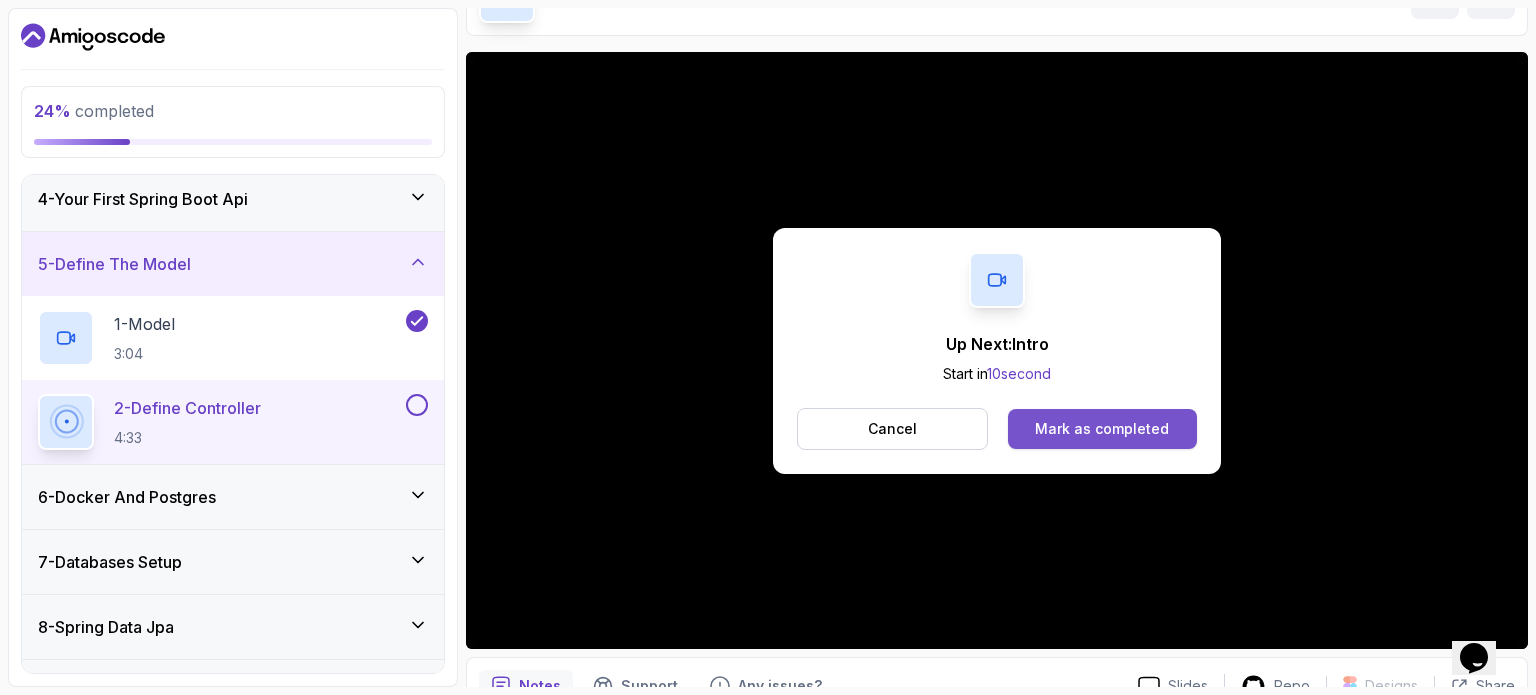 click on "Mark as completed" at bounding box center [1102, 429] 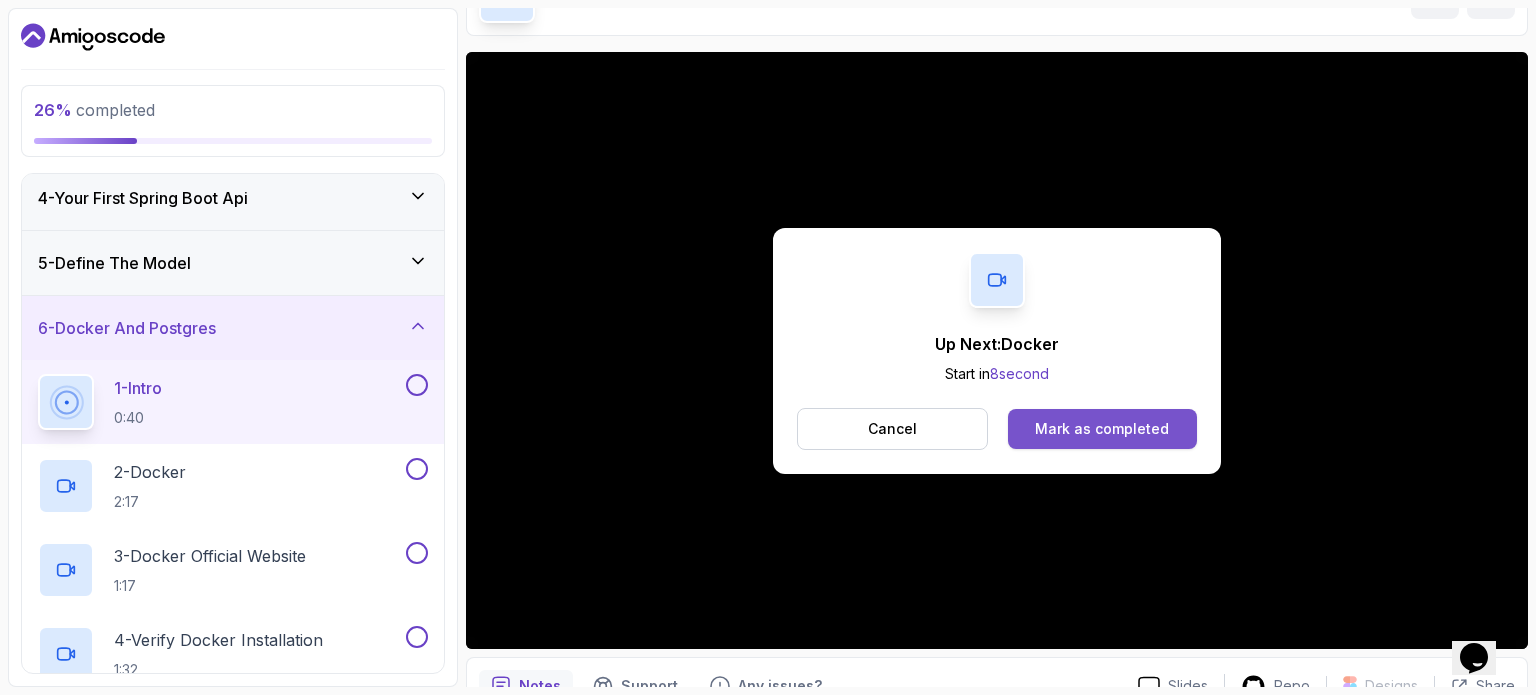 click on "Mark as completed" at bounding box center (1102, 429) 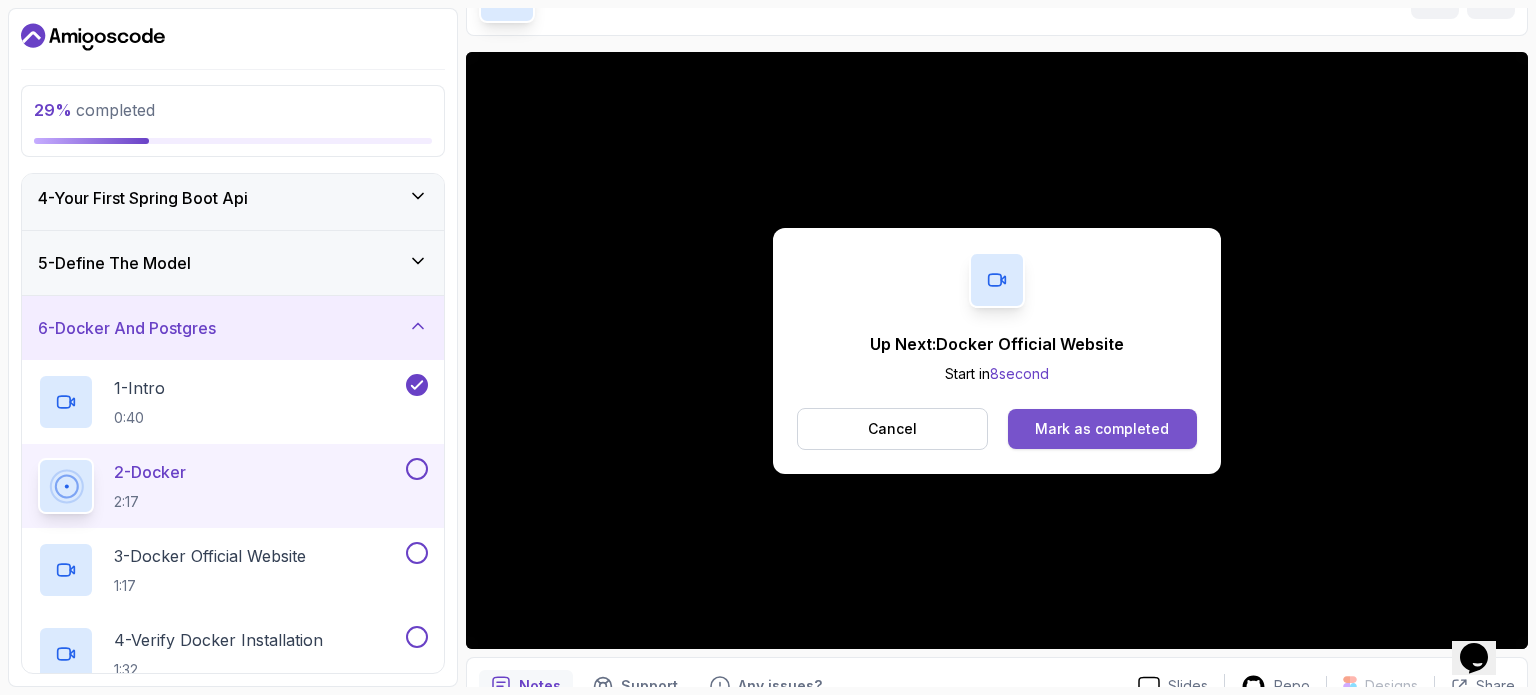 click on "Mark as completed" at bounding box center [1102, 429] 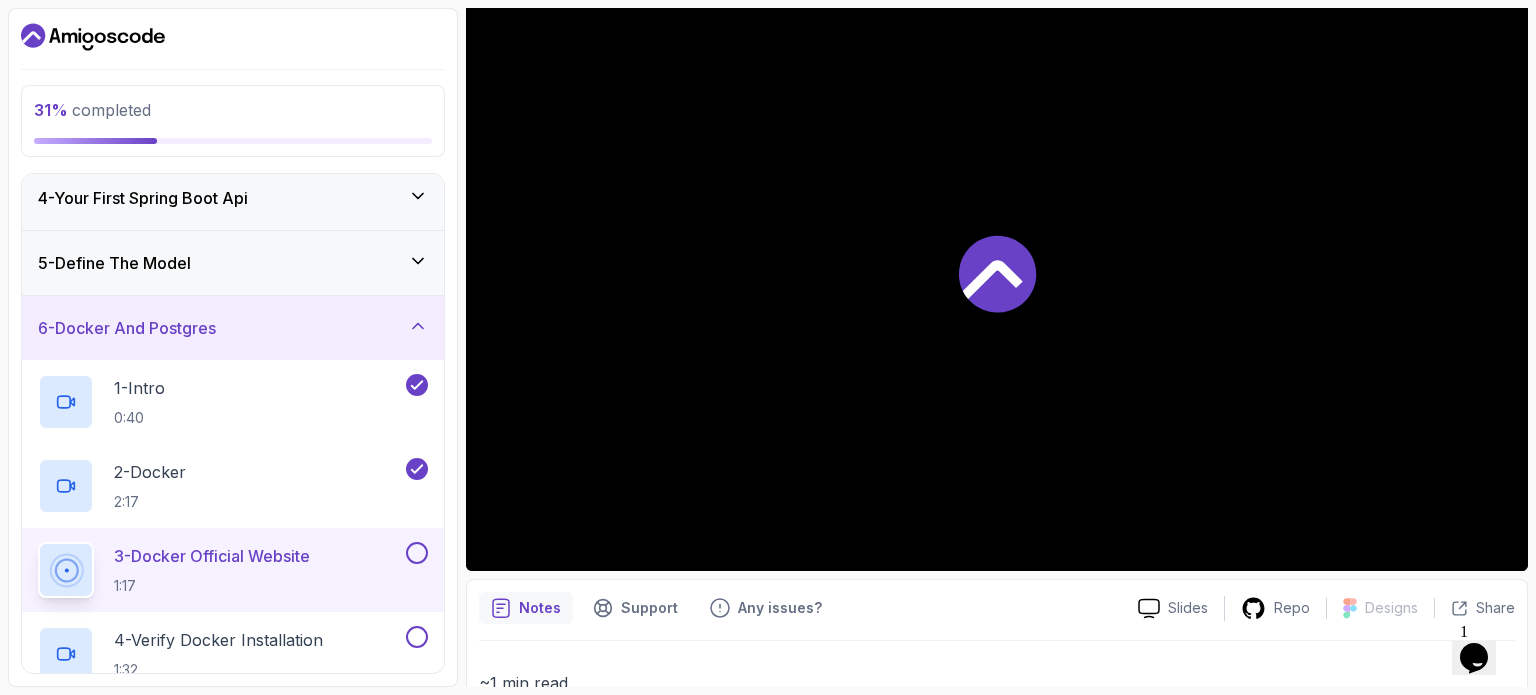 scroll, scrollTop: 226, scrollLeft: 0, axis: vertical 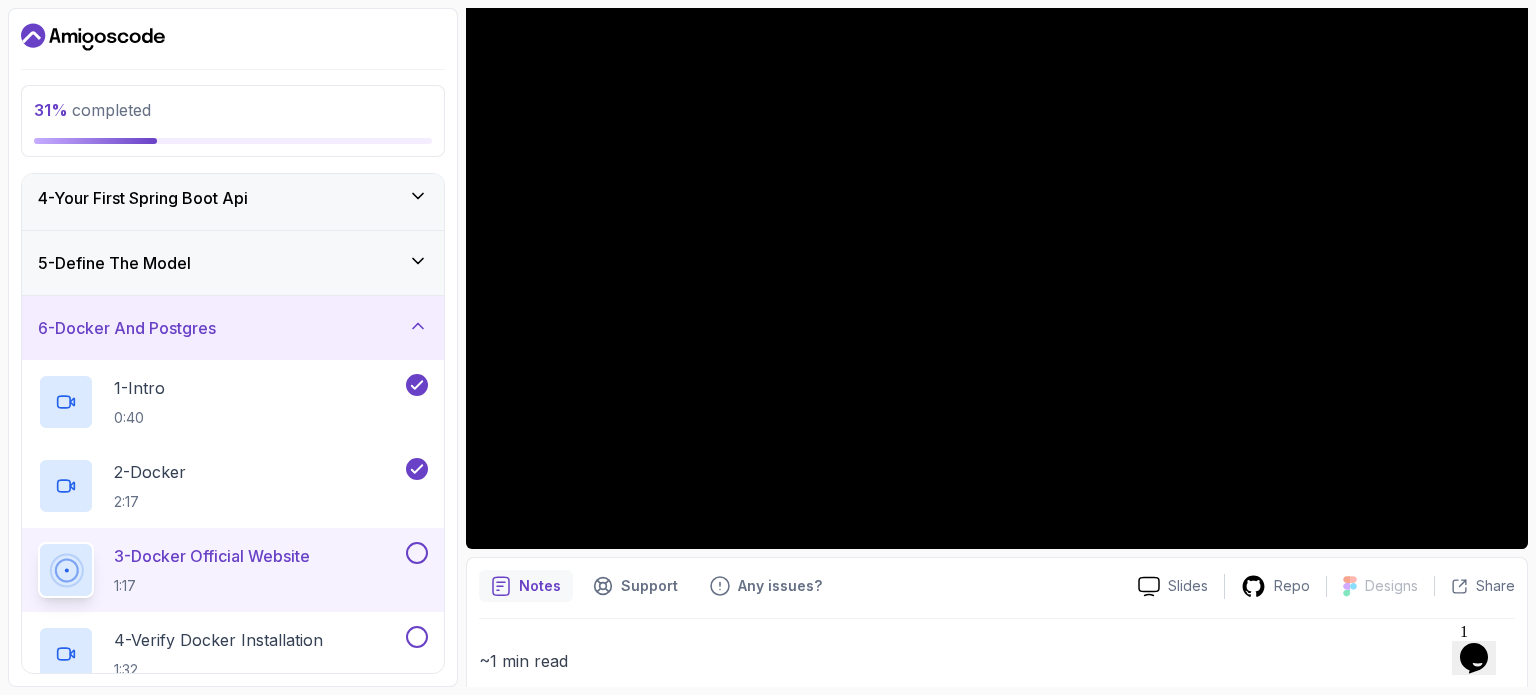click on "~1 min read" at bounding box center (997, 661) 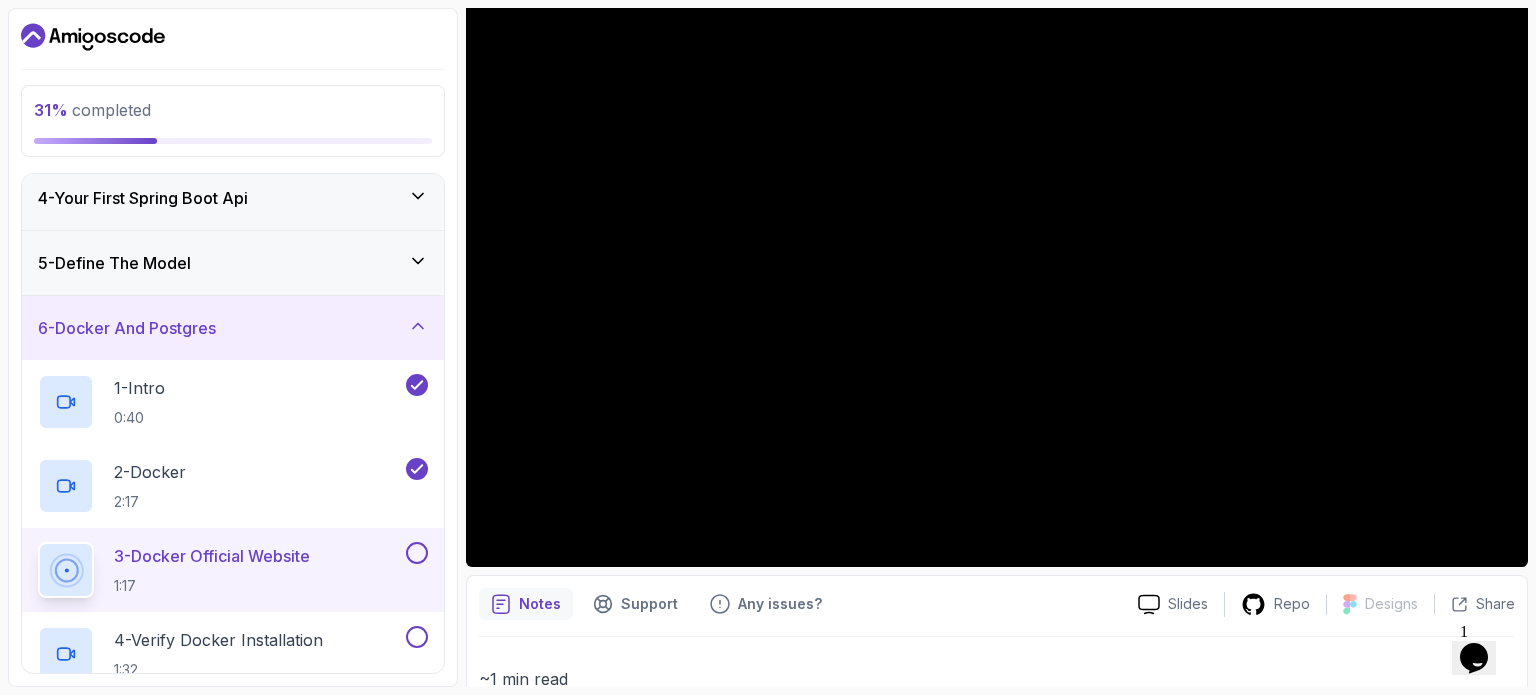 scroll, scrollTop: 100, scrollLeft: 0, axis: vertical 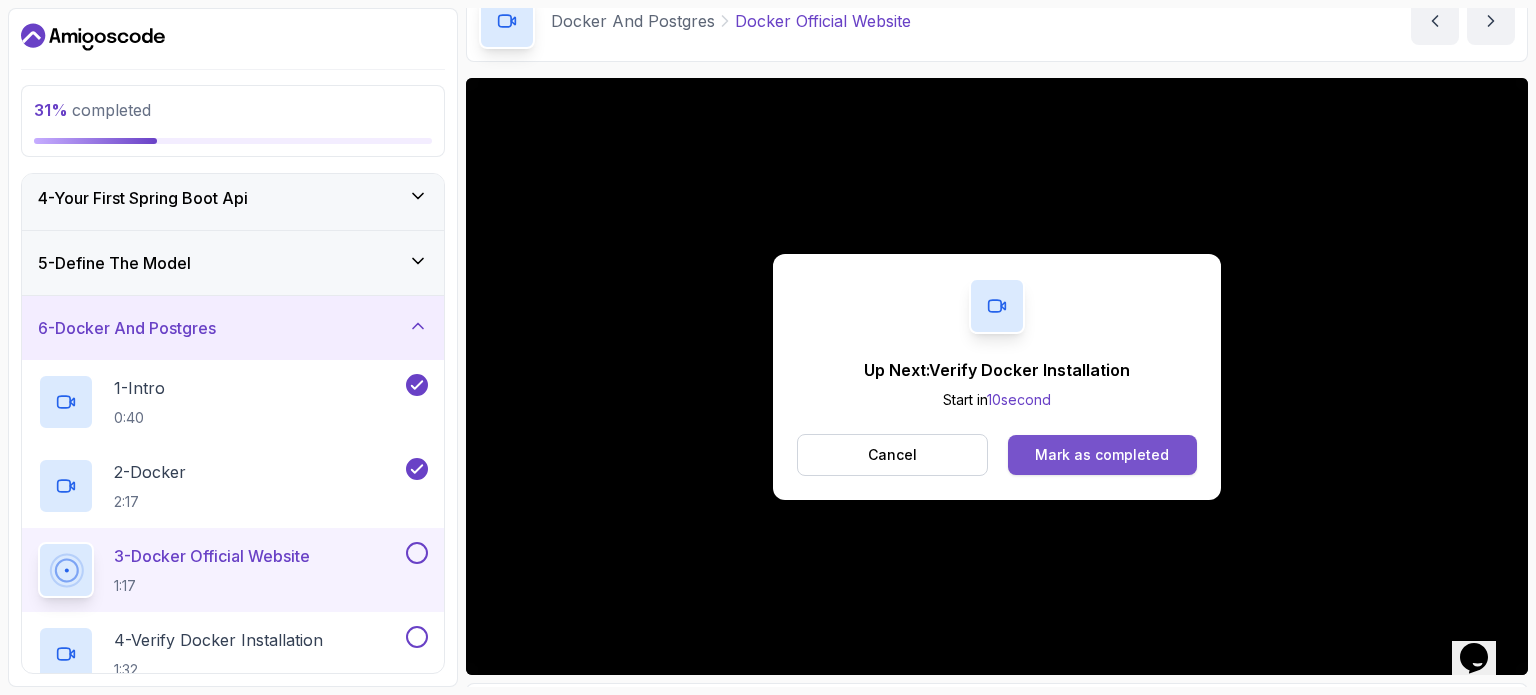 click on "Mark as completed" at bounding box center [1102, 455] 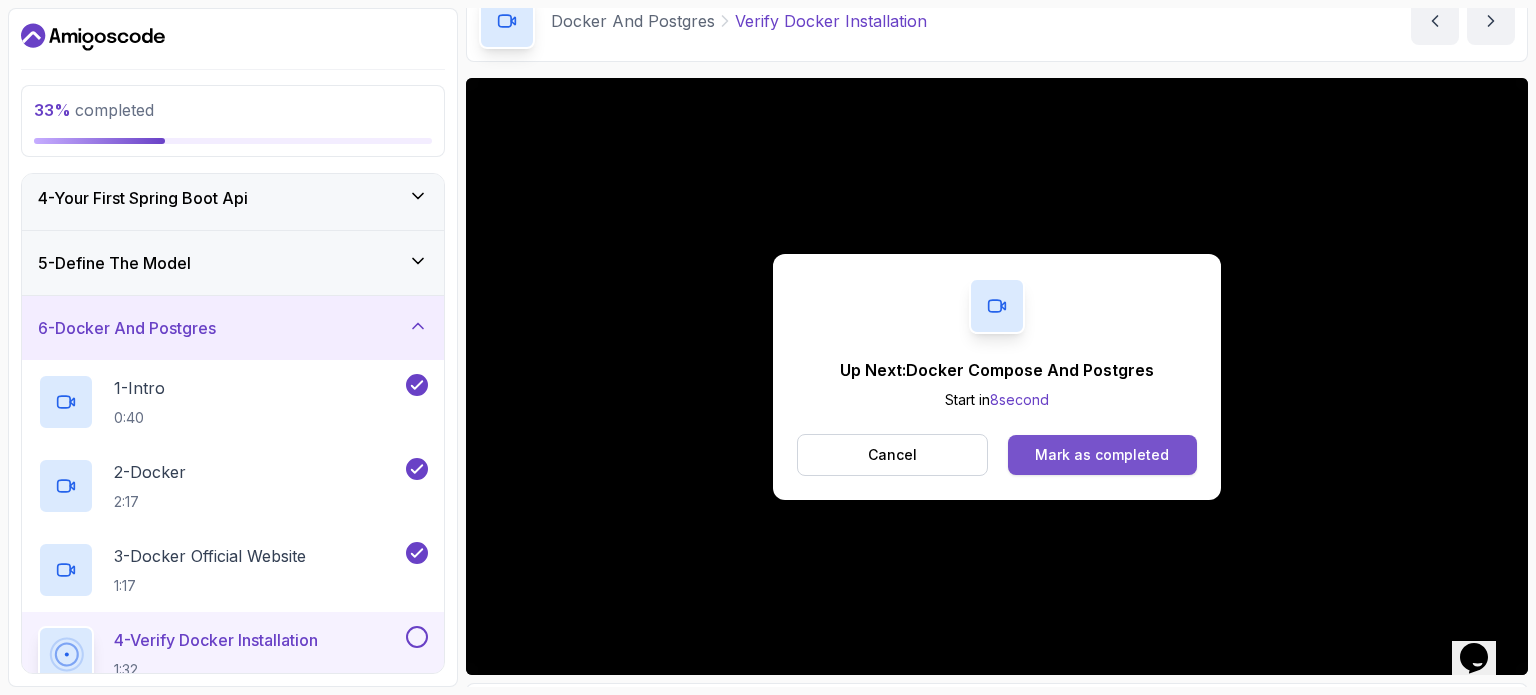 click on "Mark as completed" at bounding box center (1102, 455) 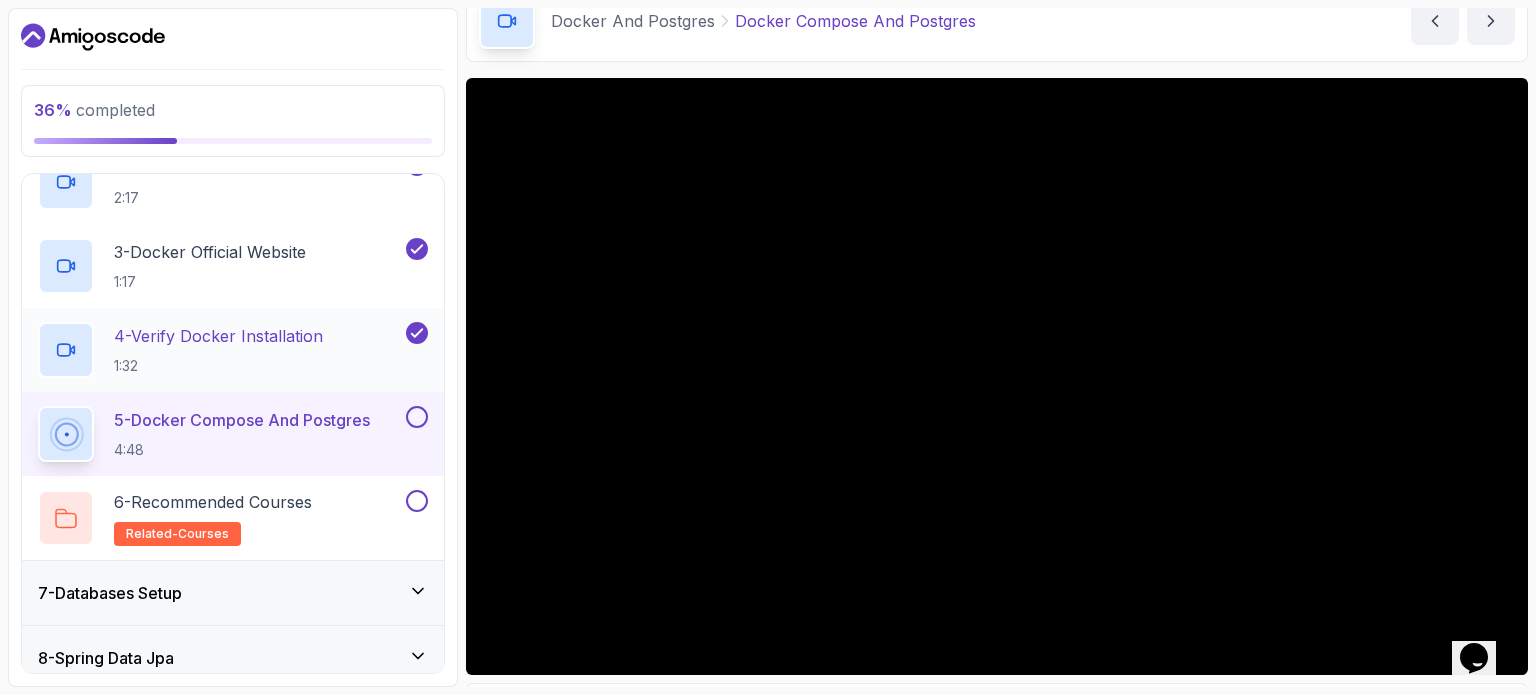 scroll, scrollTop: 403, scrollLeft: 0, axis: vertical 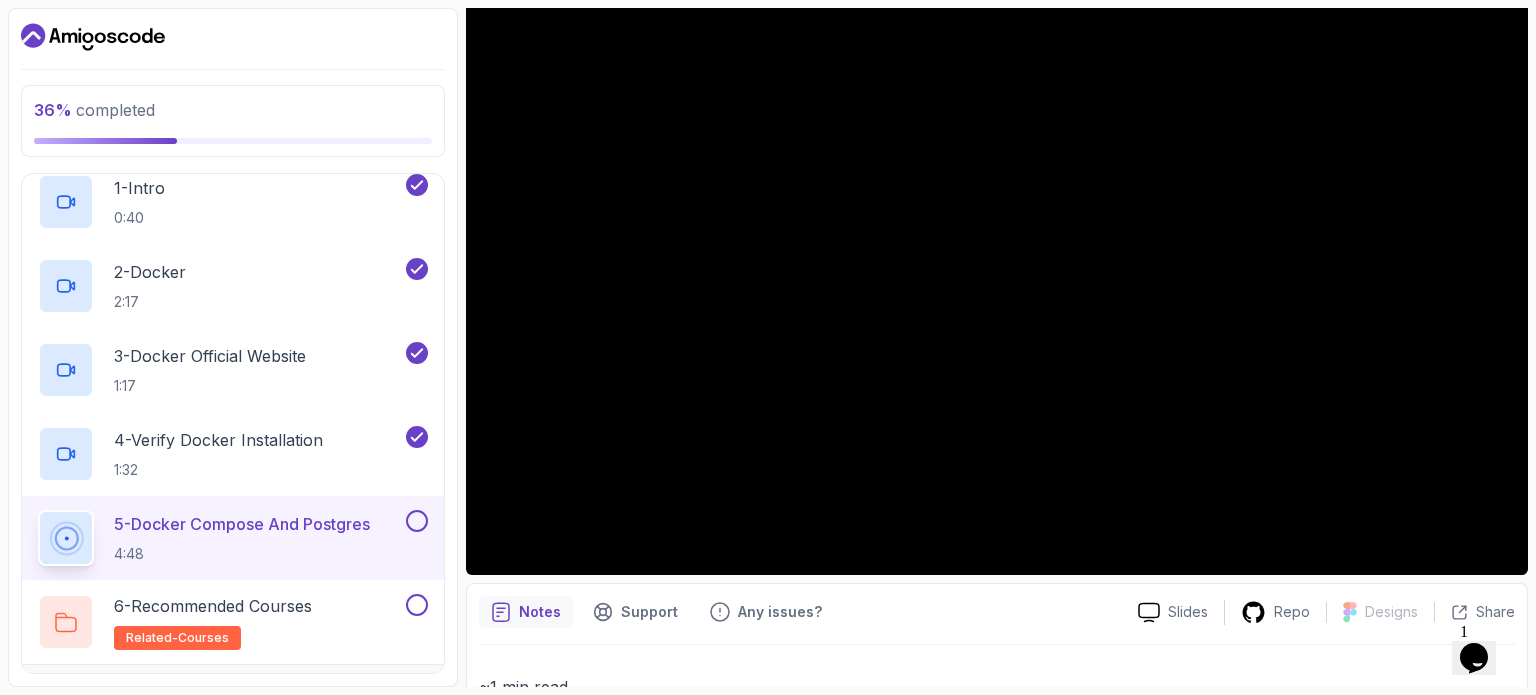 click on "~1 min read services :
db :
container_name :  postgres
image :  postgres:latest
environment :
POSTGRES_USER :  amigoscode
POSTGRES_PASSWORD :  password
PGDATA :  /data/postgres
volumes :
-  db:/data/postgres
ports :
-  "5332:5432"
networks :
-  db
restart :  unless-stopped
networks :
db :
driver :  bridge
volumes :
db :" at bounding box center [997, 1005] 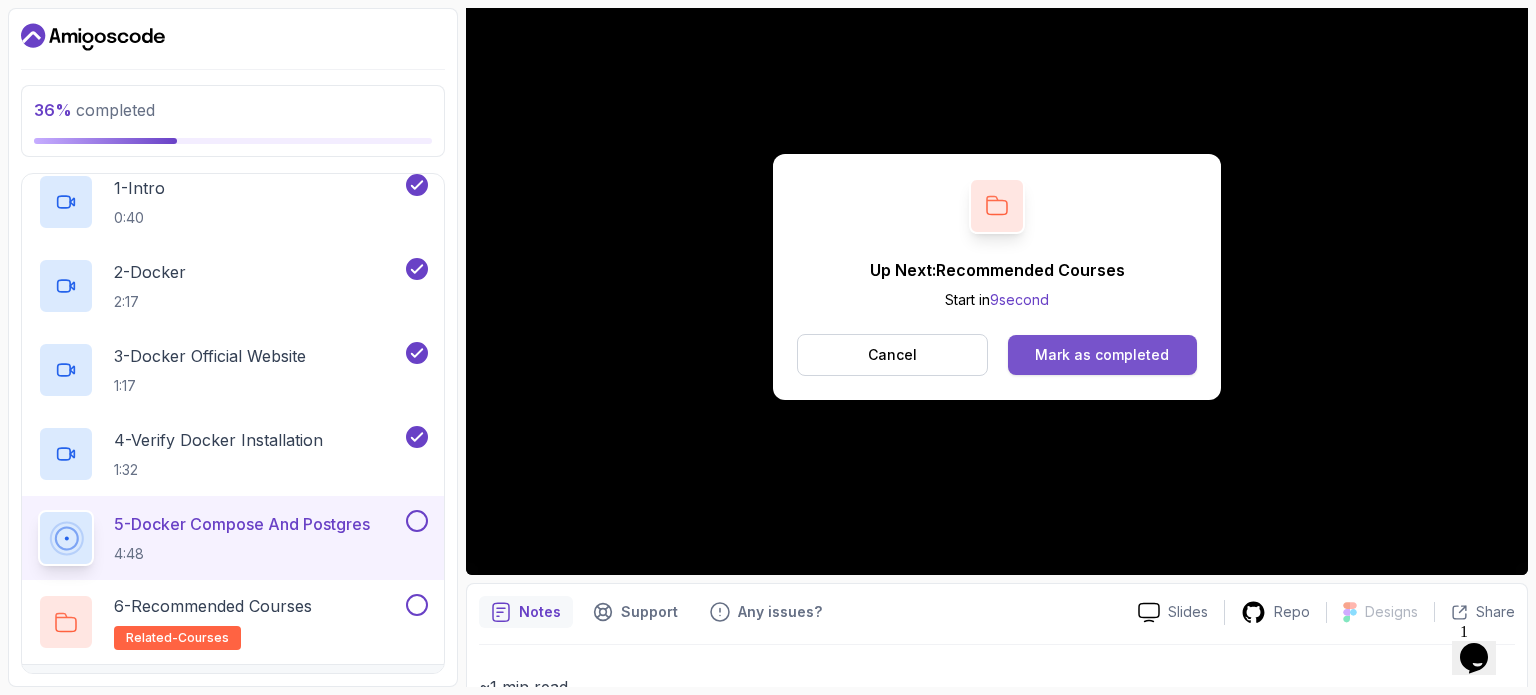 click on "Mark as completed" at bounding box center [1102, 355] 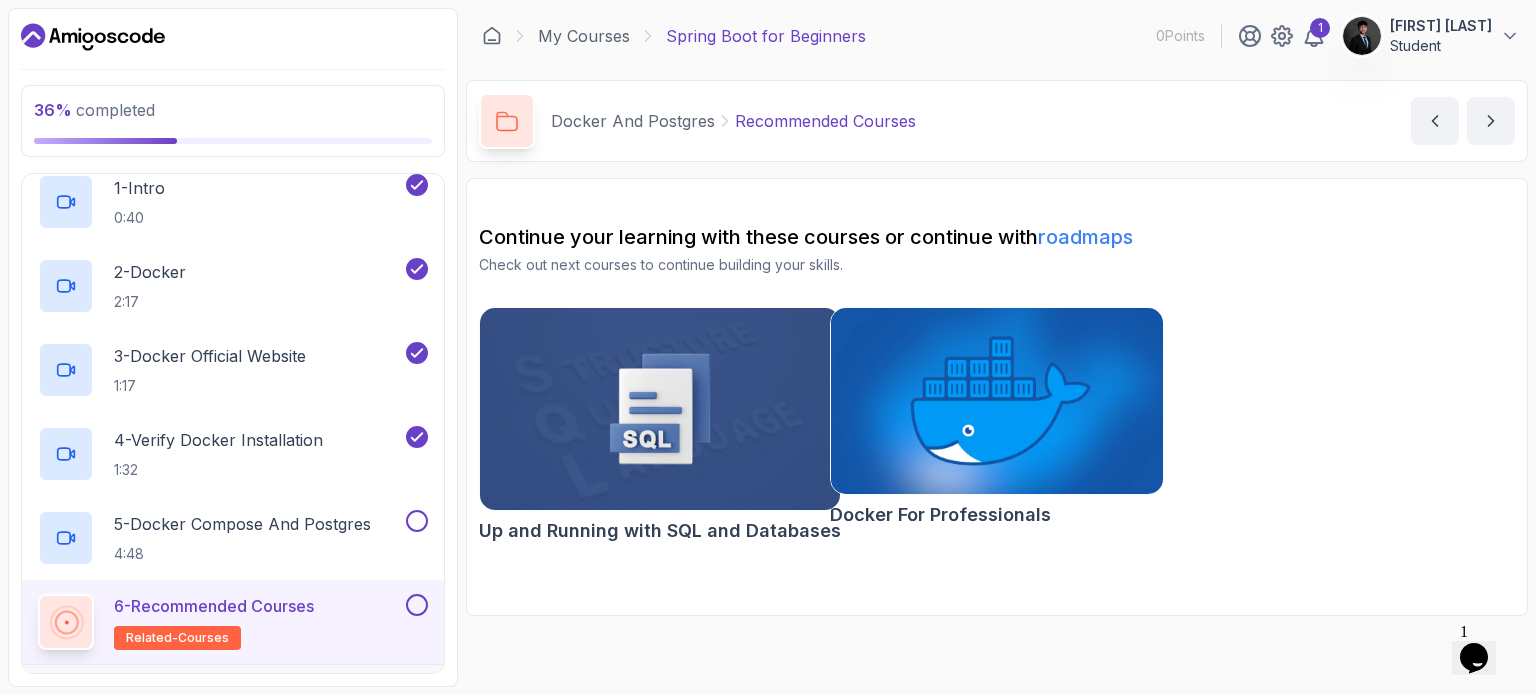 scroll, scrollTop: 0, scrollLeft: 0, axis: both 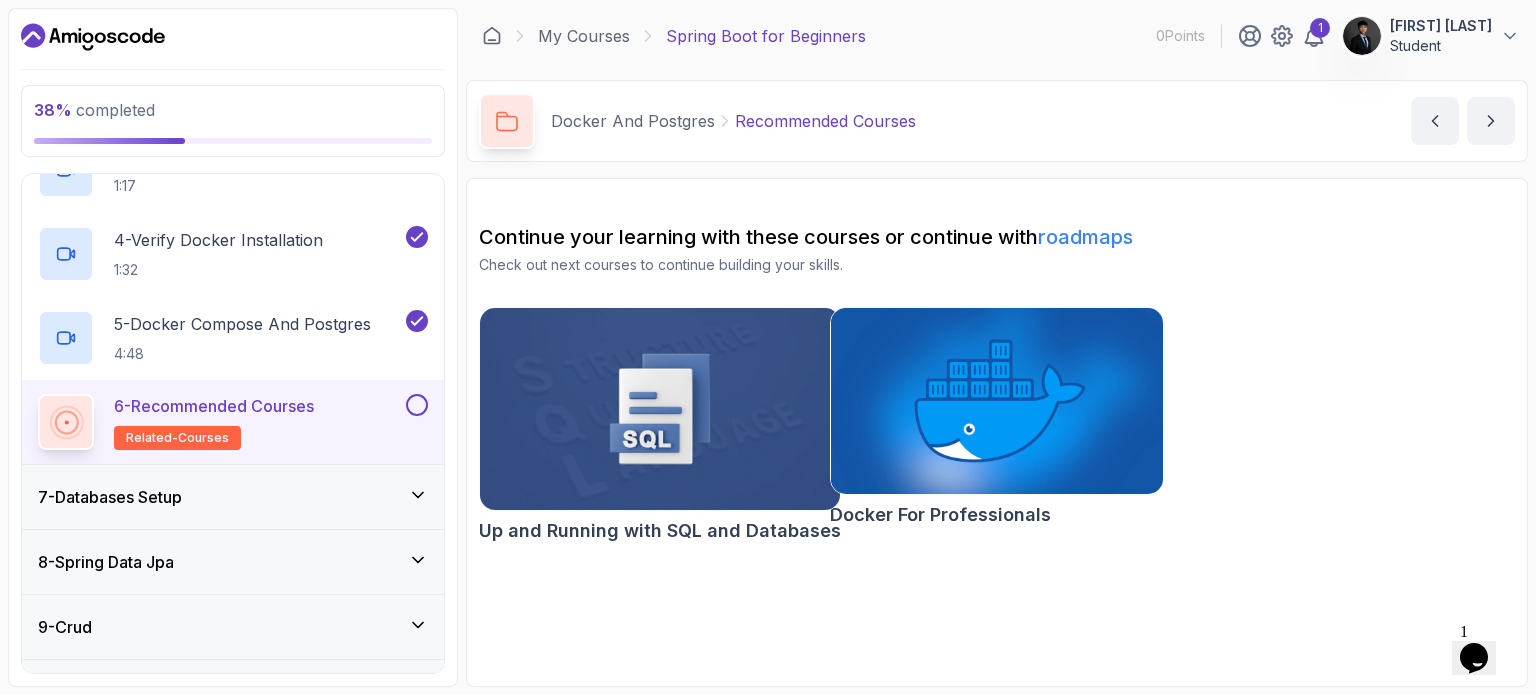 click on "7  -  Databases Setup" at bounding box center [233, 497] 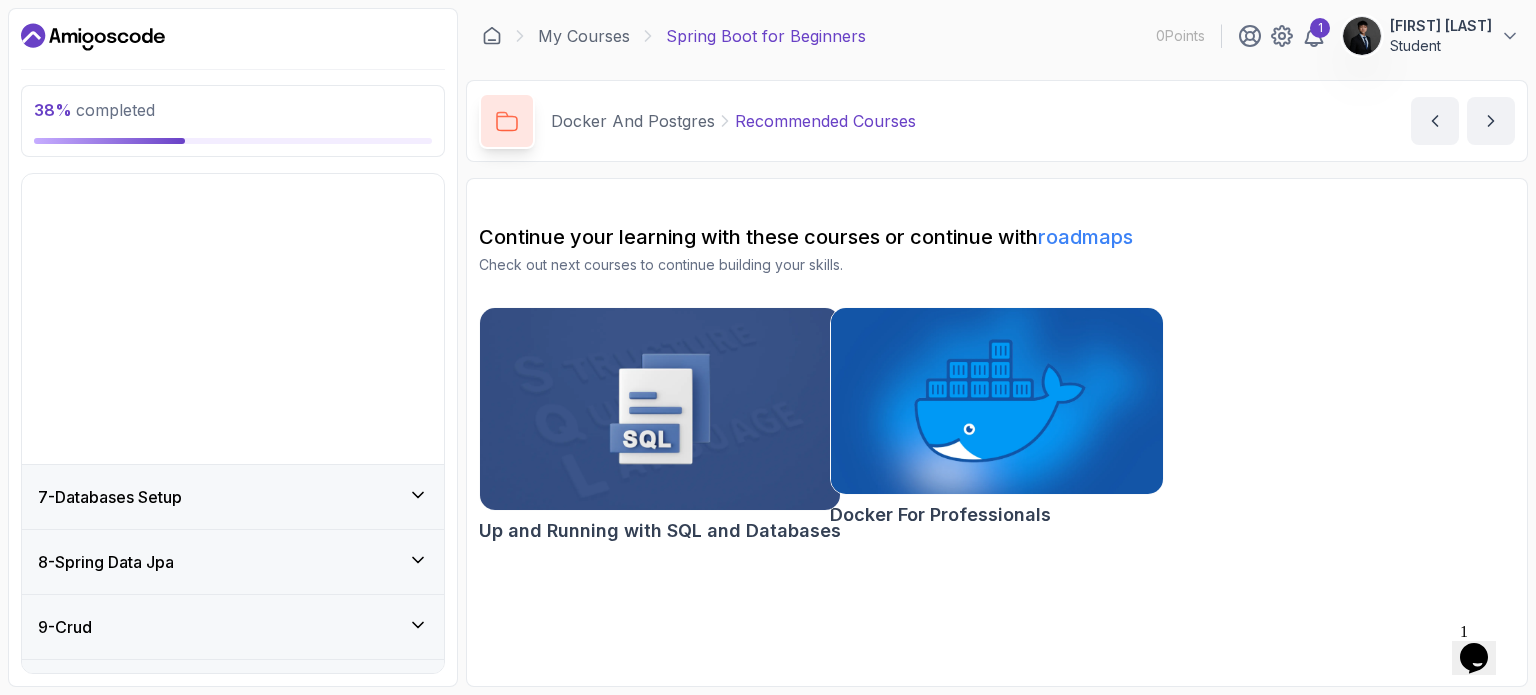 scroll, scrollTop: 276, scrollLeft: 0, axis: vertical 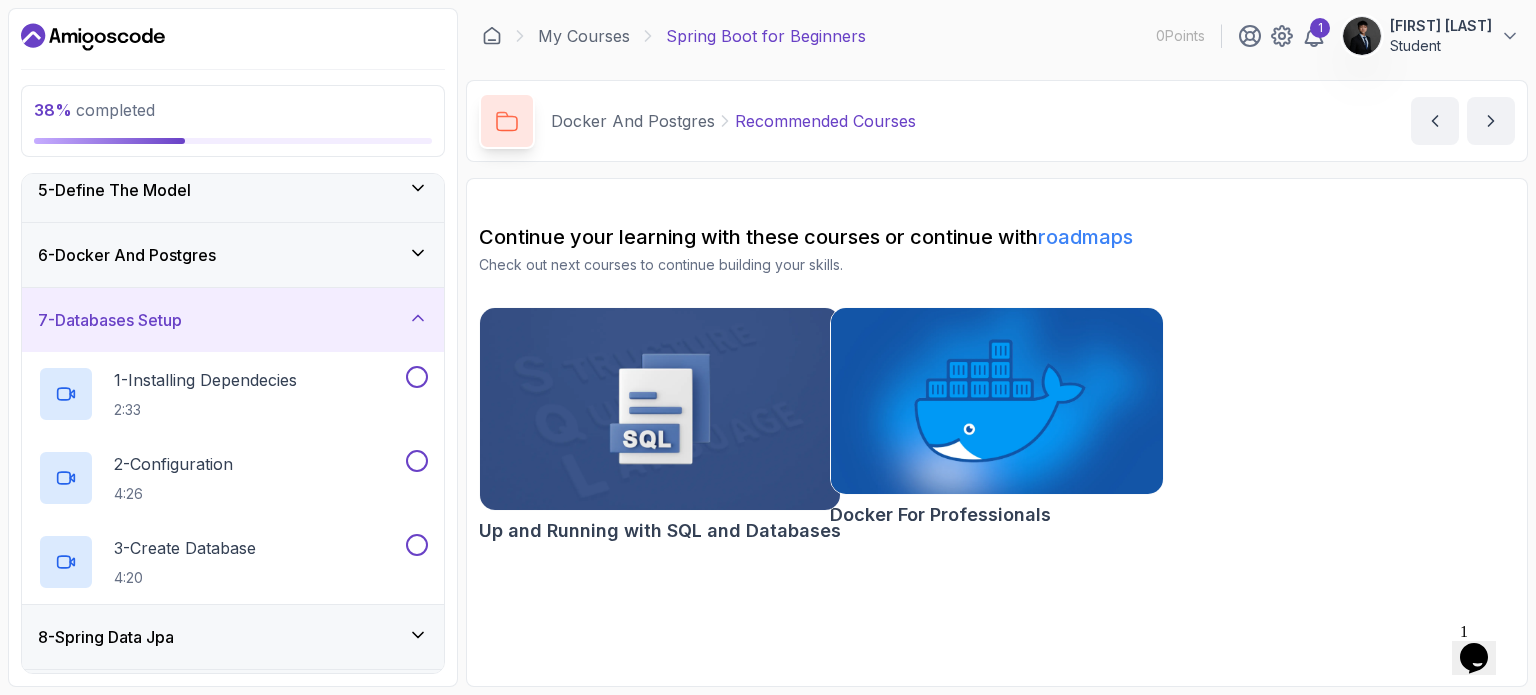 click on "7  -  Databases Setup" at bounding box center (233, 320) 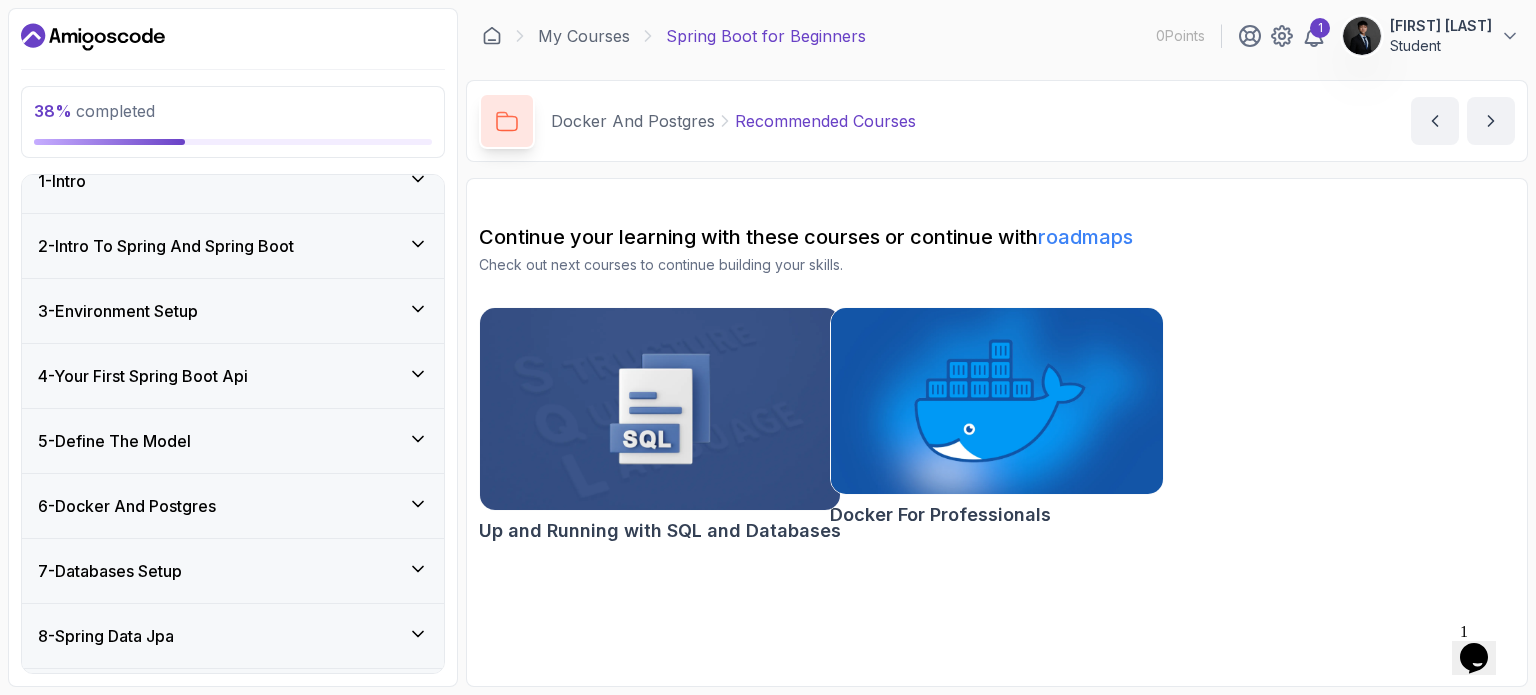 scroll, scrollTop: 0, scrollLeft: 0, axis: both 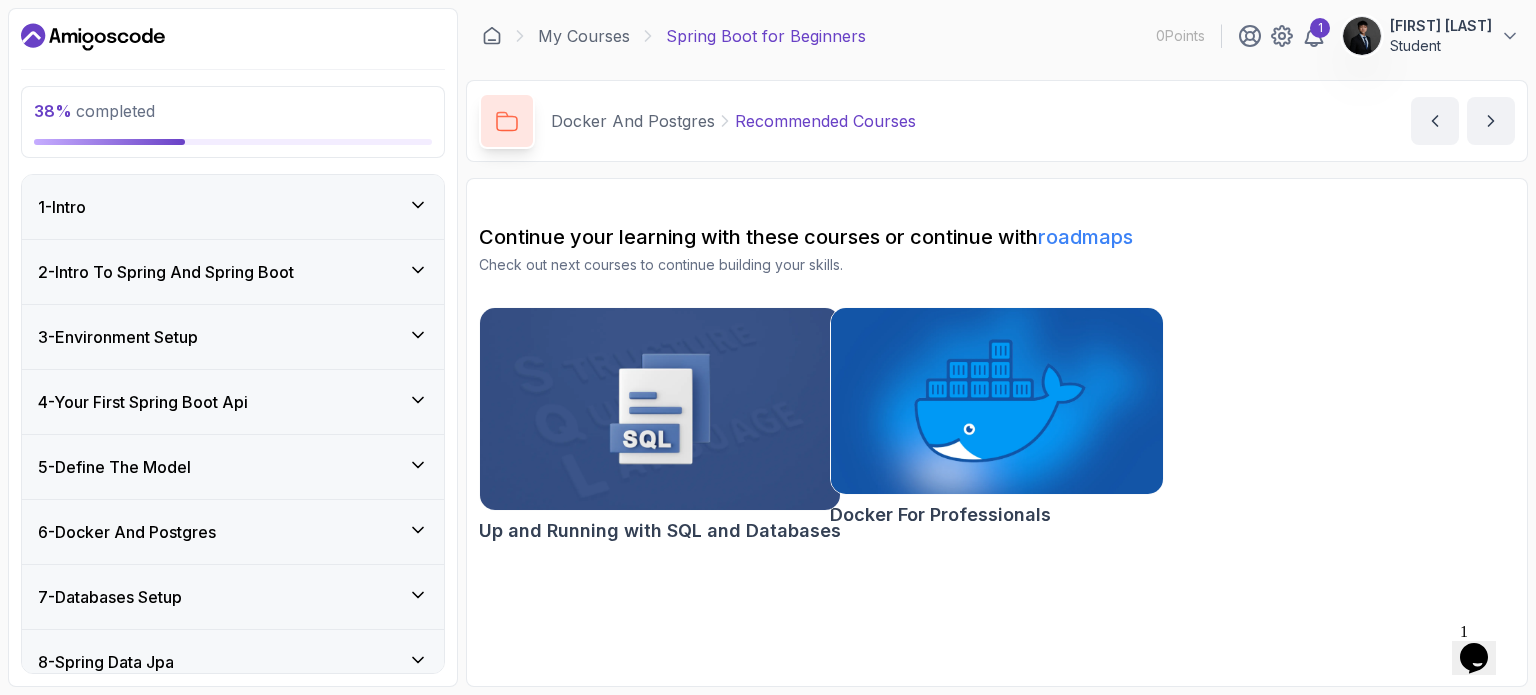click on "5  -  Define The Model" at bounding box center (233, 467) 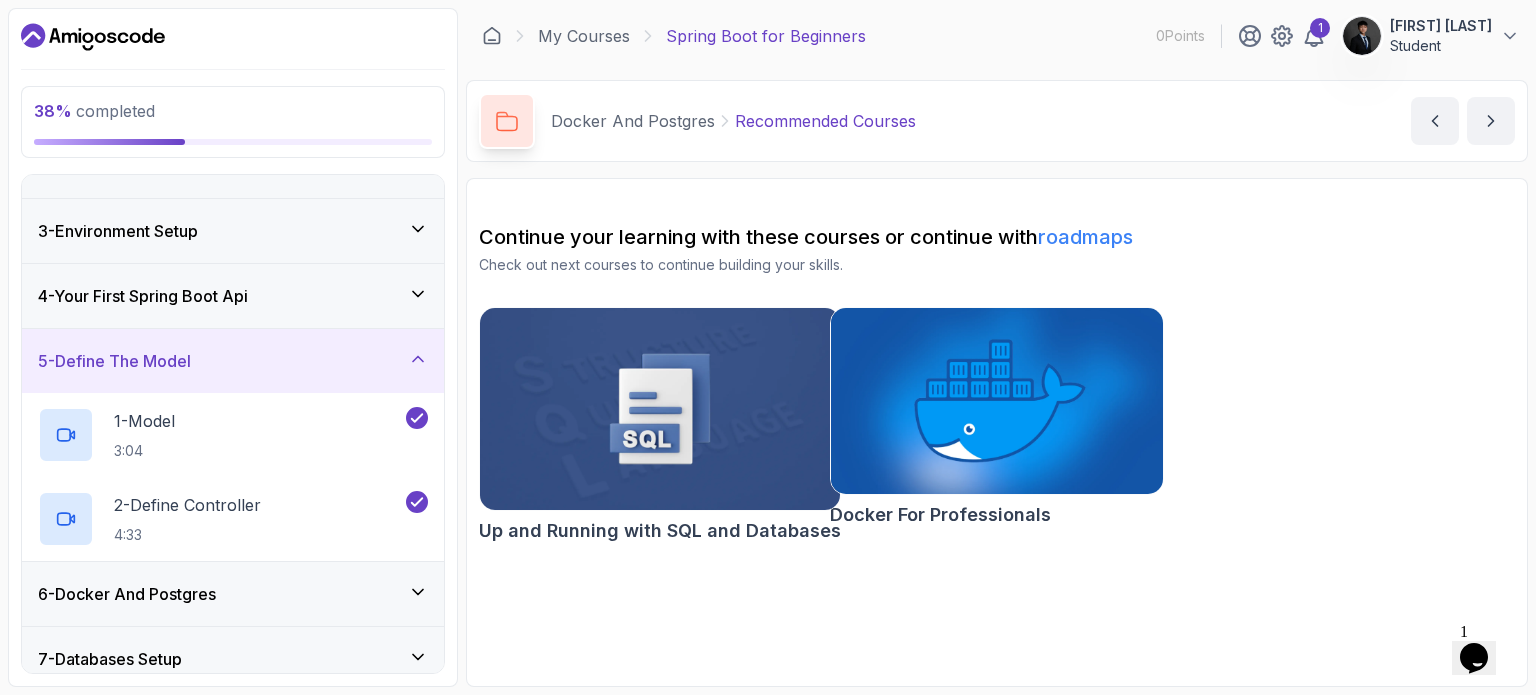 scroll, scrollTop: 200, scrollLeft: 0, axis: vertical 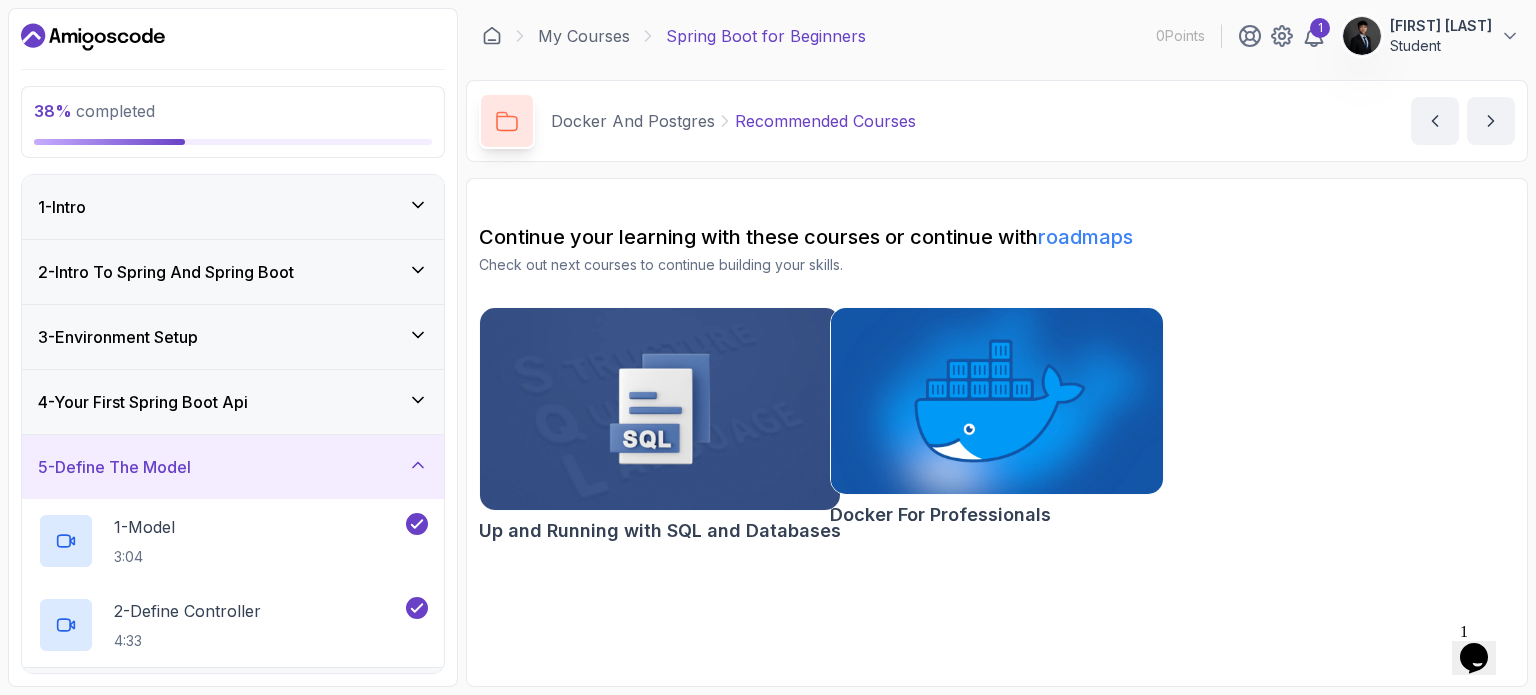 click on "4  -  Your First Spring Boot Api" at bounding box center [233, 402] 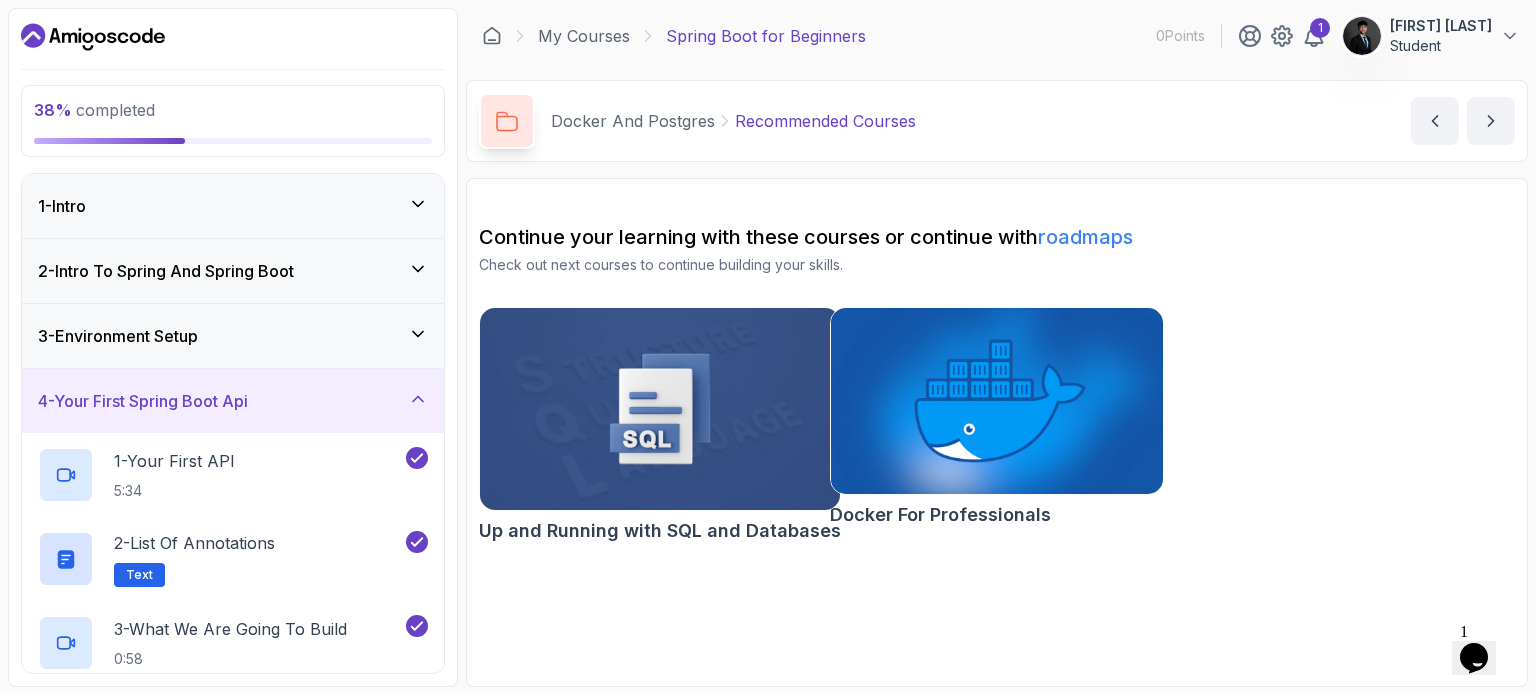 click on "3  -  Environment Setup" at bounding box center (233, 336) 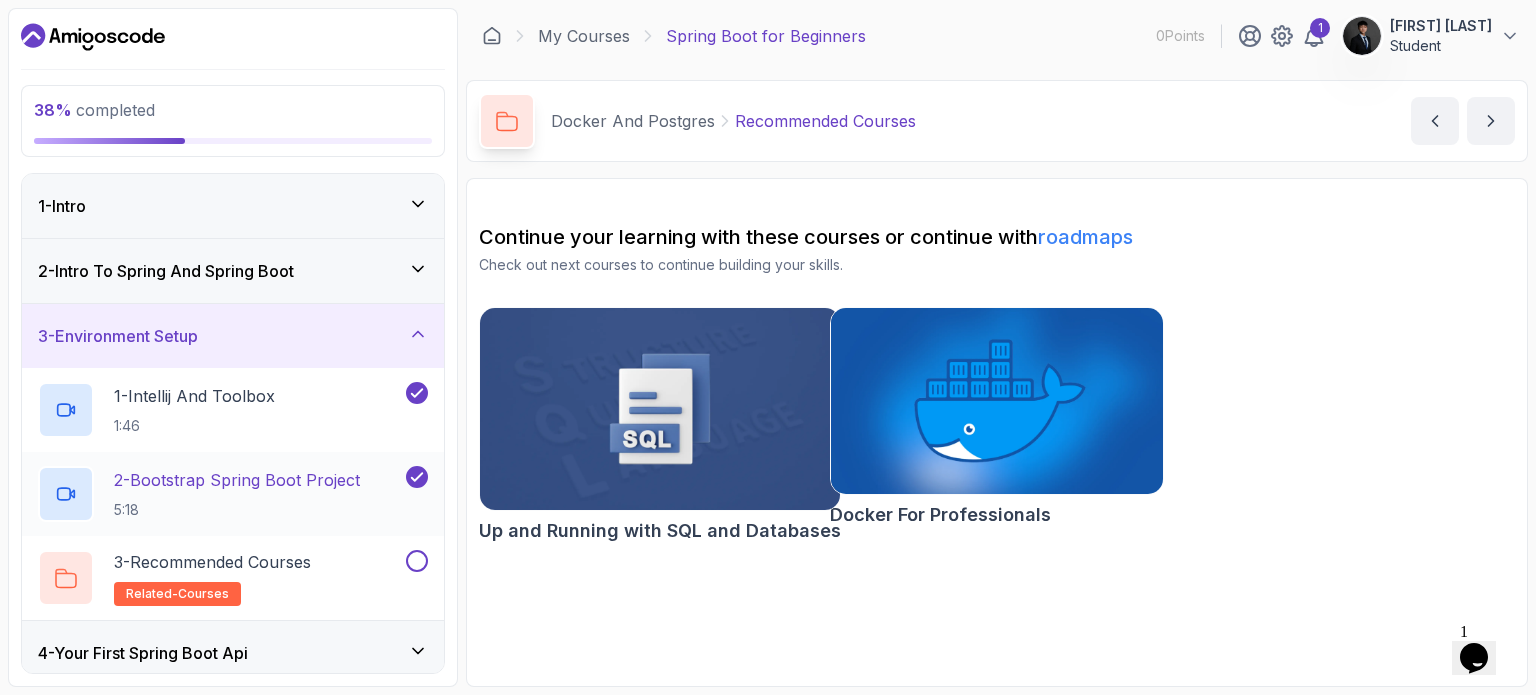 click on "2  -  Bootstrap Spring Boot Project" at bounding box center [237, 480] 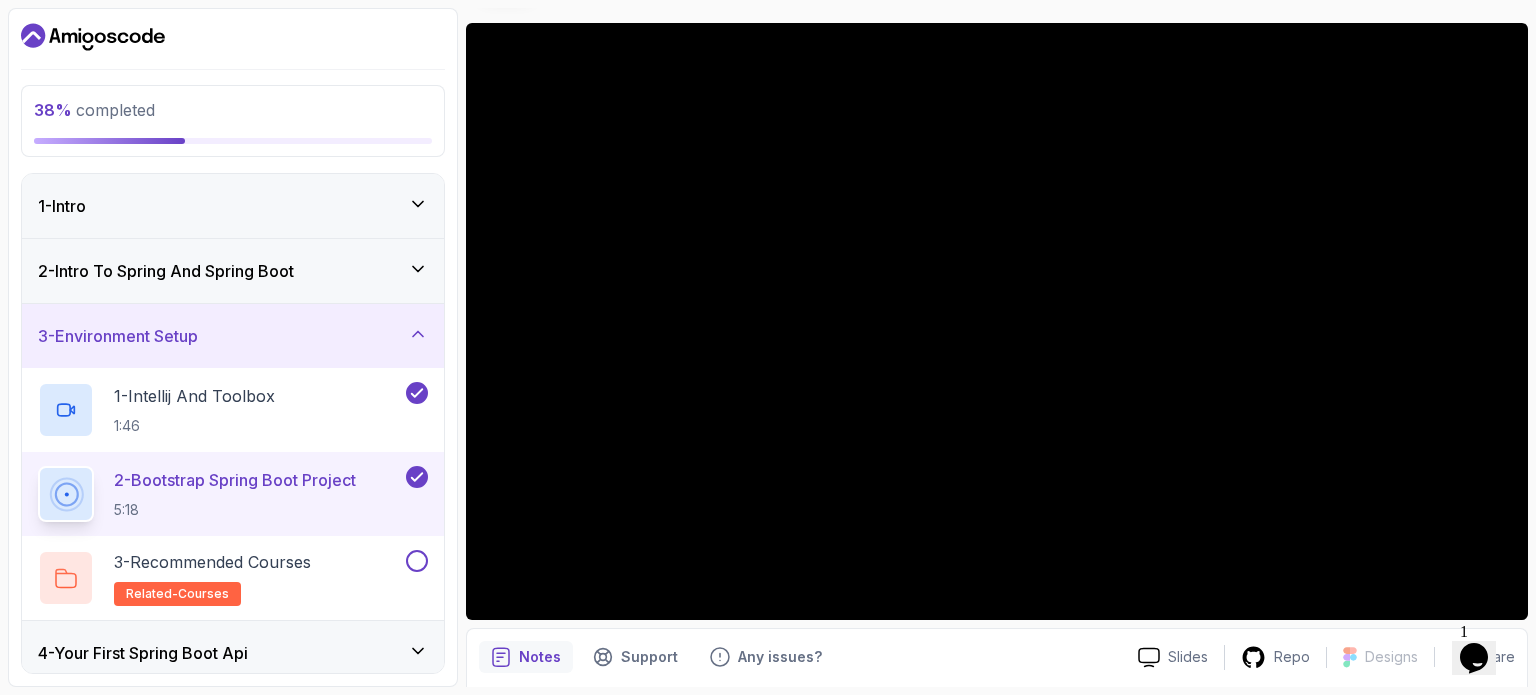 scroll, scrollTop: 126, scrollLeft: 0, axis: vertical 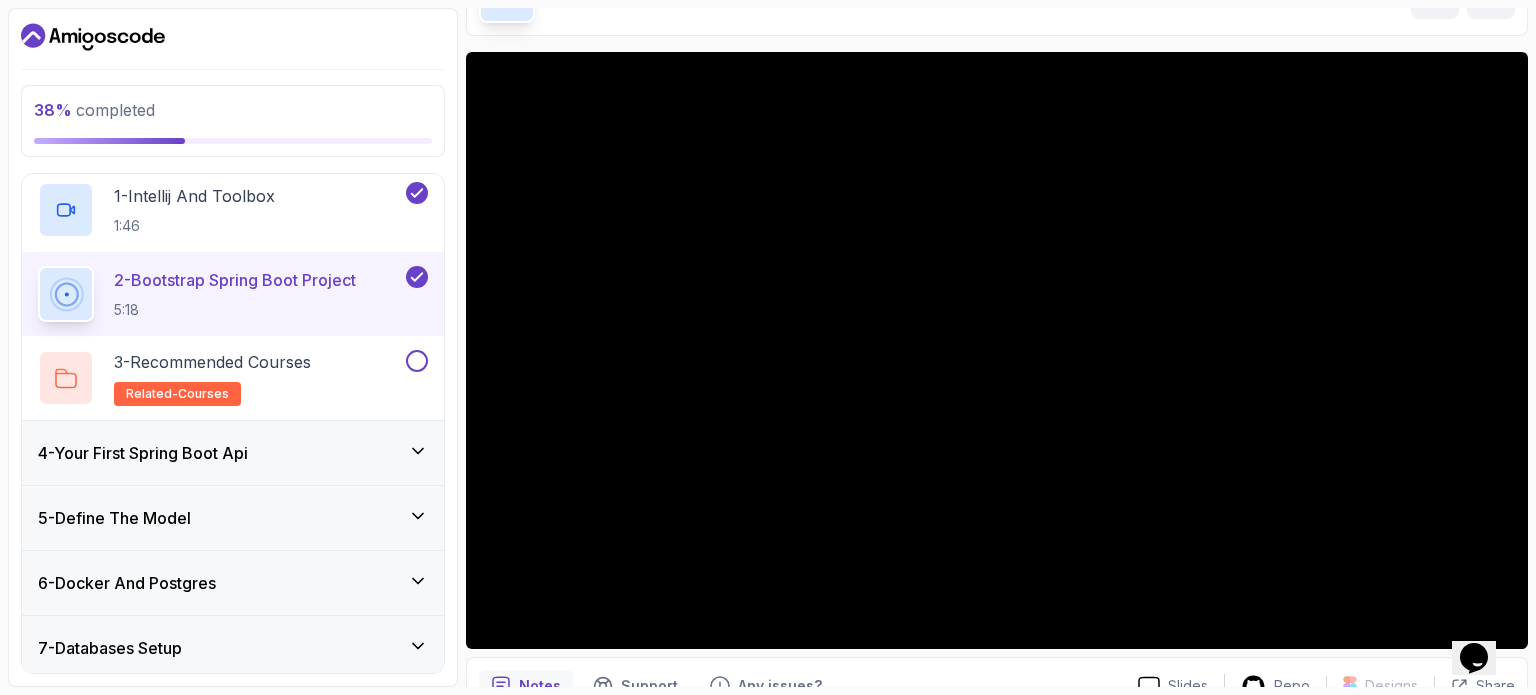 click on "4  -  Your First Spring Boot Api" at bounding box center (233, 453) 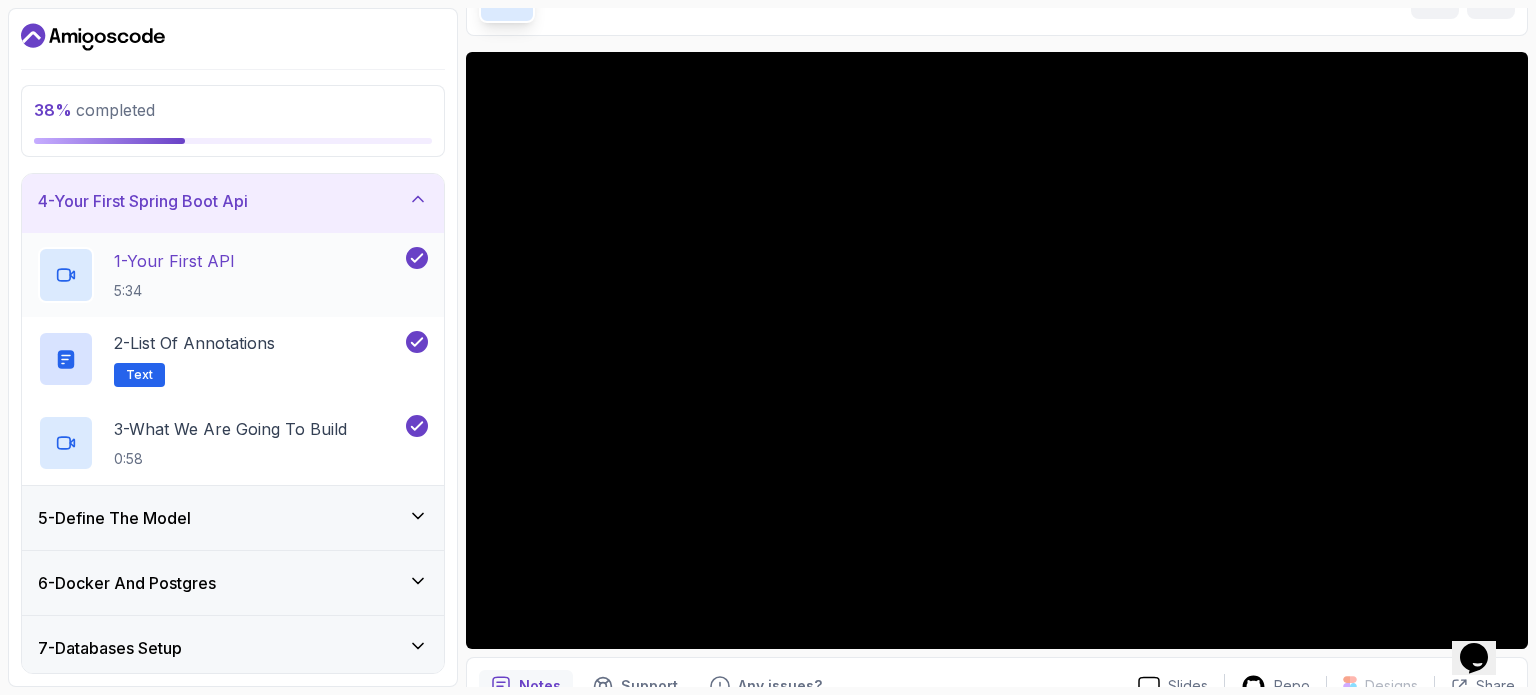 click on "1  -  Your First API 5:34" at bounding box center [220, 275] 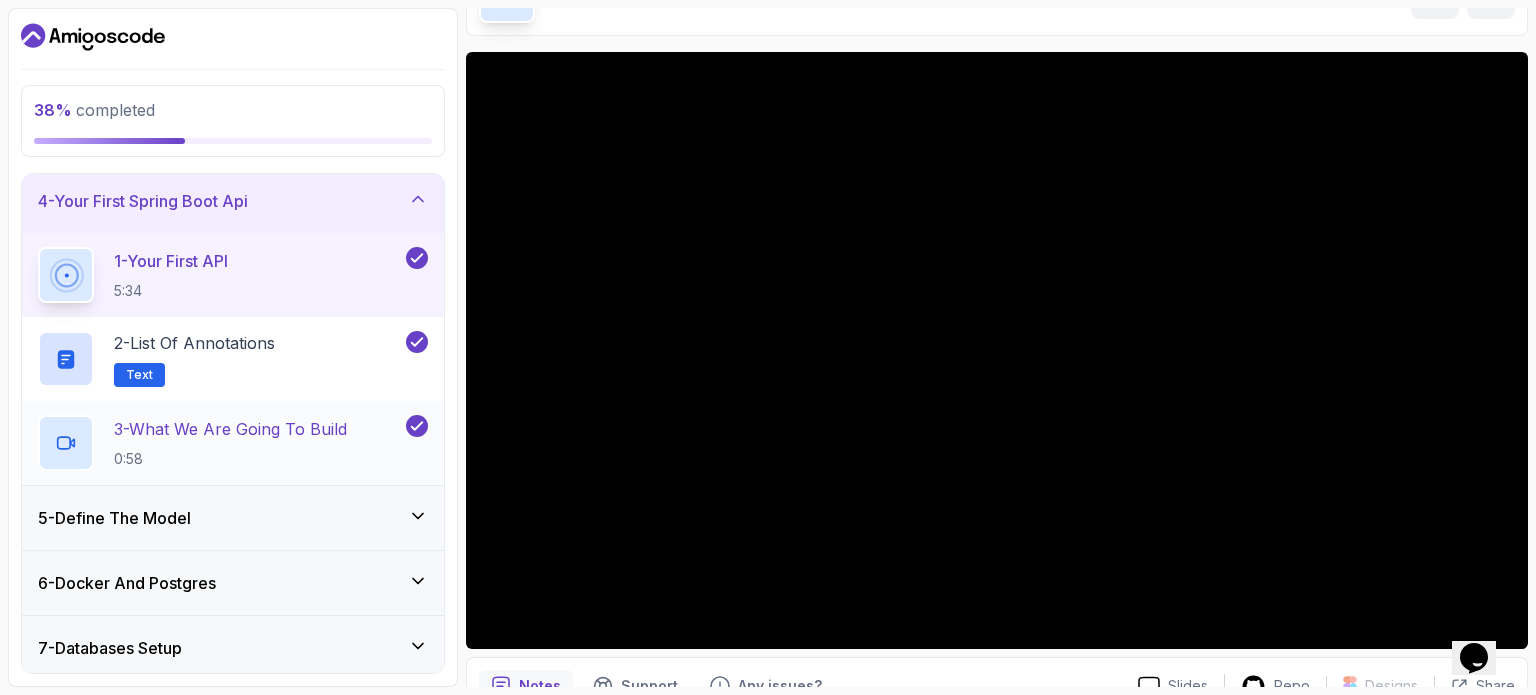 click on "3  -  What We Are Going To Build" at bounding box center [230, 429] 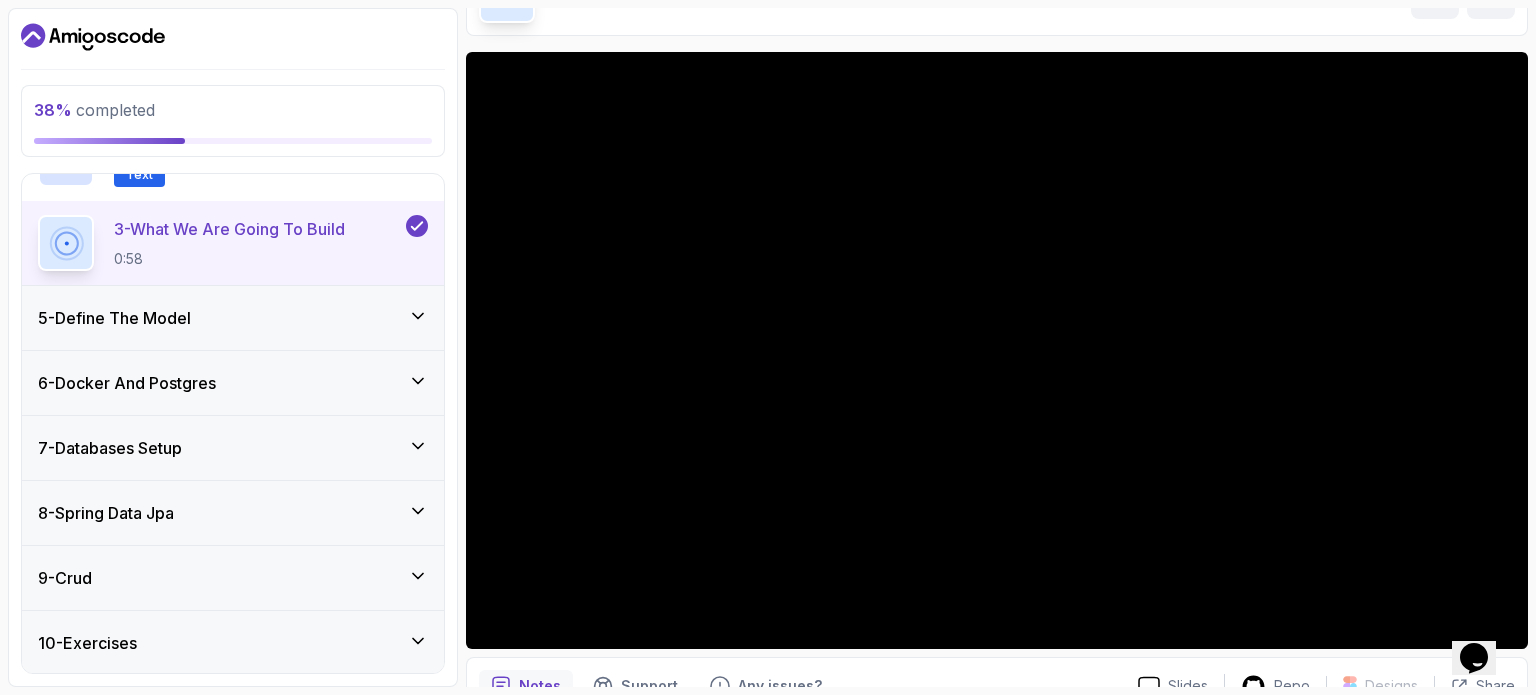 click on "5  -  Define The Model" at bounding box center (233, 318) 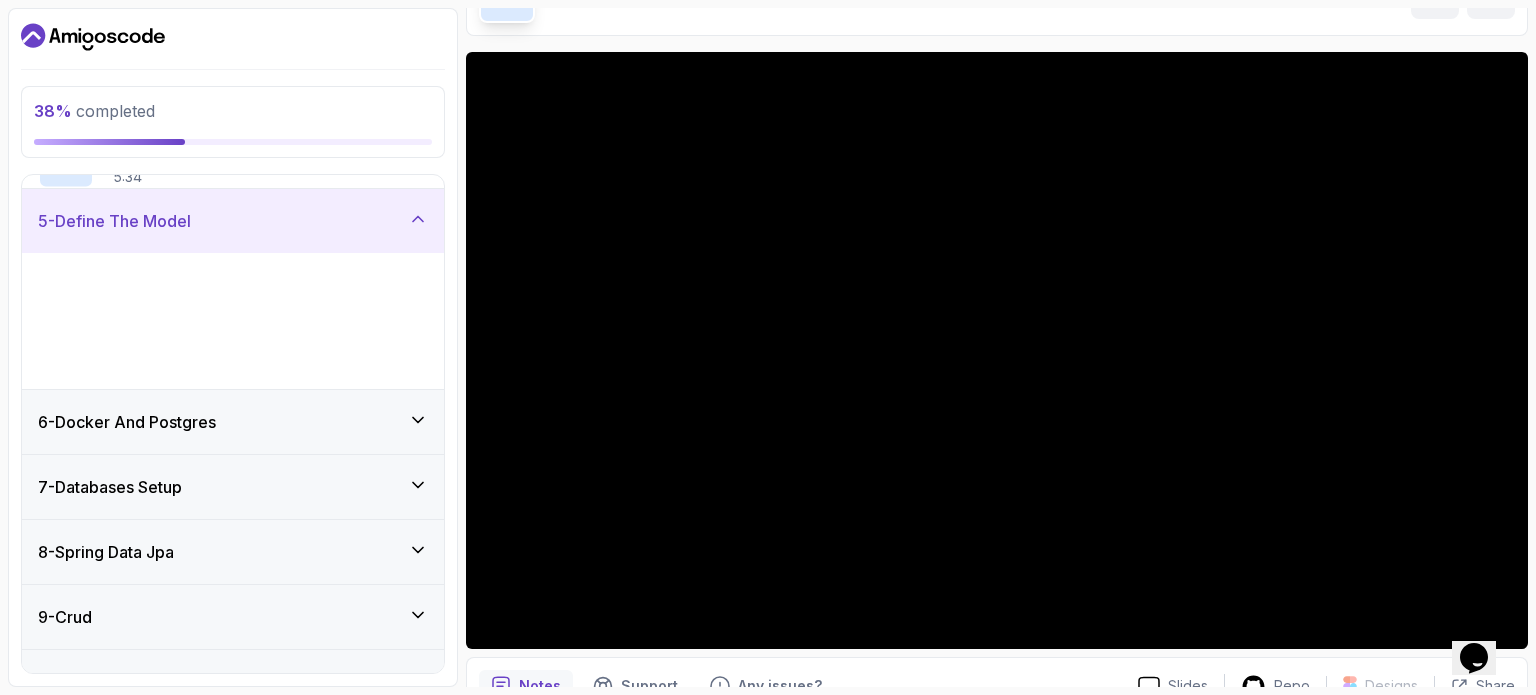 scroll, scrollTop: 276, scrollLeft: 0, axis: vertical 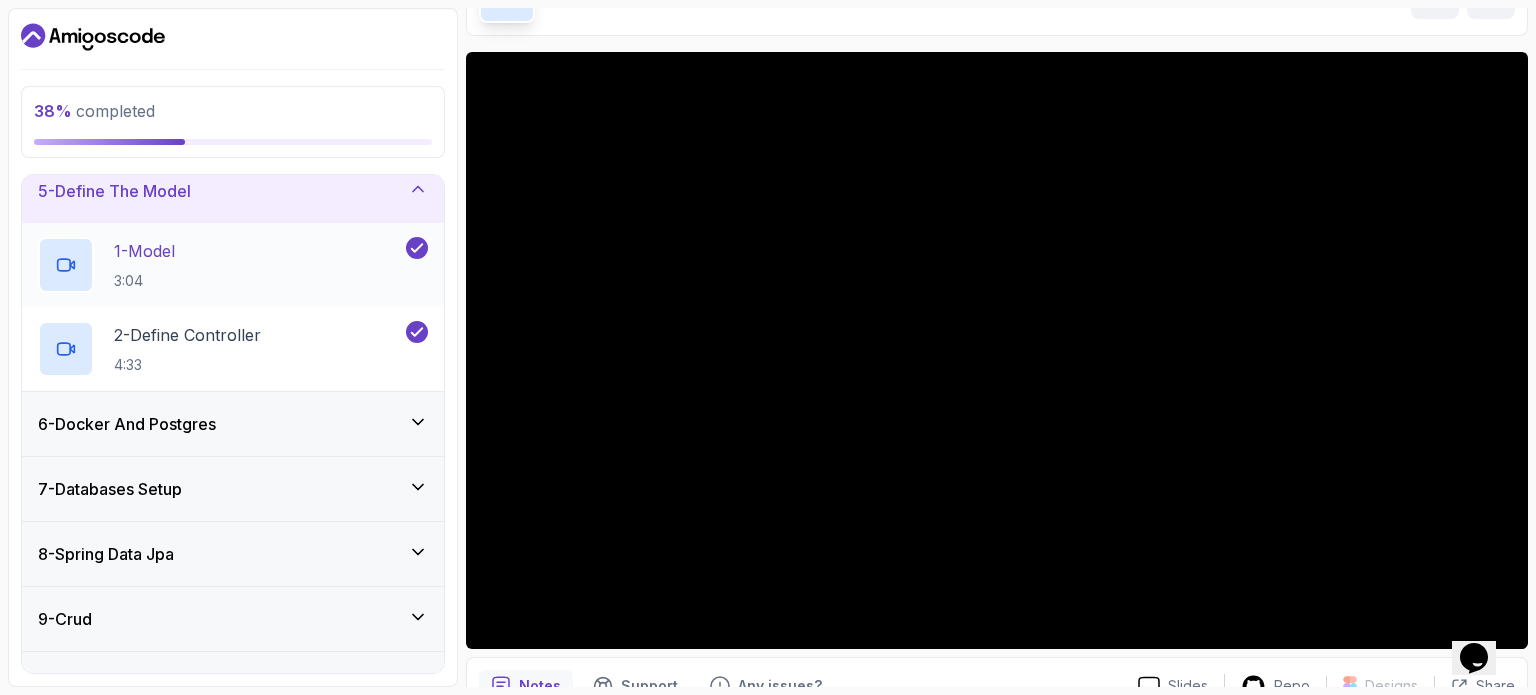 click on "1  -  Model 3:04" at bounding box center [220, 265] 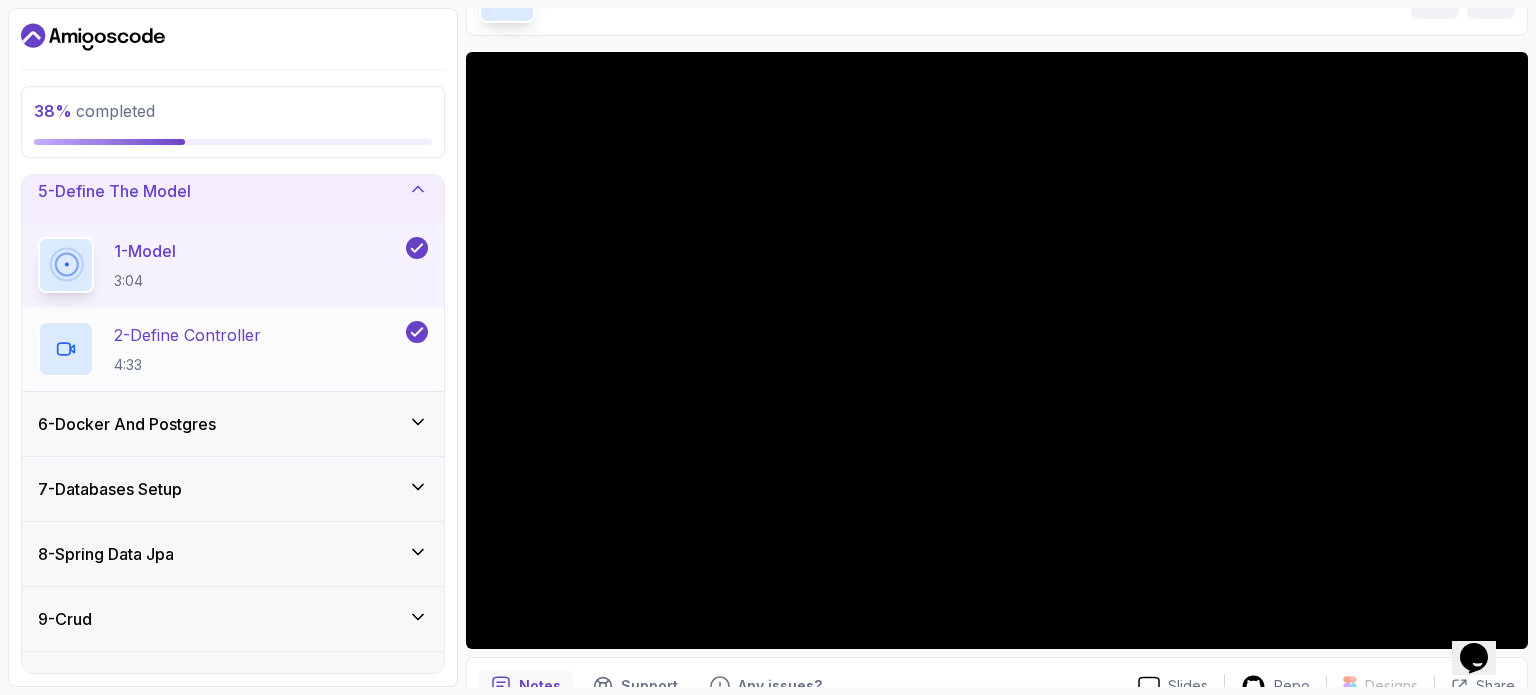click on "2  -  Define Controller" at bounding box center (187, 335) 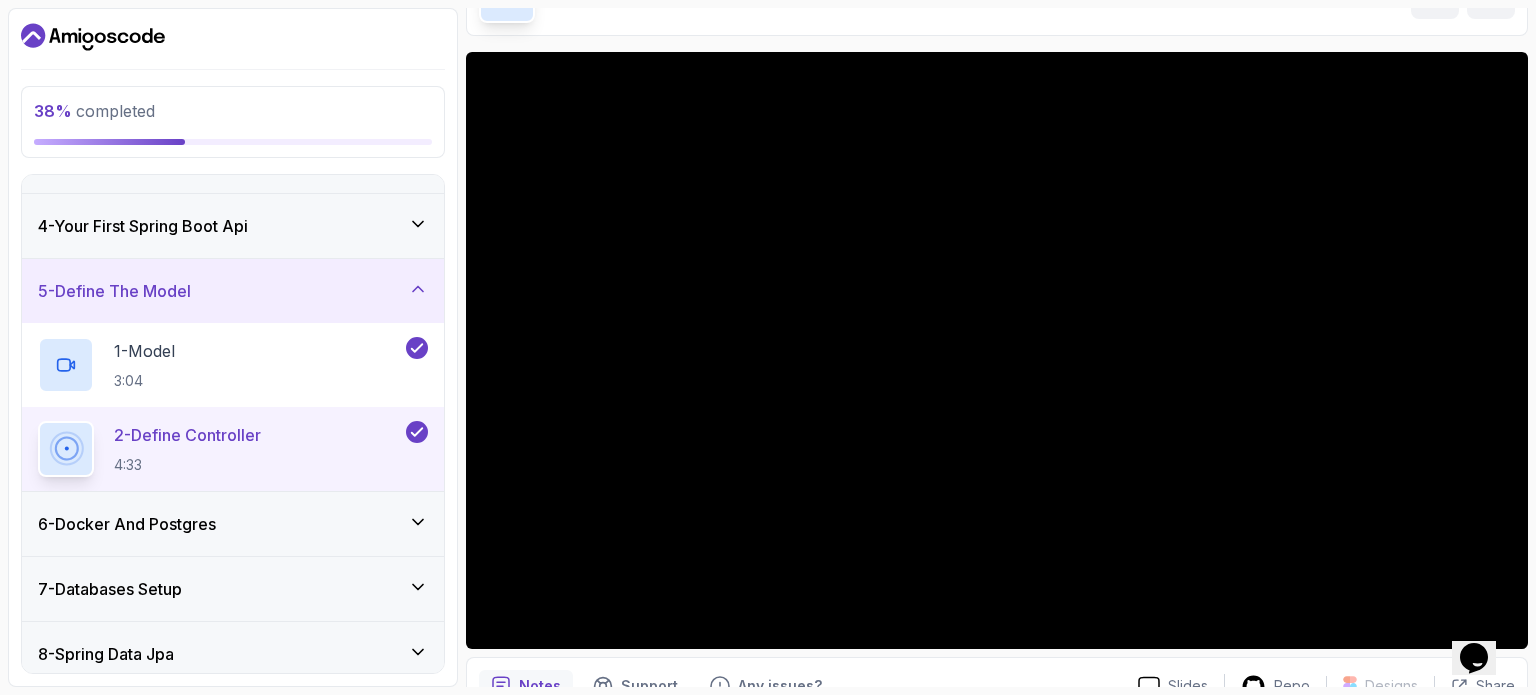 scroll, scrollTop: 0, scrollLeft: 0, axis: both 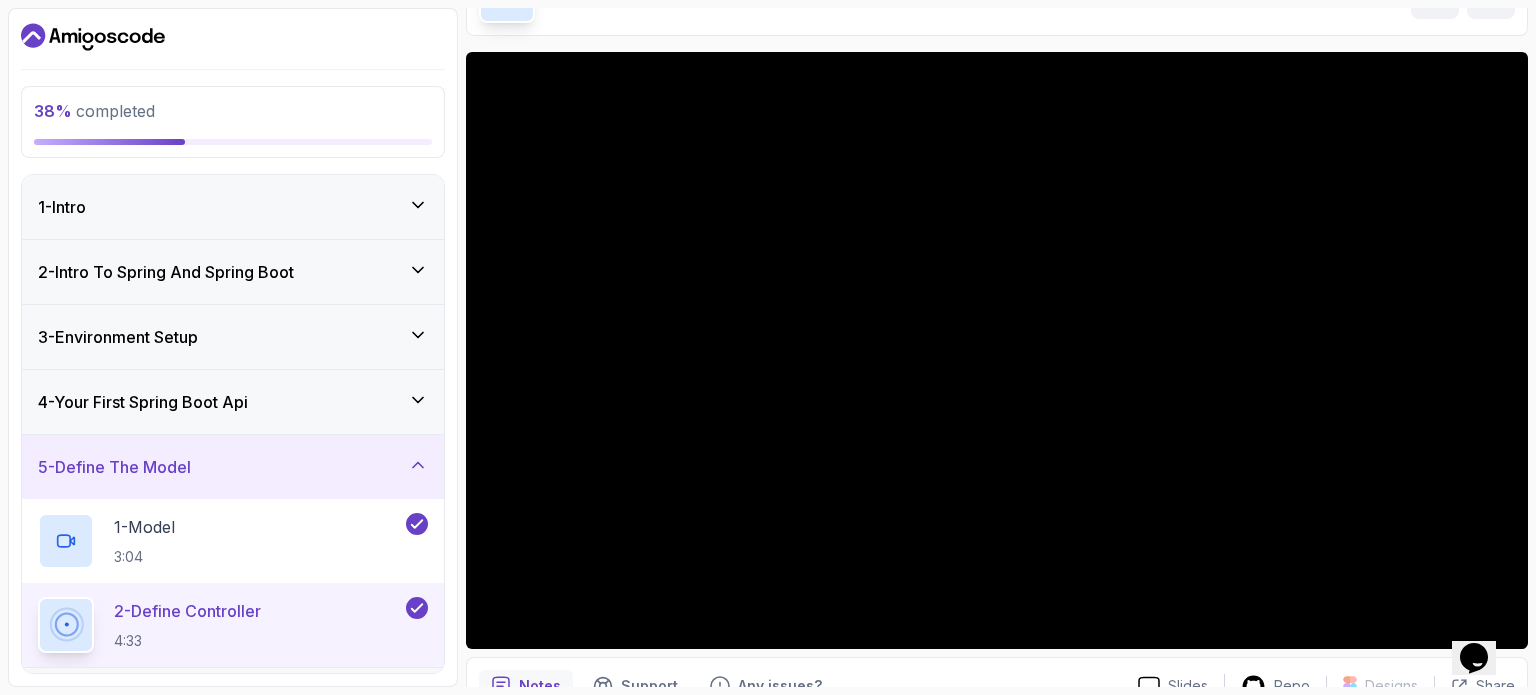 click on "4  -  Your First Spring Boot Api" at bounding box center [233, 402] 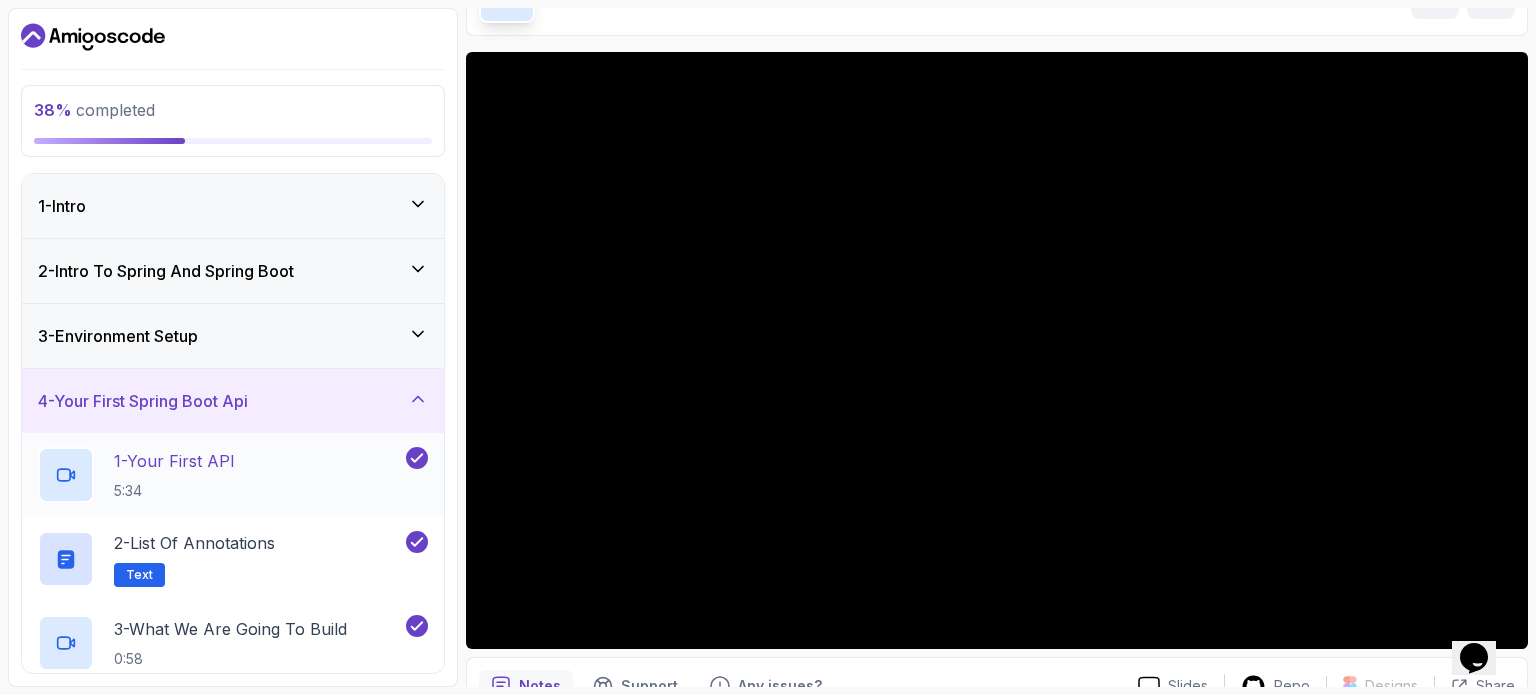 click on "1  -  Your First API 5:34" at bounding box center (220, 475) 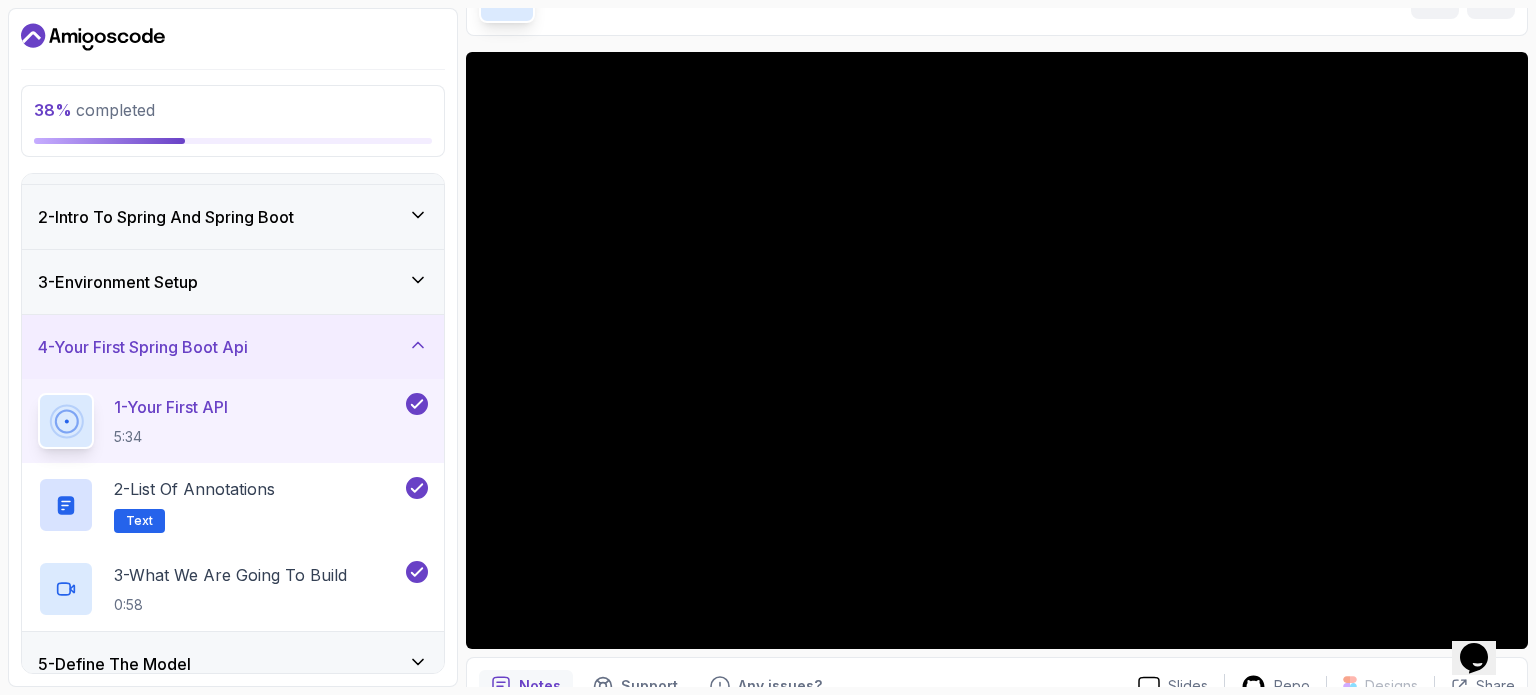 scroll, scrollTop: 100, scrollLeft: 0, axis: vertical 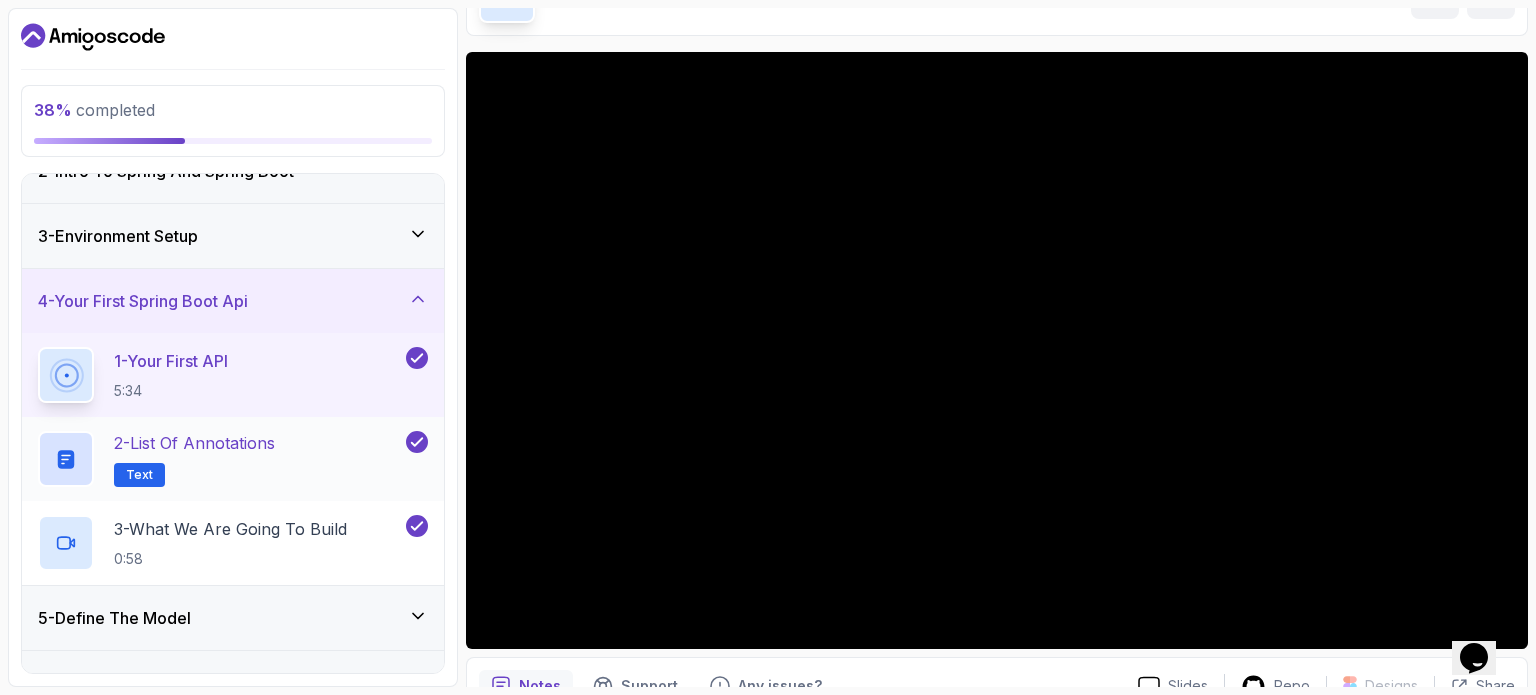 click on "2  -  List of Annotations Text" at bounding box center (220, 459) 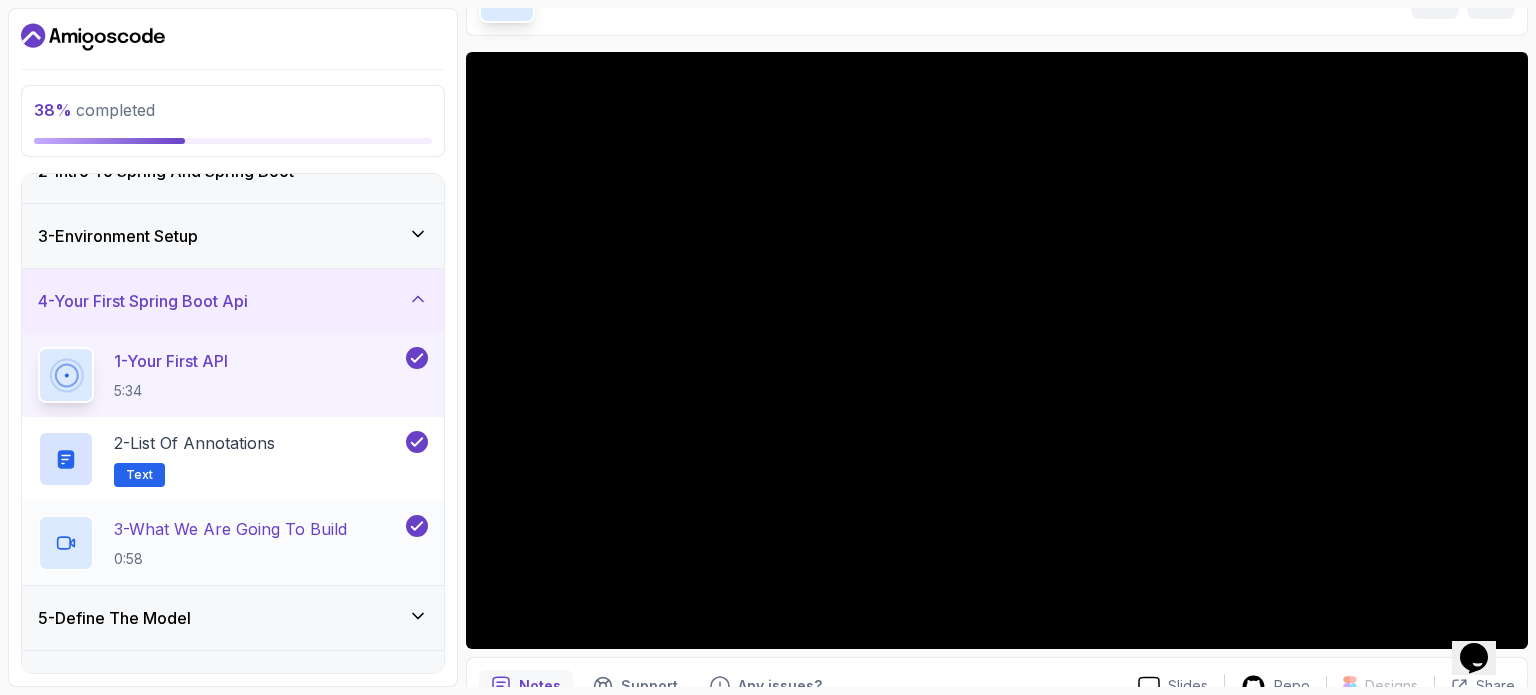 click on "3  -  What We Are Going To Build" at bounding box center [230, 529] 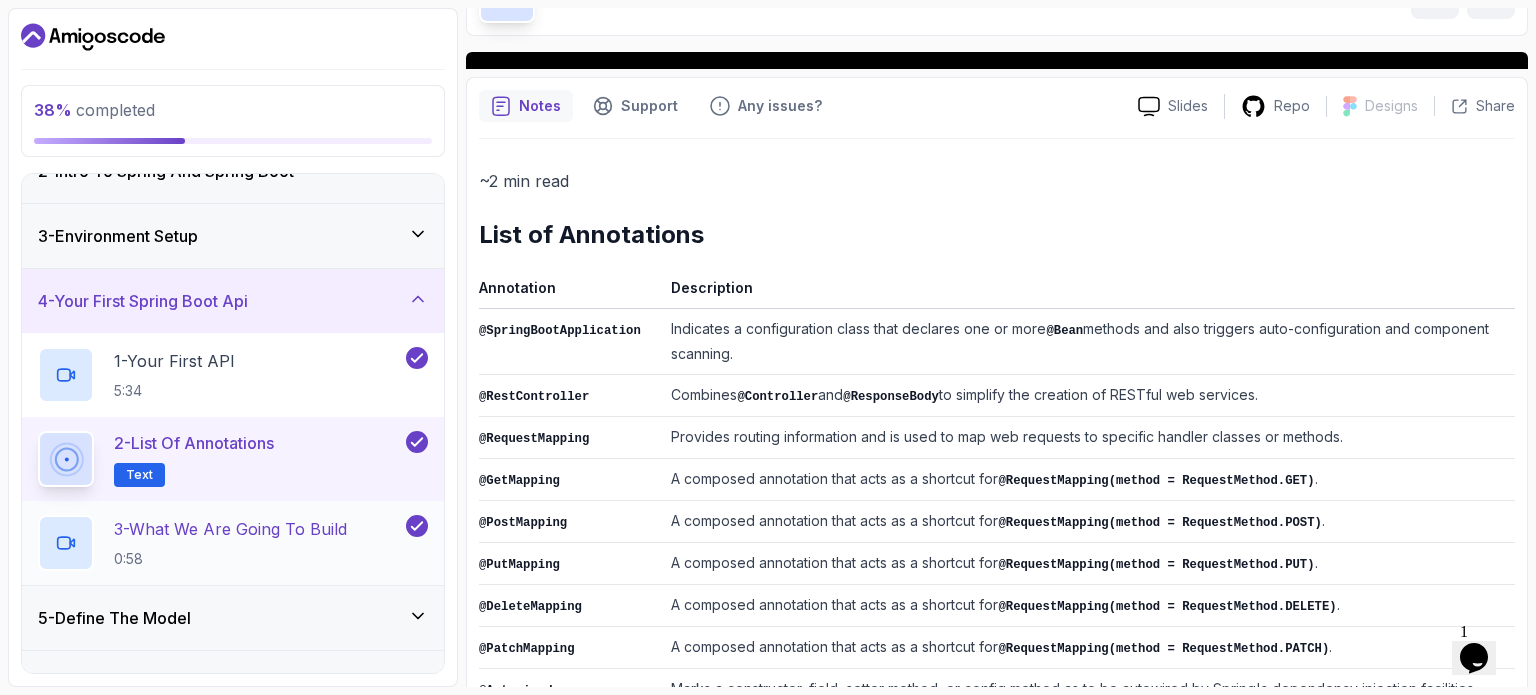 scroll, scrollTop: 288, scrollLeft: 0, axis: vertical 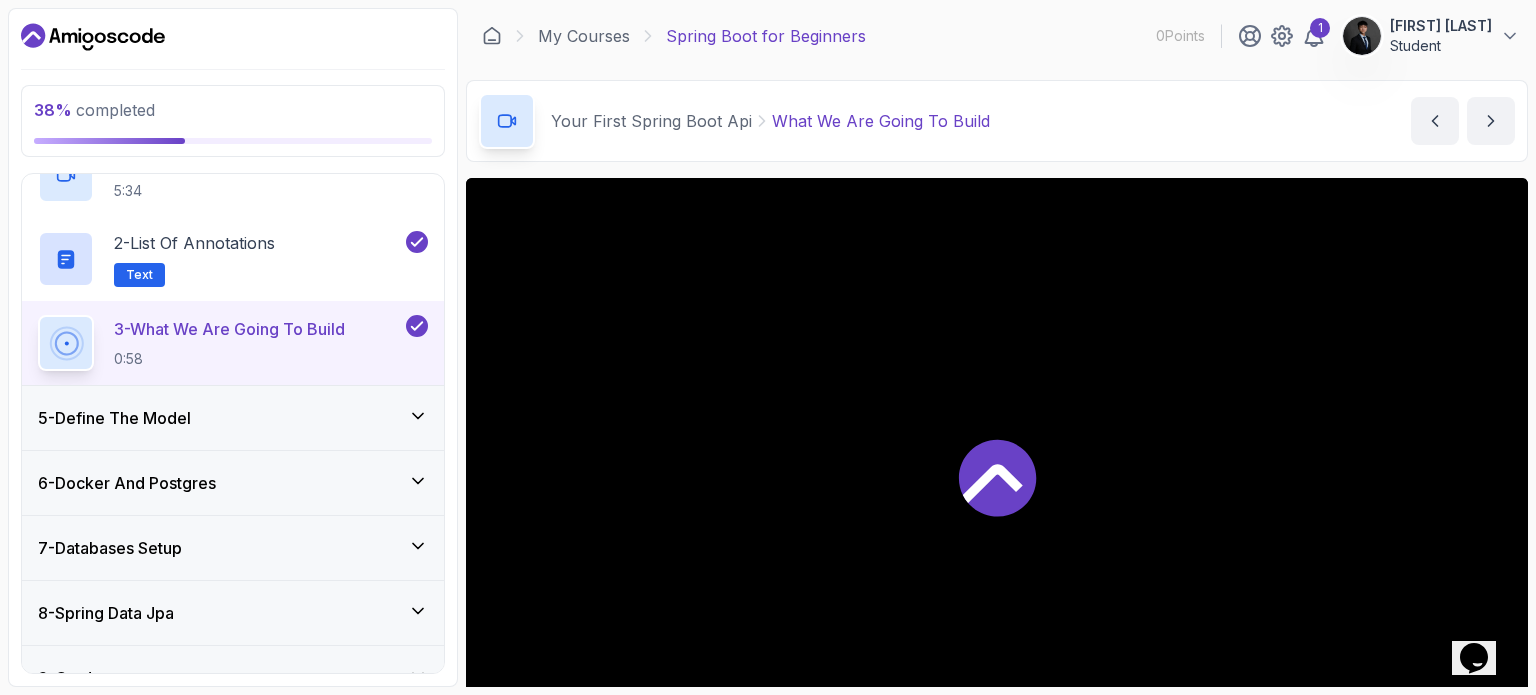 click on "5  -  Define The Model" at bounding box center [233, 418] 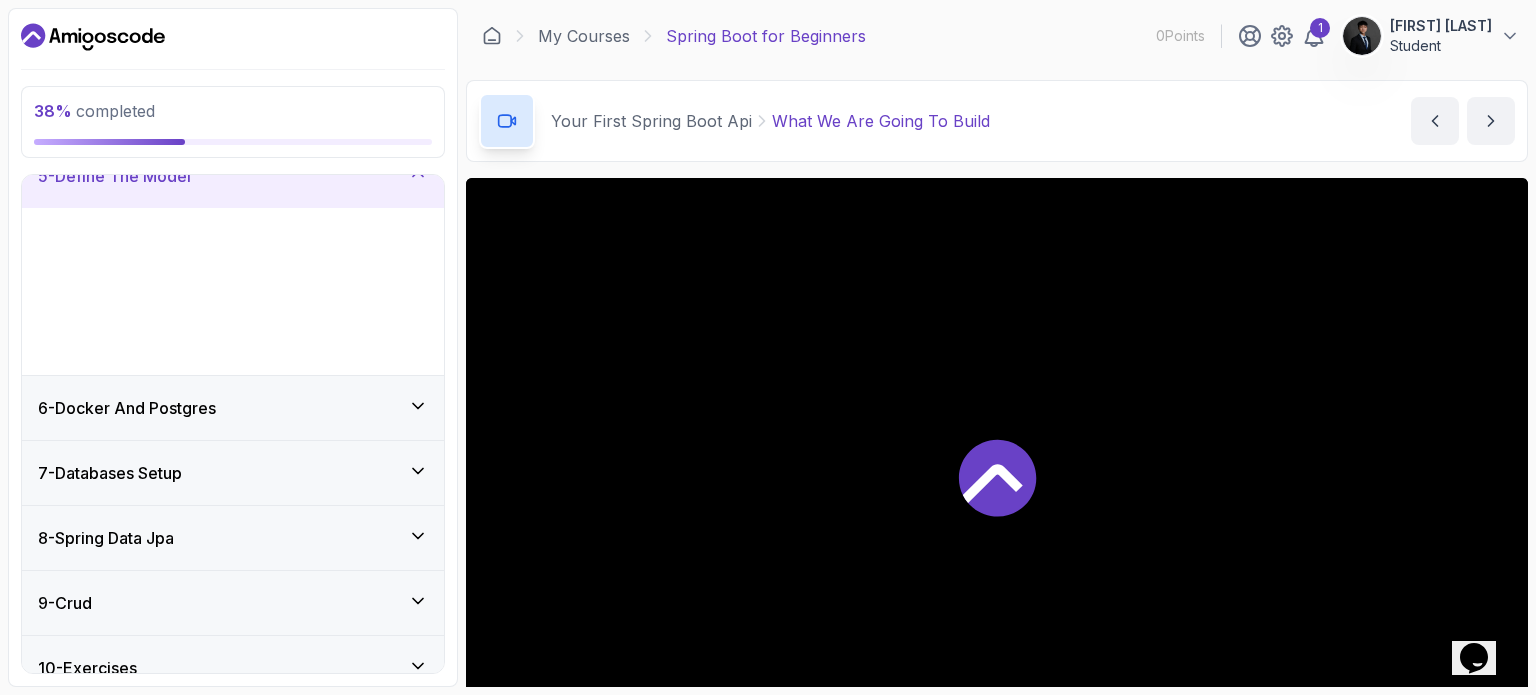 scroll, scrollTop: 276, scrollLeft: 0, axis: vertical 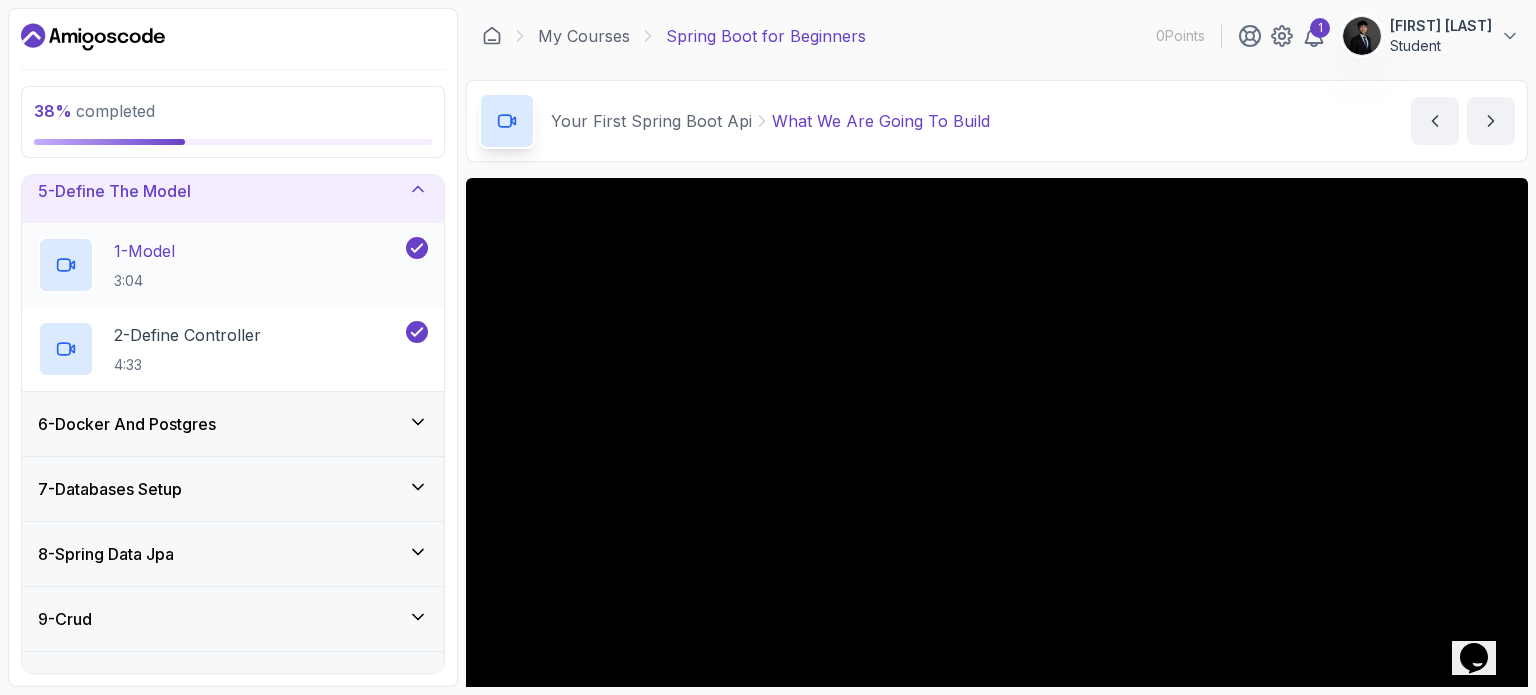 click on "1  -  Model 3:04" at bounding box center [220, 265] 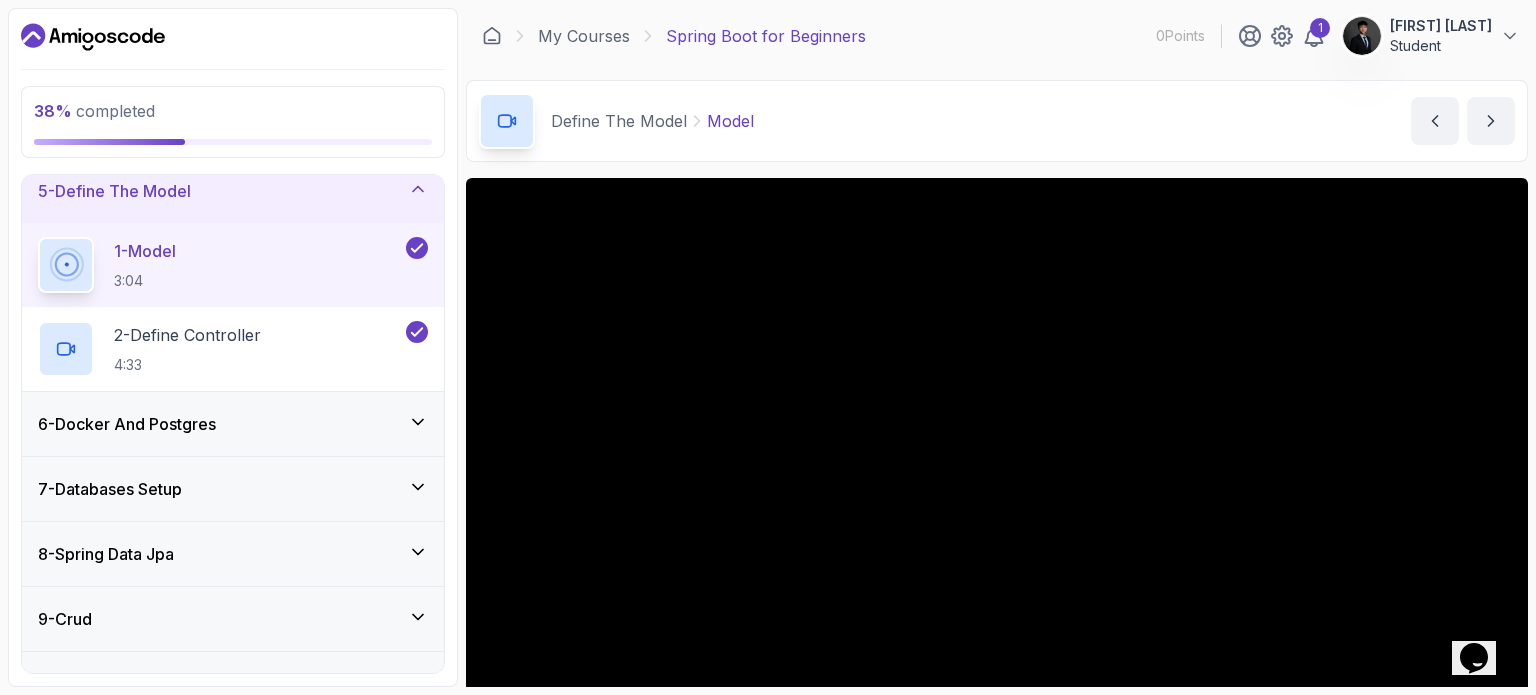 scroll, scrollTop: 100, scrollLeft: 0, axis: vertical 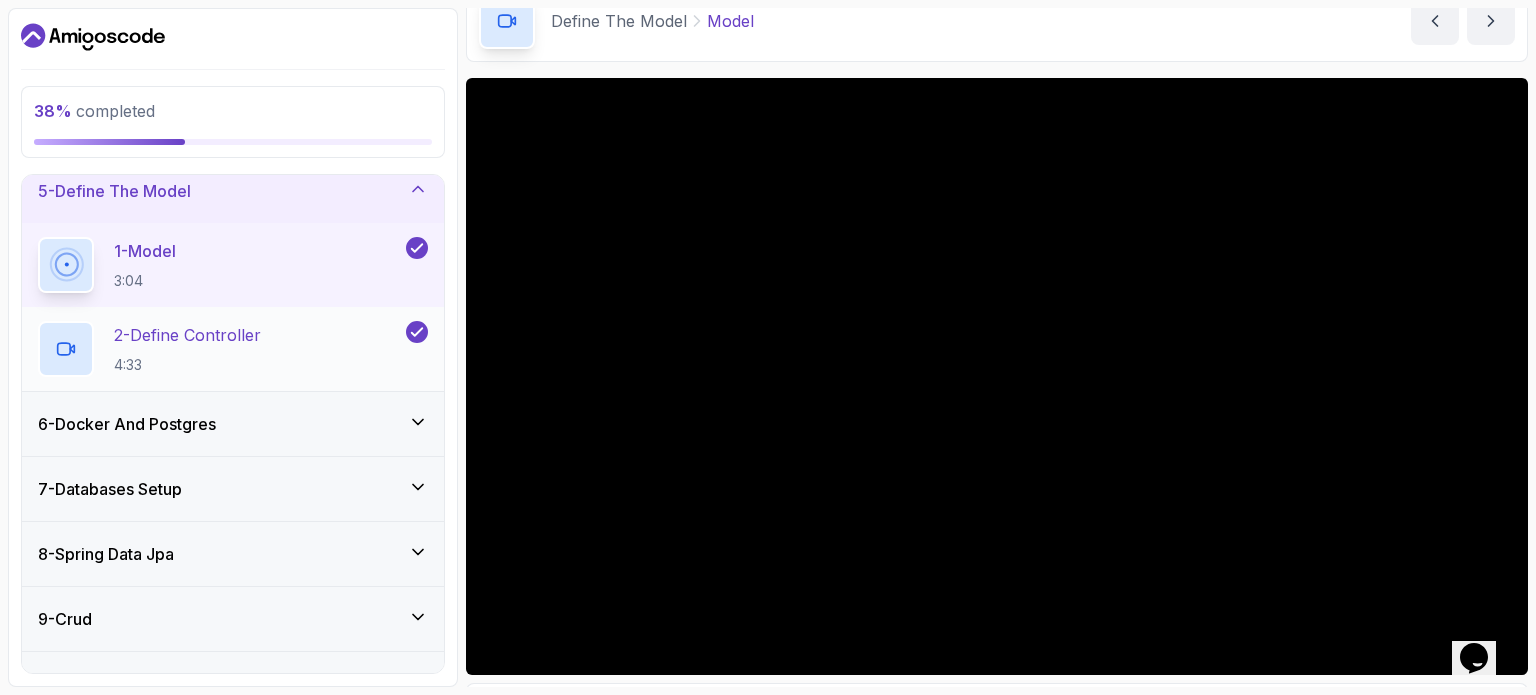 click on "2  -  Define Controller" at bounding box center (187, 335) 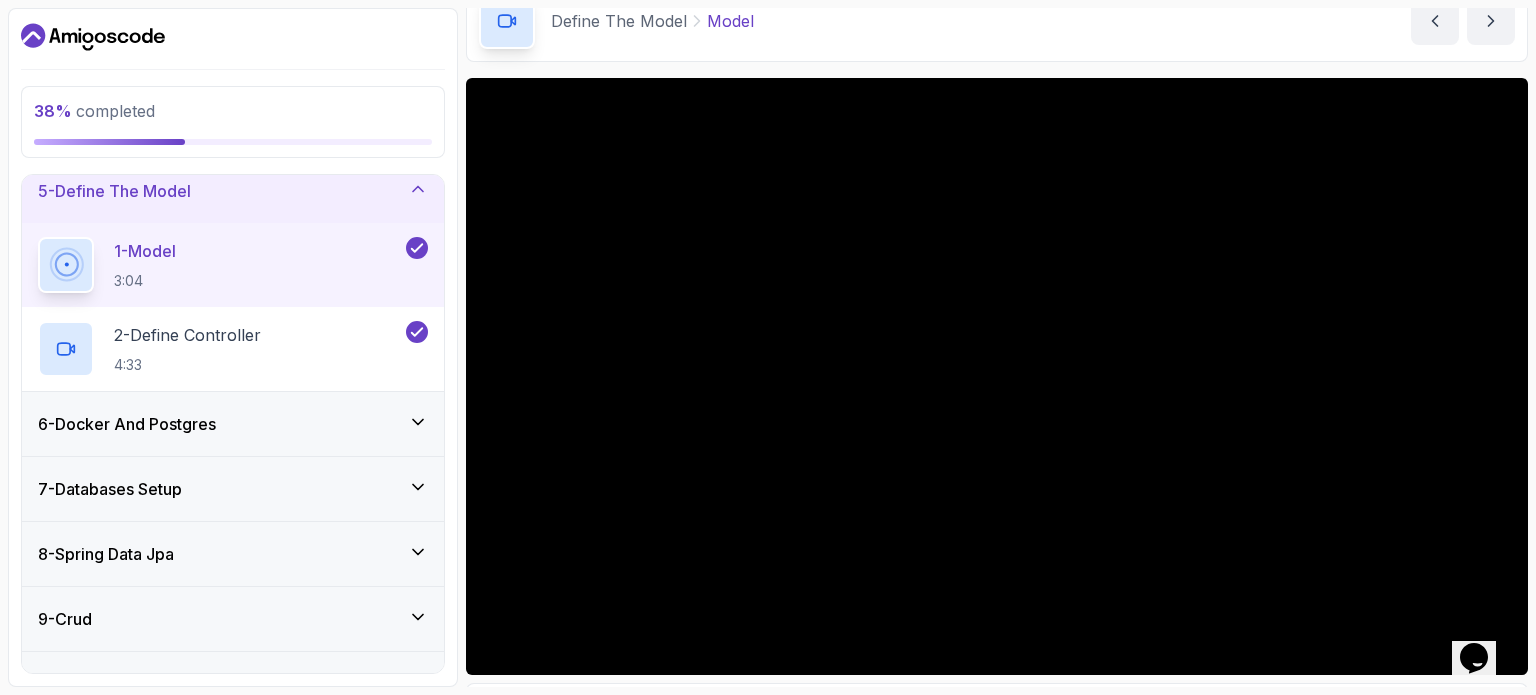 click on "6  -  Docker And Postgres" at bounding box center [233, 424] 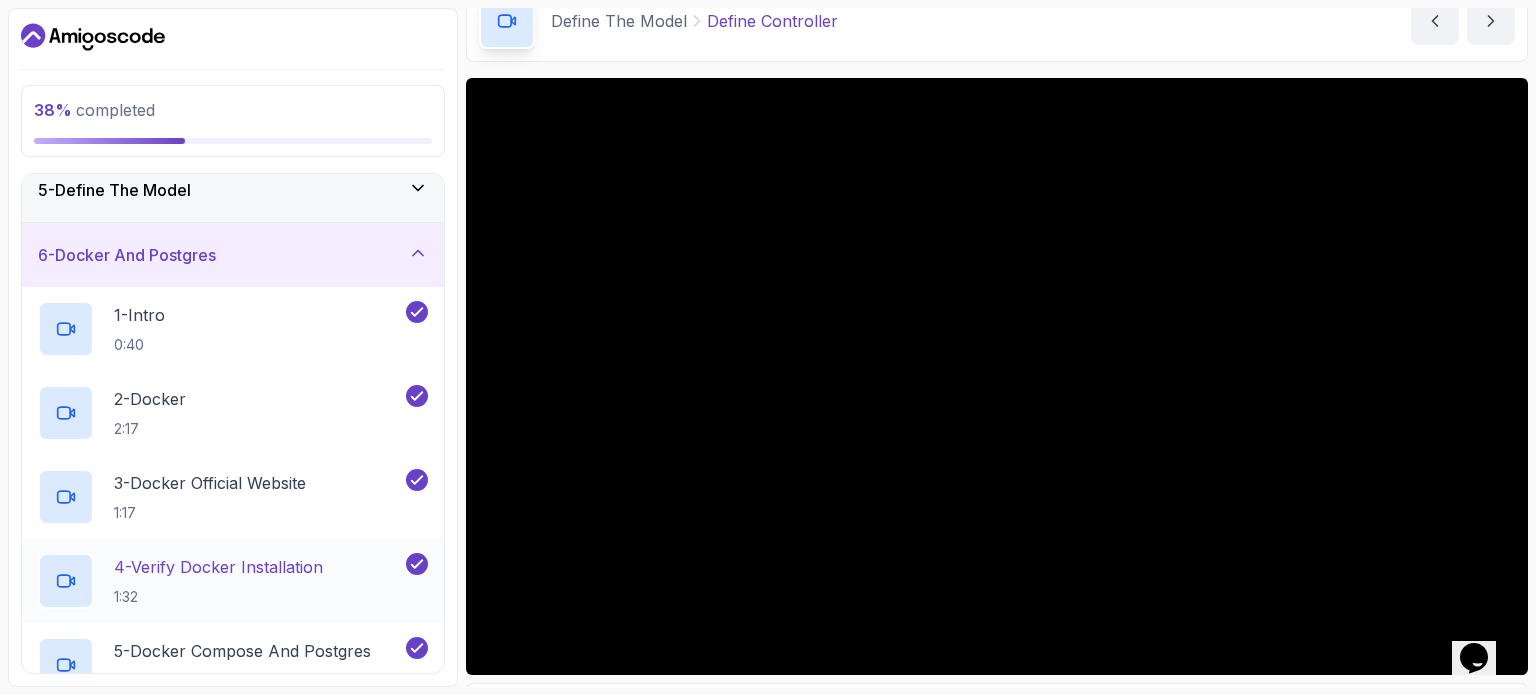 scroll, scrollTop: 476, scrollLeft: 0, axis: vertical 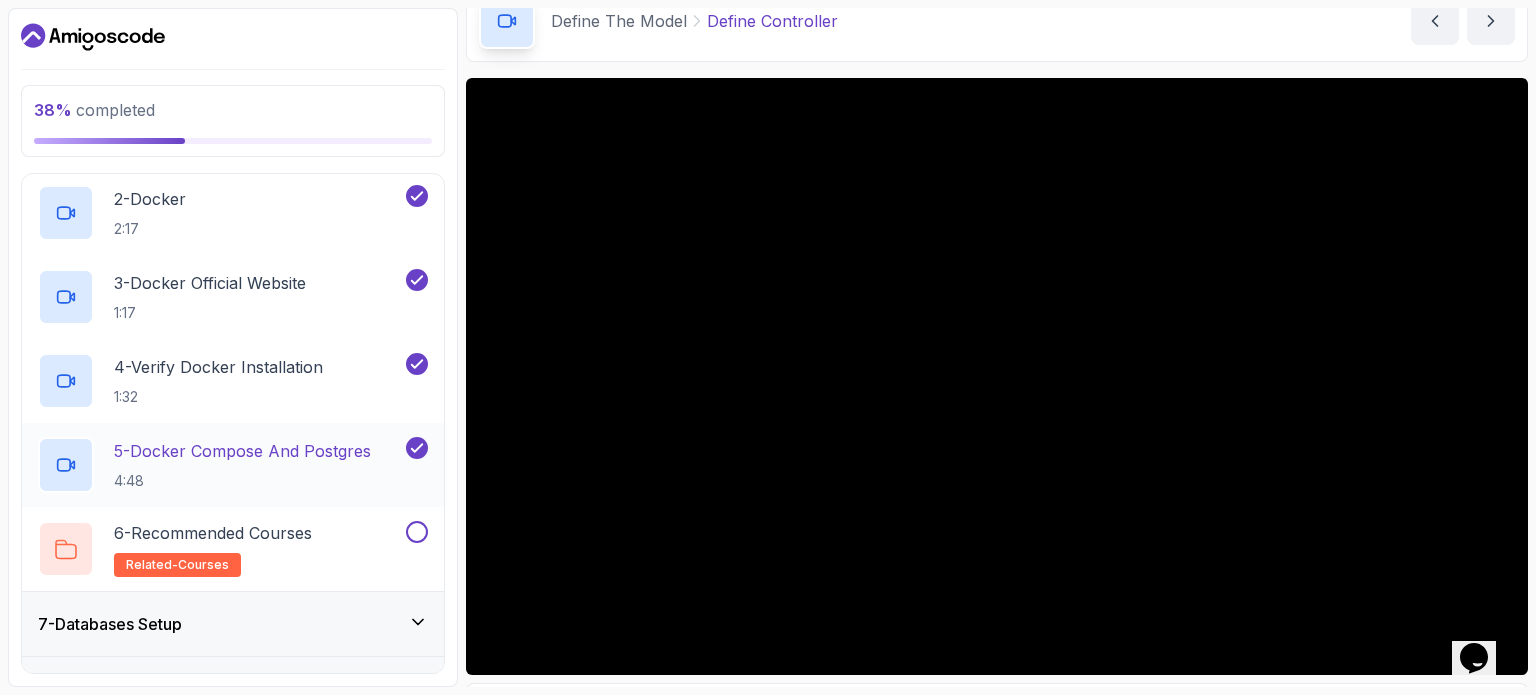 click on "4:48" at bounding box center (242, 481) 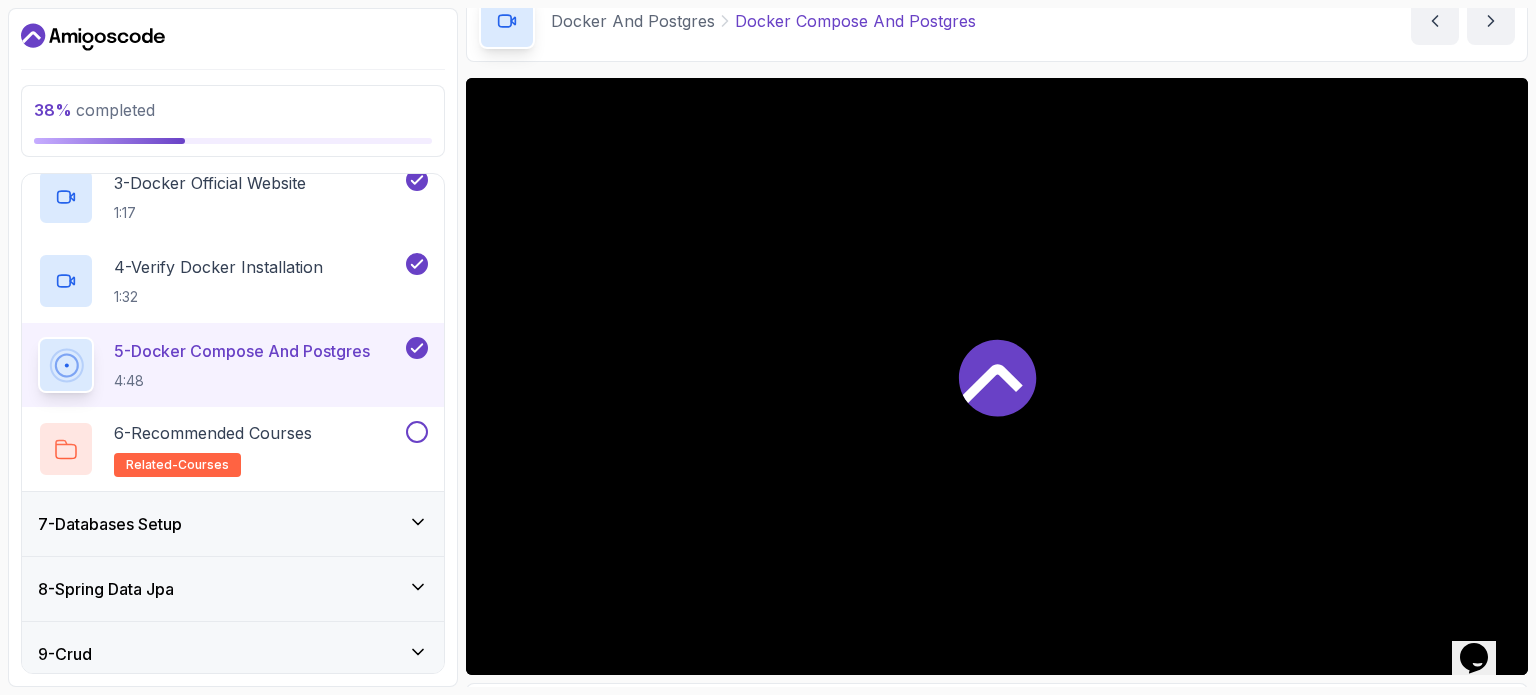 click on "5  -  Docker Compose And Postgres 4:48" at bounding box center [242, 365] 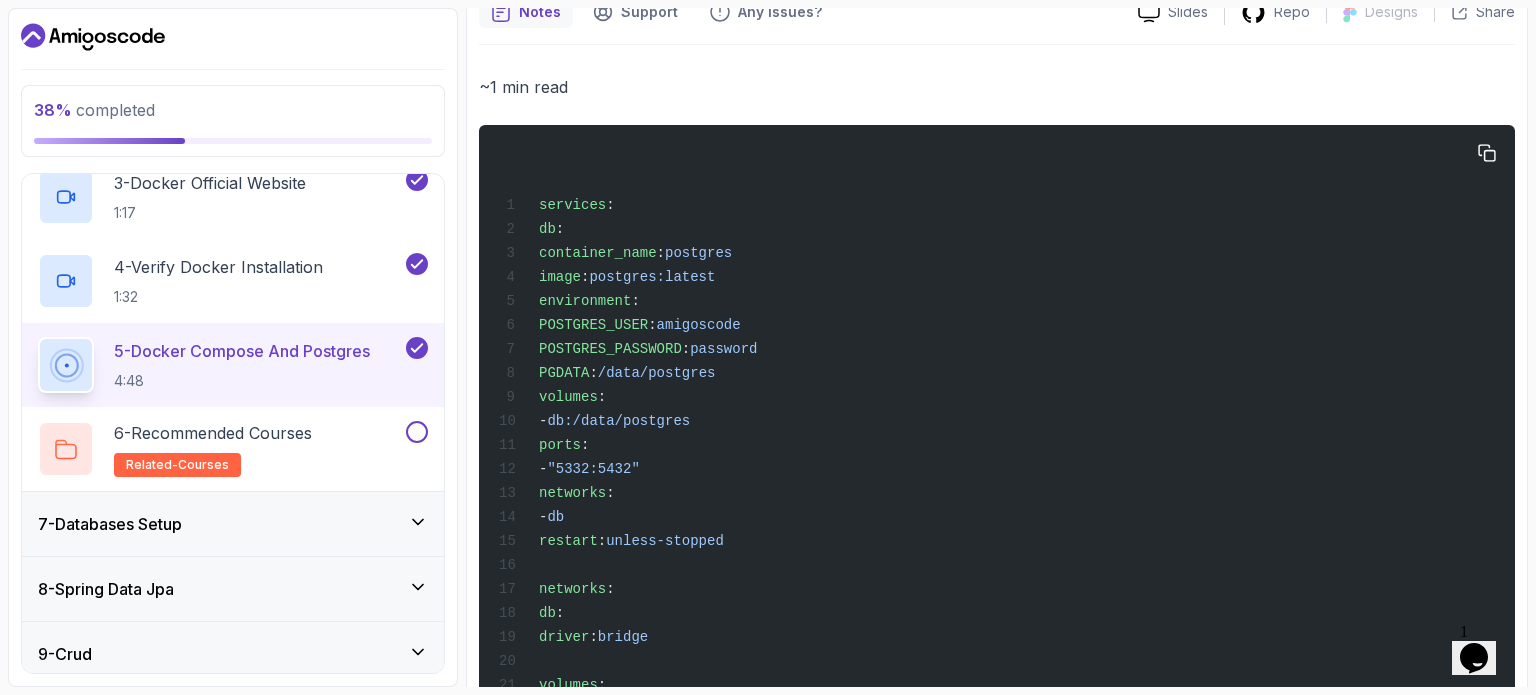 scroll, scrollTop: 890, scrollLeft: 0, axis: vertical 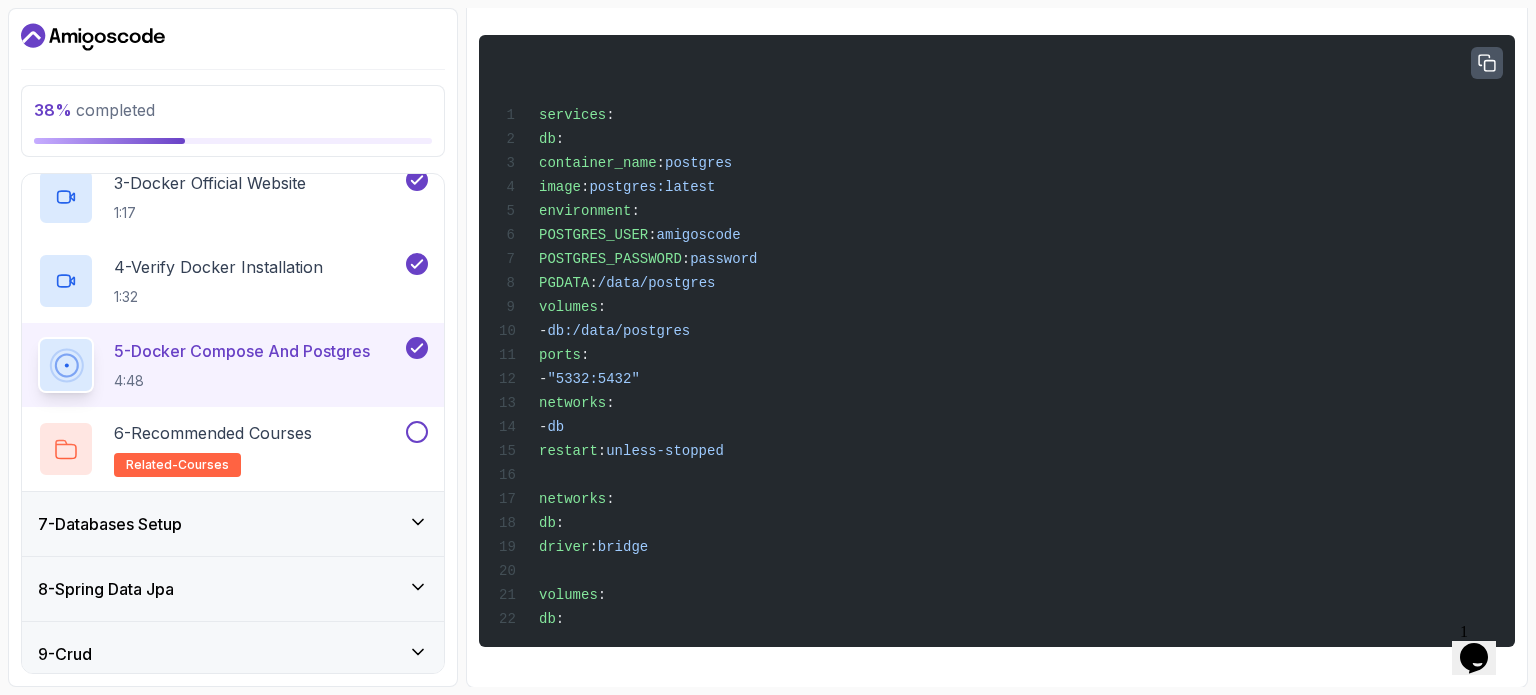click 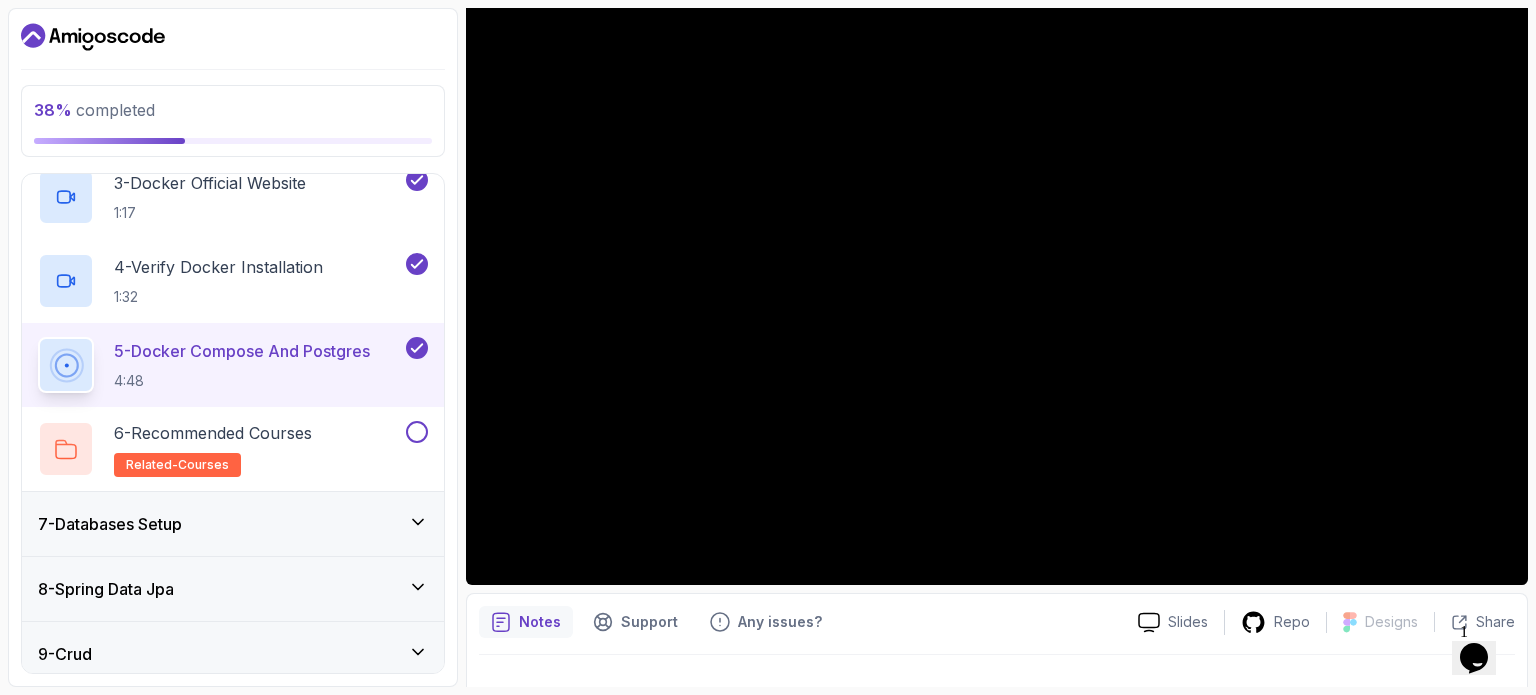scroll, scrollTop: 290, scrollLeft: 0, axis: vertical 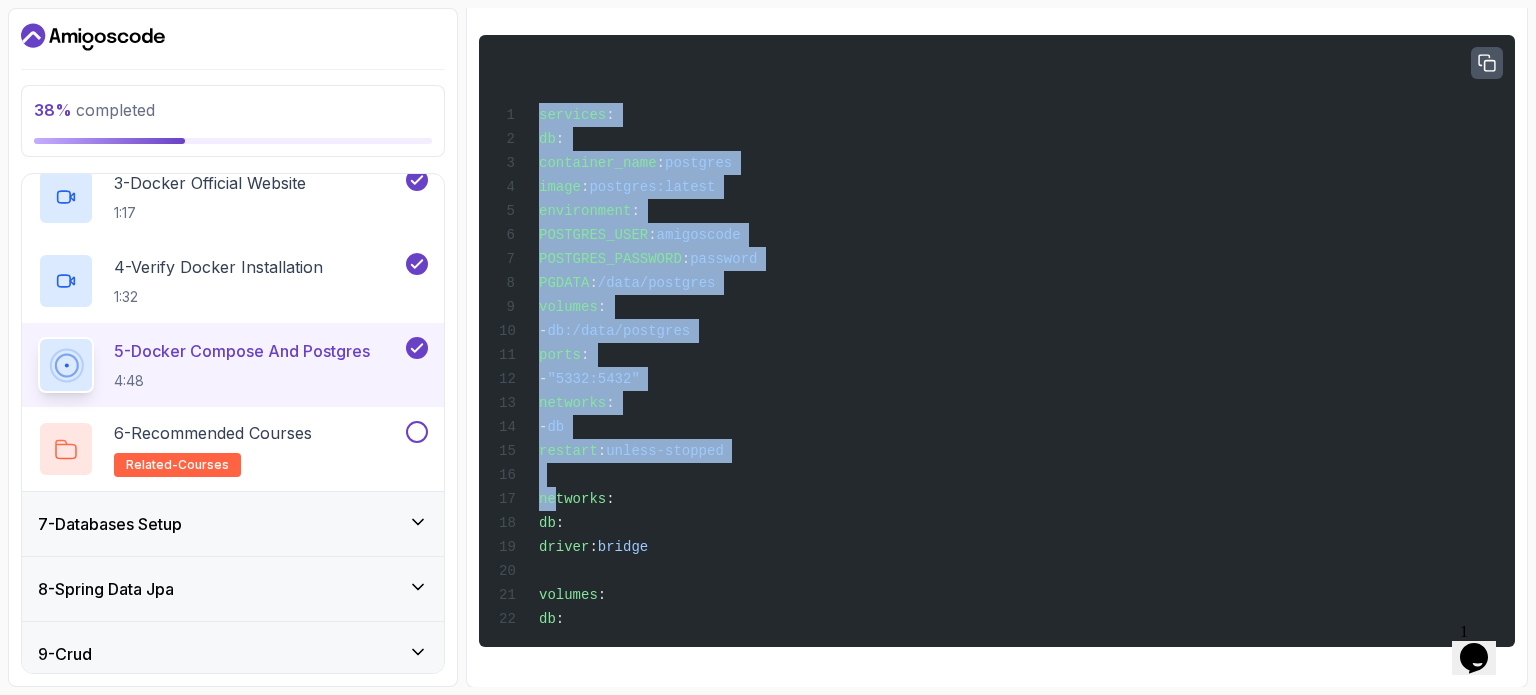 drag, startPoint x: 556, startPoint y: 503, endPoint x: 528, endPoint y: 138, distance: 366.0724 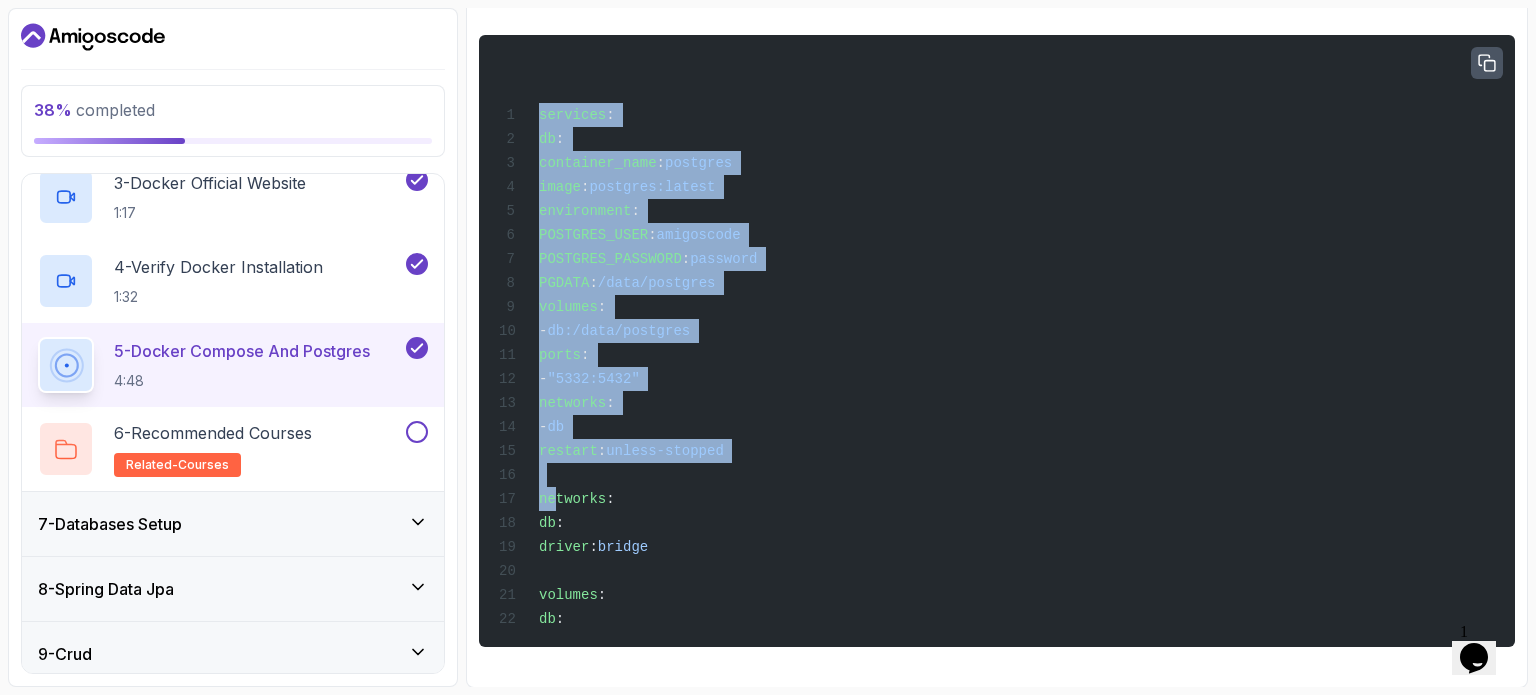 click on "services :
db :
container_name :  postgres
image :  postgres:latest
environment :
POSTGRES_USER :  amigoscode
POSTGRES_PASSWORD :  password
PGDATA :  /data/postgres
volumes :
-  db:/data/postgres
ports :
-  "5332:5432"
networks :
-  db
restart :  unless-stopped
networks :
db :
driver :  bridge
volumes :
db :" at bounding box center (628, 367) 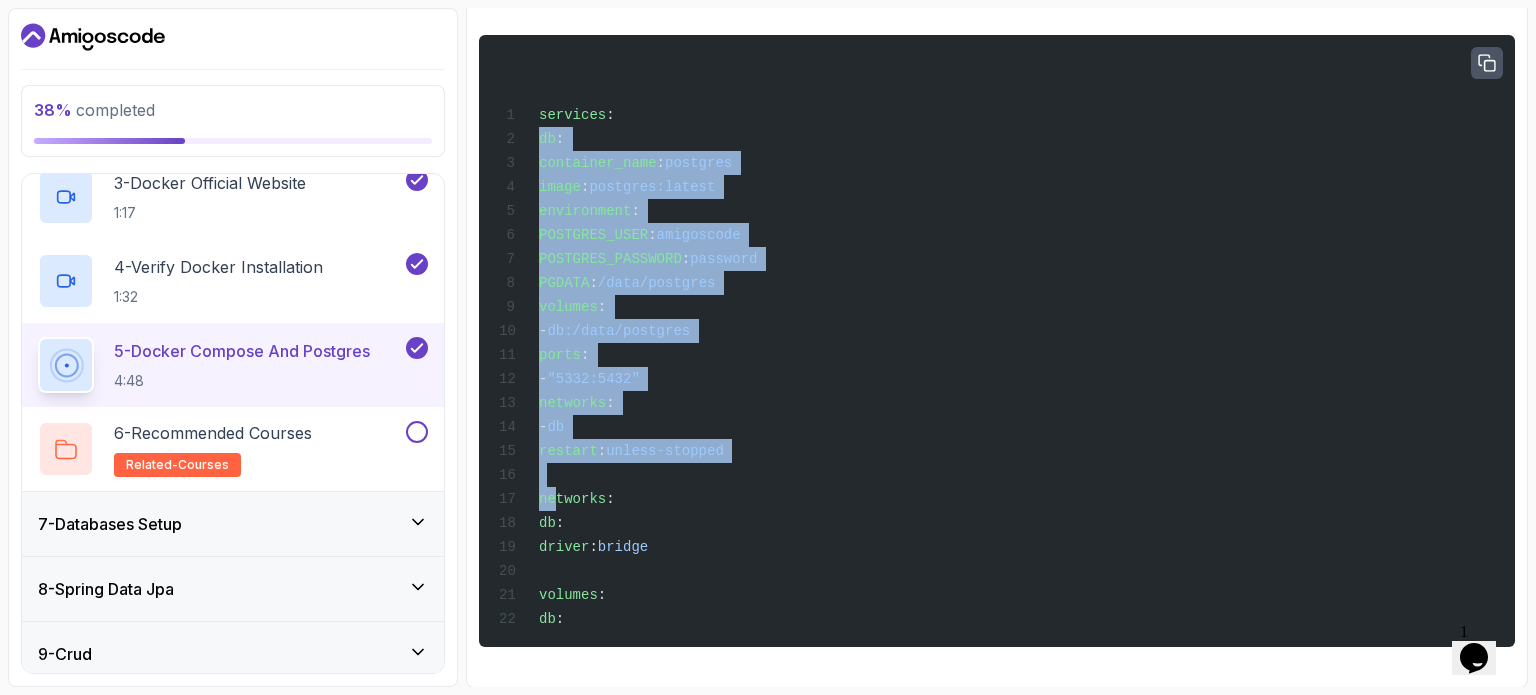 click on "services :
db :
container_name :  postgres
image :  postgres:latest
environment :
POSTGRES_USER :  amigoscode
POSTGRES_PASSWORD :  password
PGDATA :  /data/postgres
volumes :
-  db:/data/postgres
ports :
-  "5332:5432"
networks :
-  db
restart :  unless-stopped
networks :
db :
driver :  bridge
volumes :
db :" at bounding box center [997, 341] 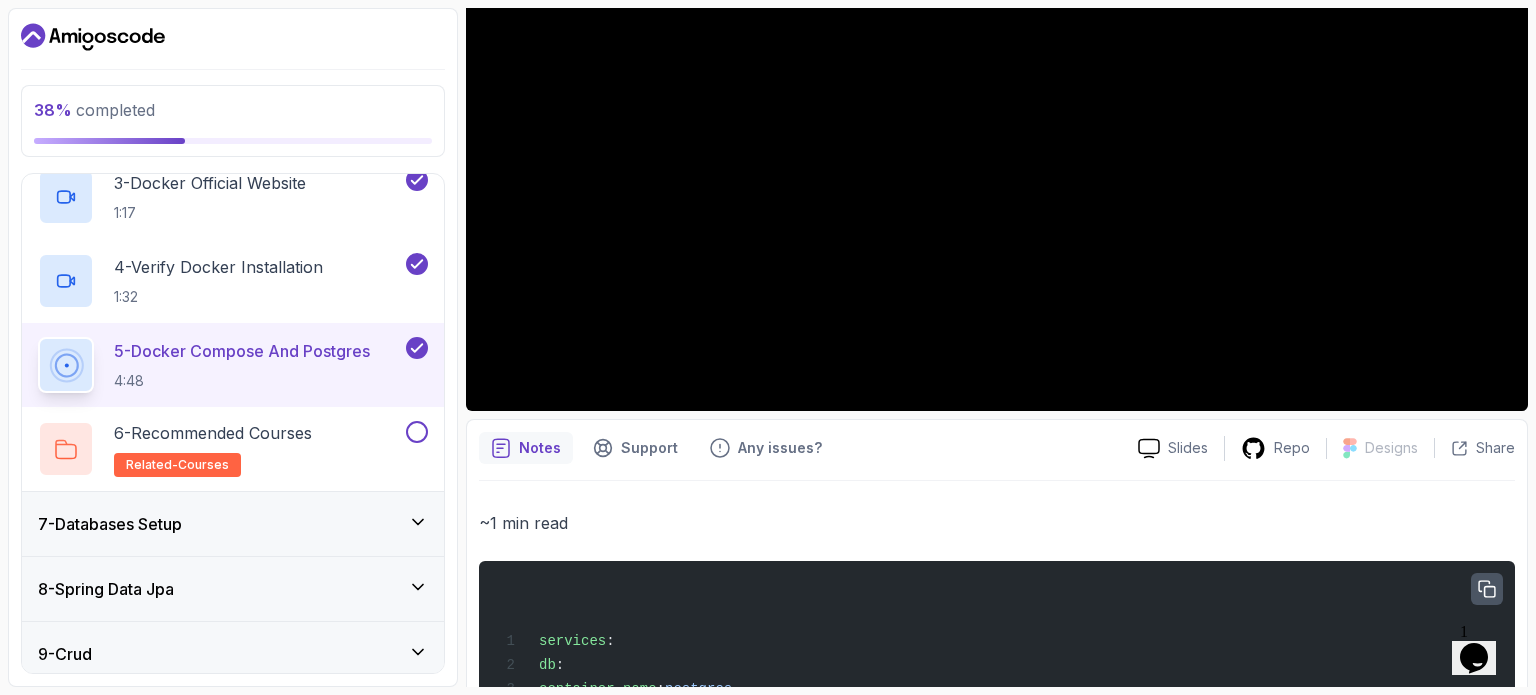 scroll, scrollTop: 90, scrollLeft: 0, axis: vertical 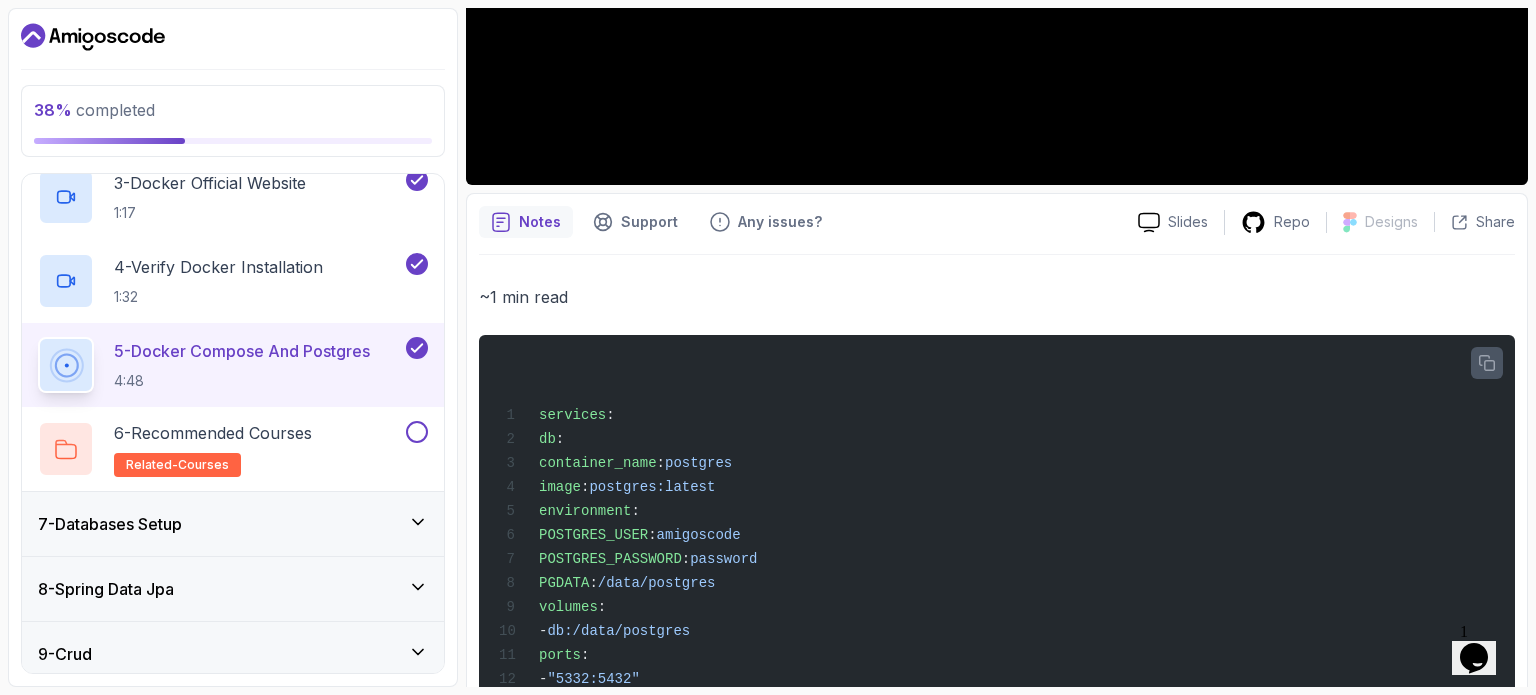 click 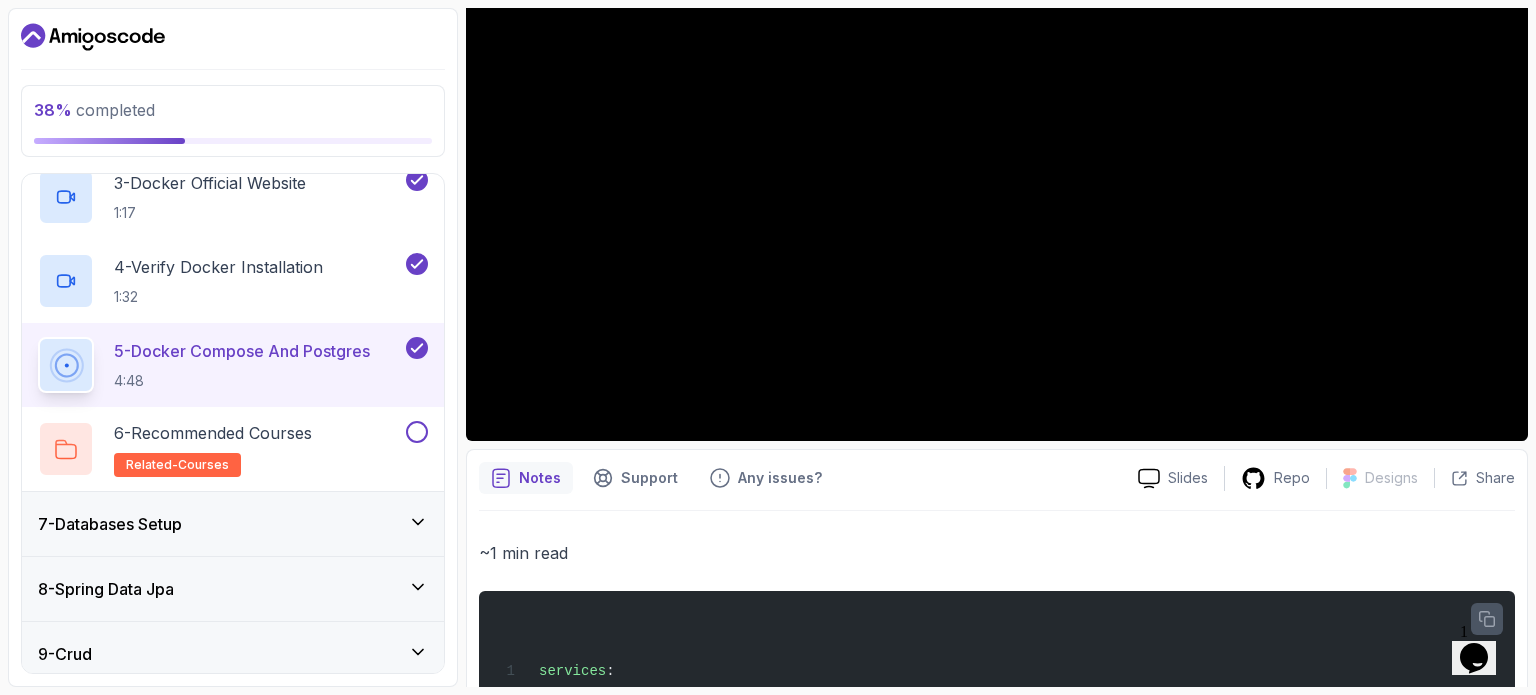 scroll, scrollTop: 90, scrollLeft: 0, axis: vertical 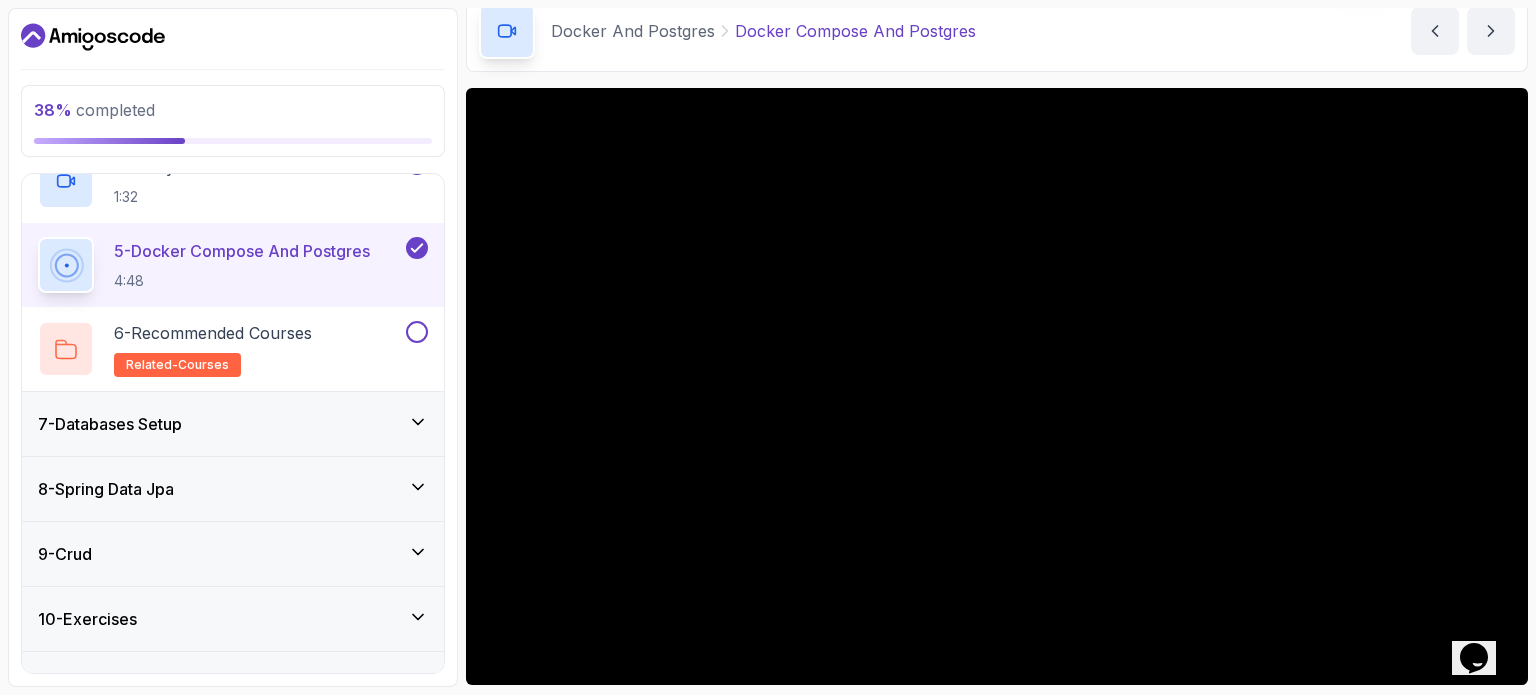 click on "7  -  Databases Setup" at bounding box center [233, 424] 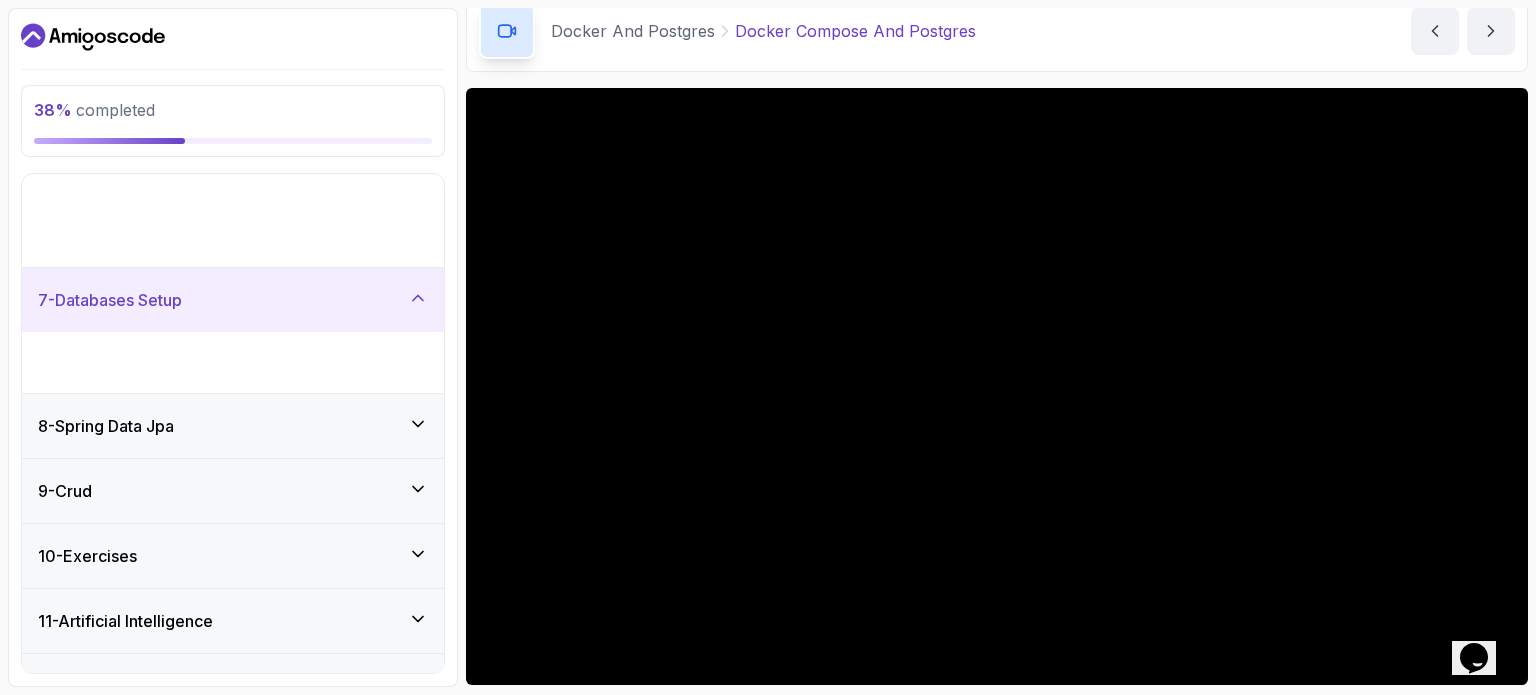 scroll, scrollTop: 276, scrollLeft: 0, axis: vertical 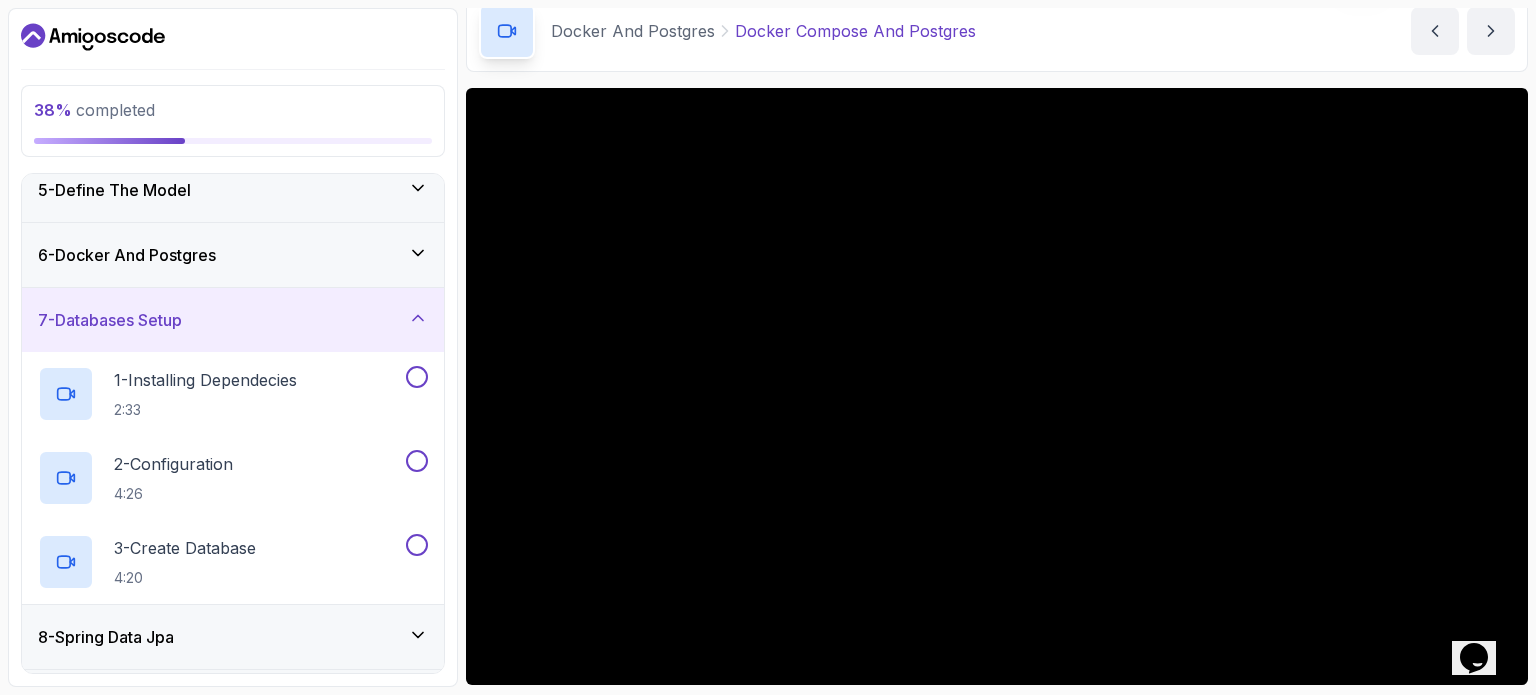 click on "6  -  Docker And Postgres" at bounding box center [233, 255] 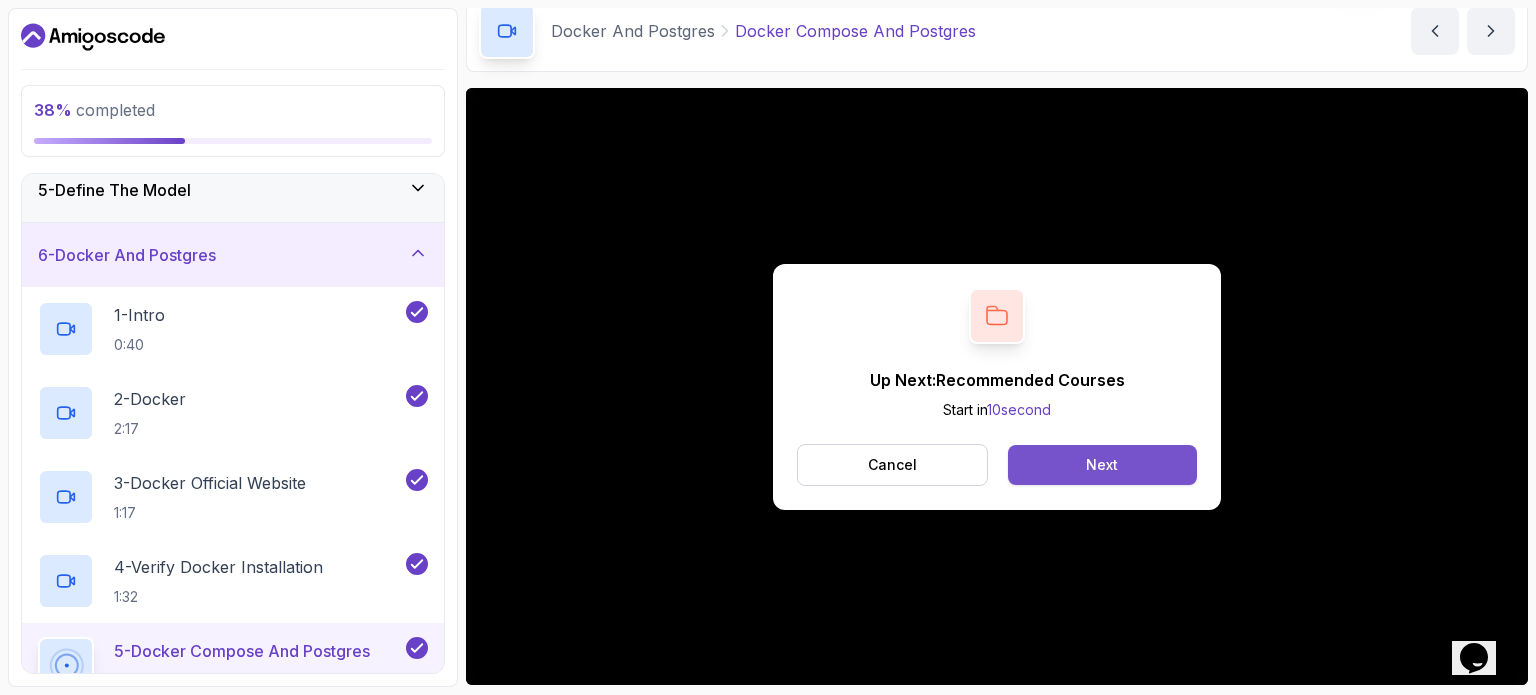 click on "Next" at bounding box center [1102, 465] 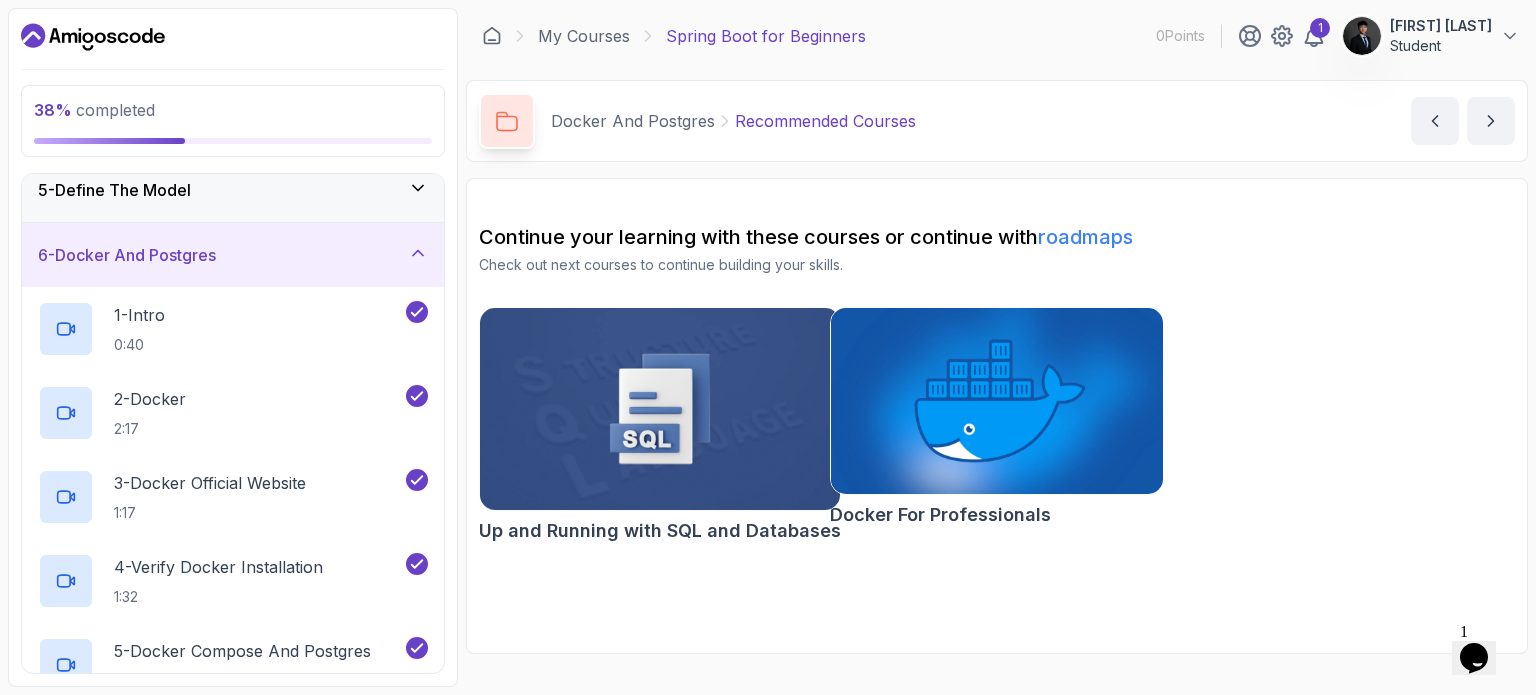 scroll, scrollTop: 0, scrollLeft: 0, axis: both 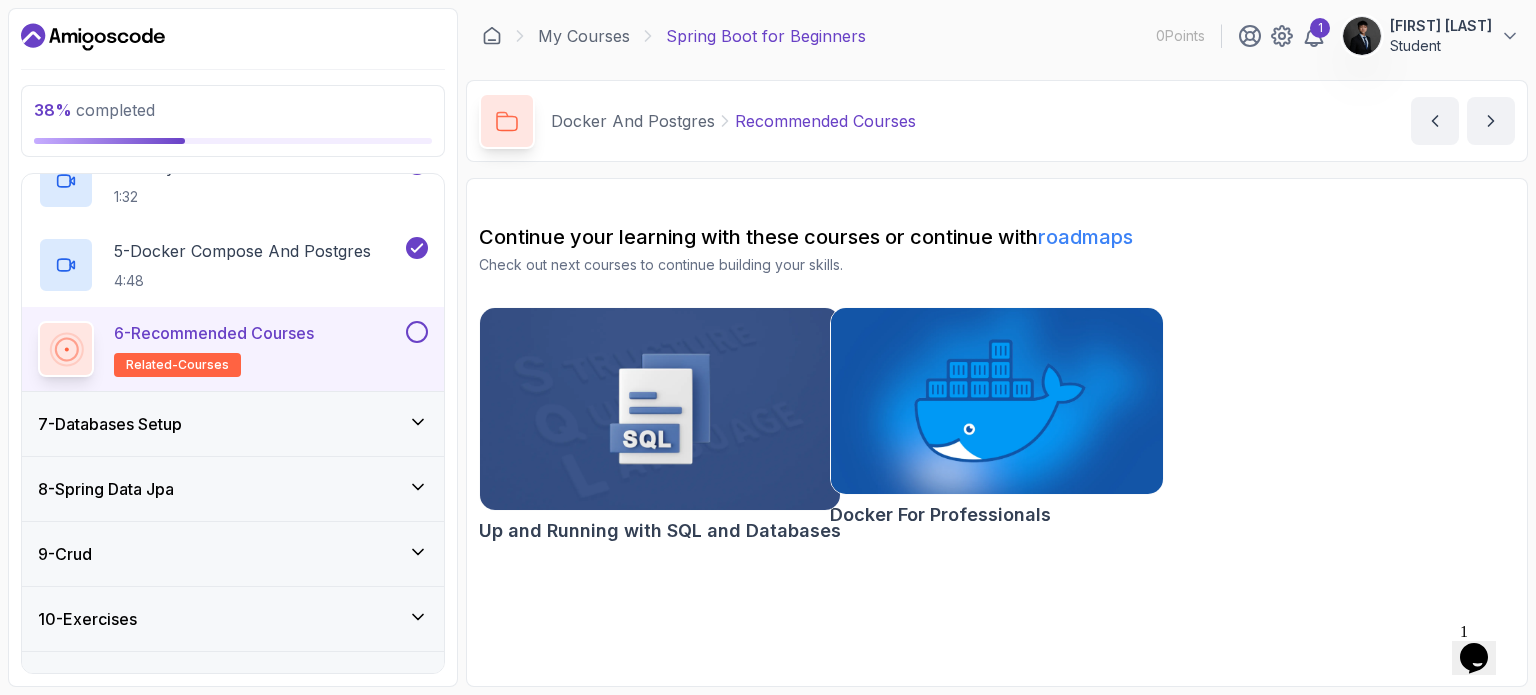 click on "7  -  Databases Setup" at bounding box center (233, 424) 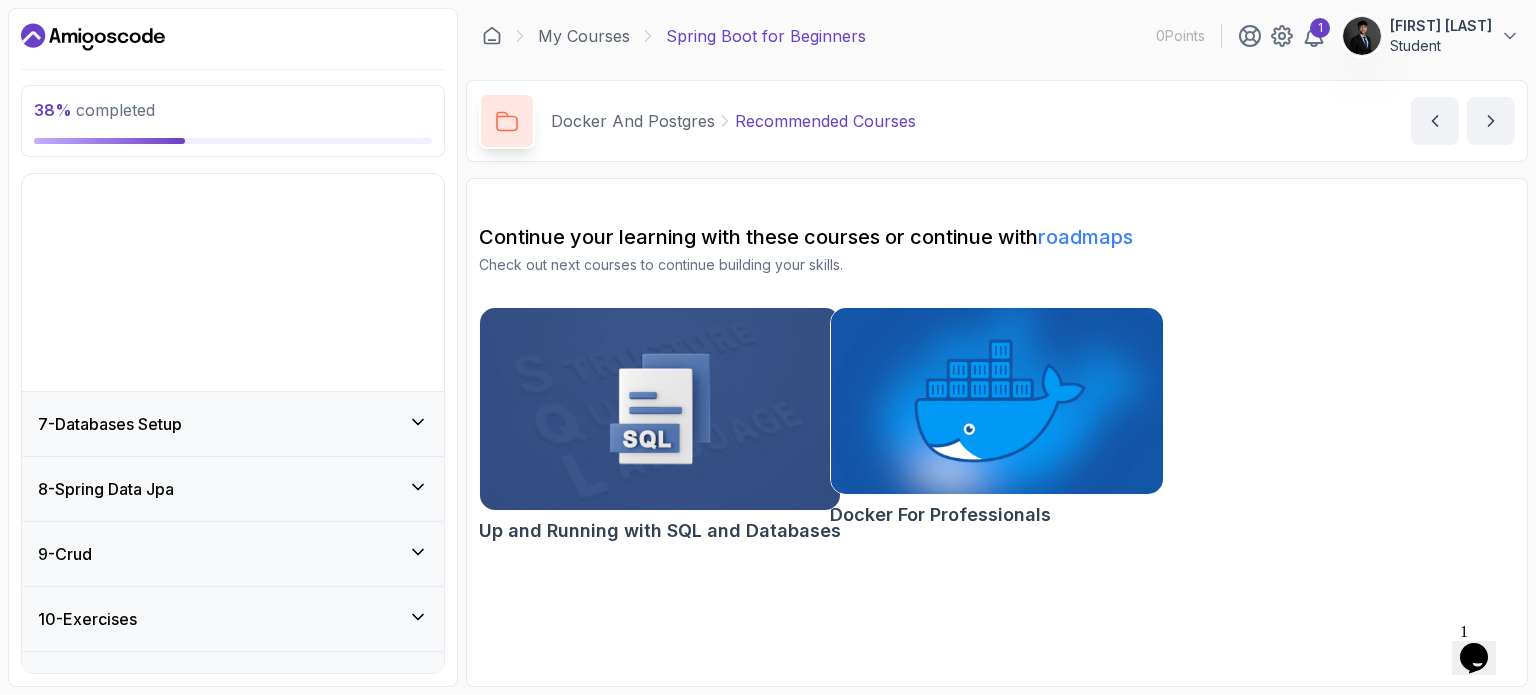 scroll, scrollTop: 276, scrollLeft: 0, axis: vertical 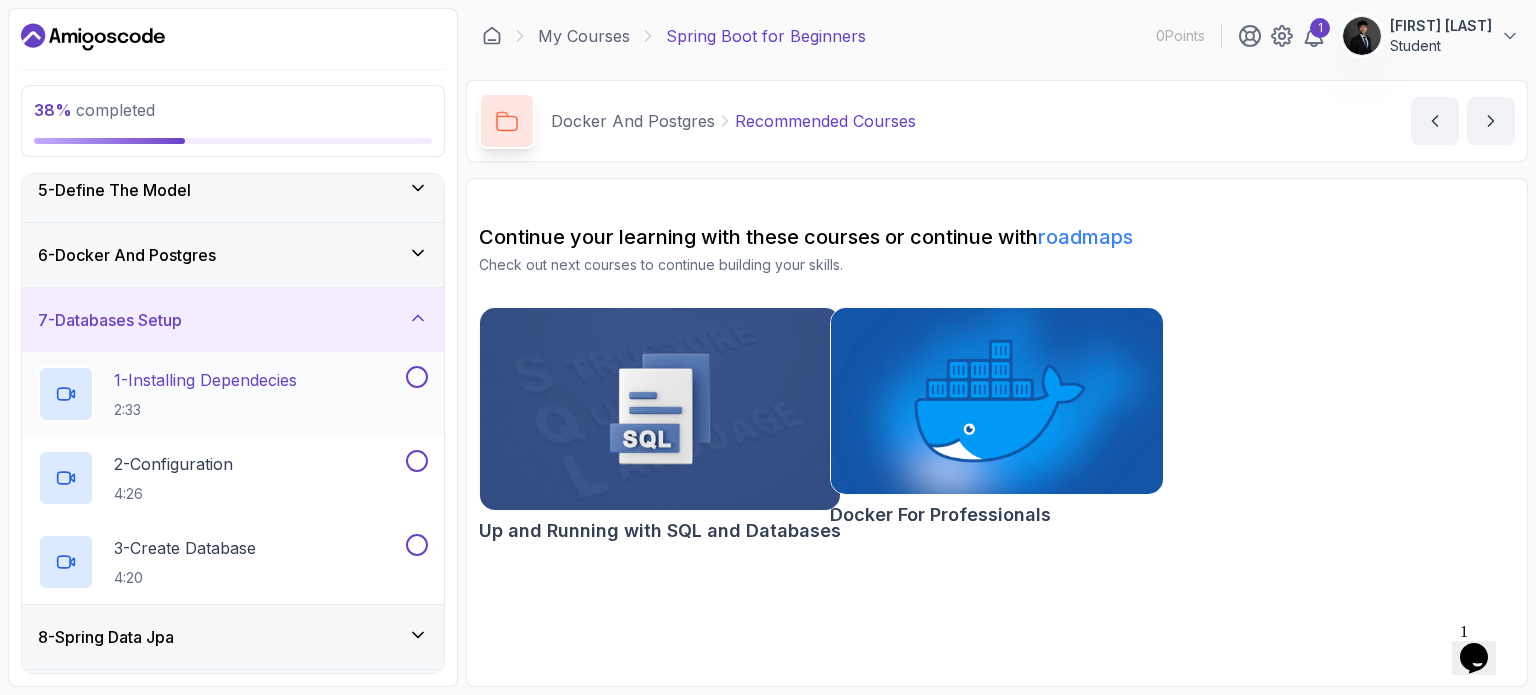click on "1  -  Installing Dependecies 2:33" at bounding box center [220, 394] 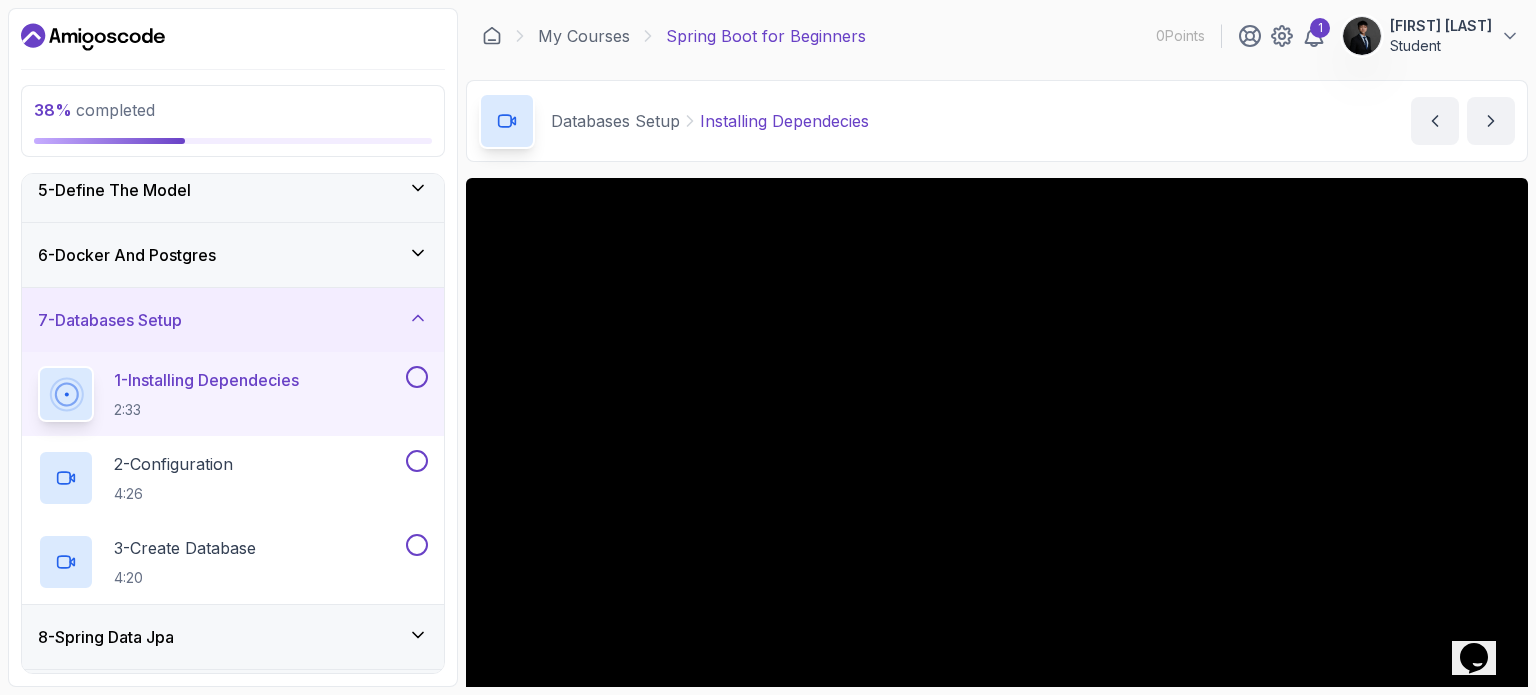 scroll, scrollTop: 100, scrollLeft: 0, axis: vertical 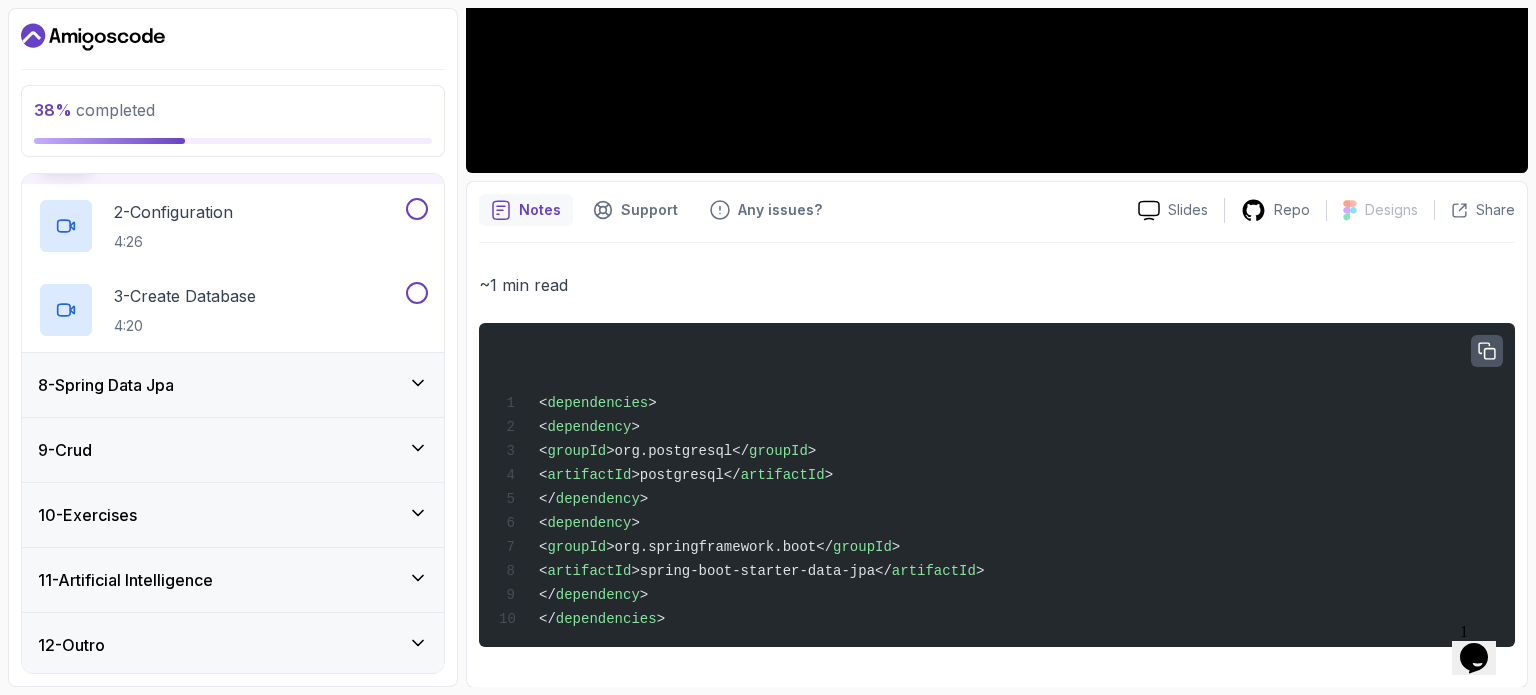 click 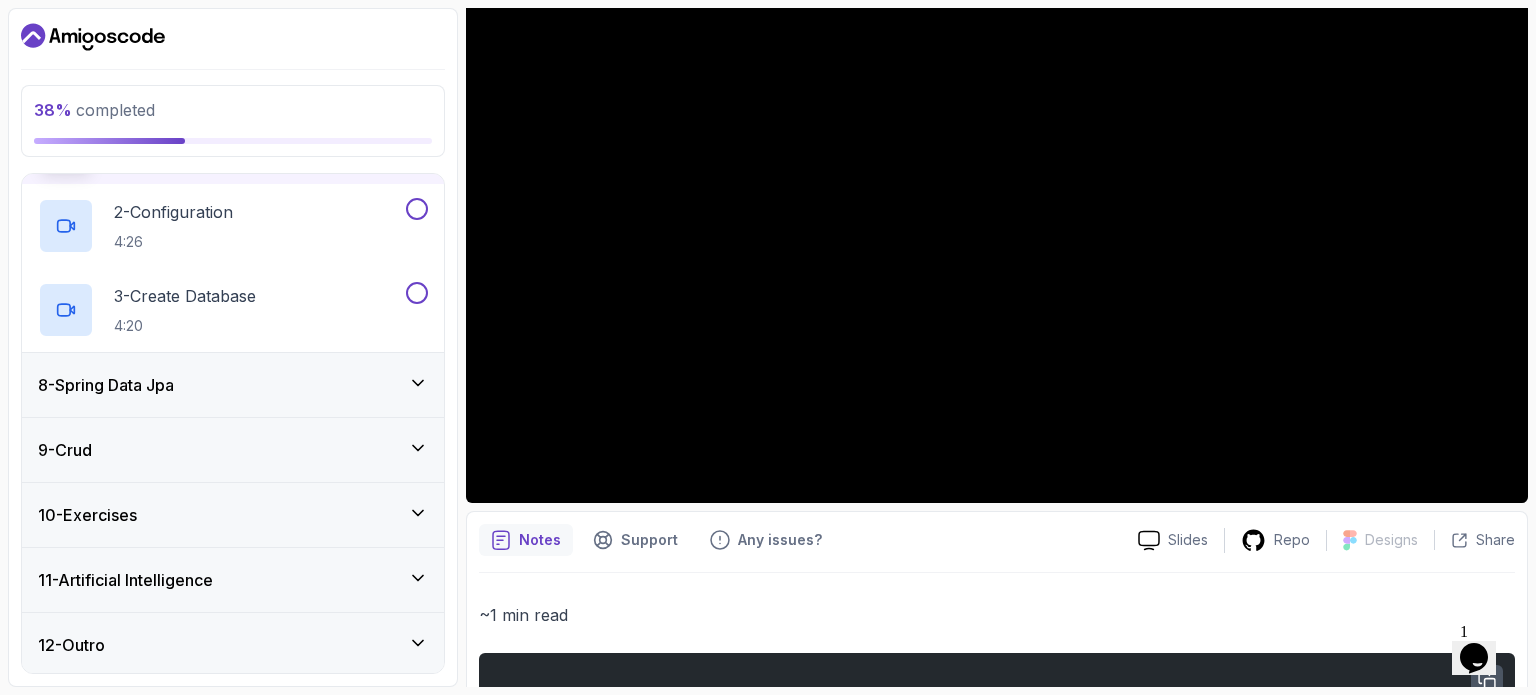 scroll, scrollTop: 202, scrollLeft: 0, axis: vertical 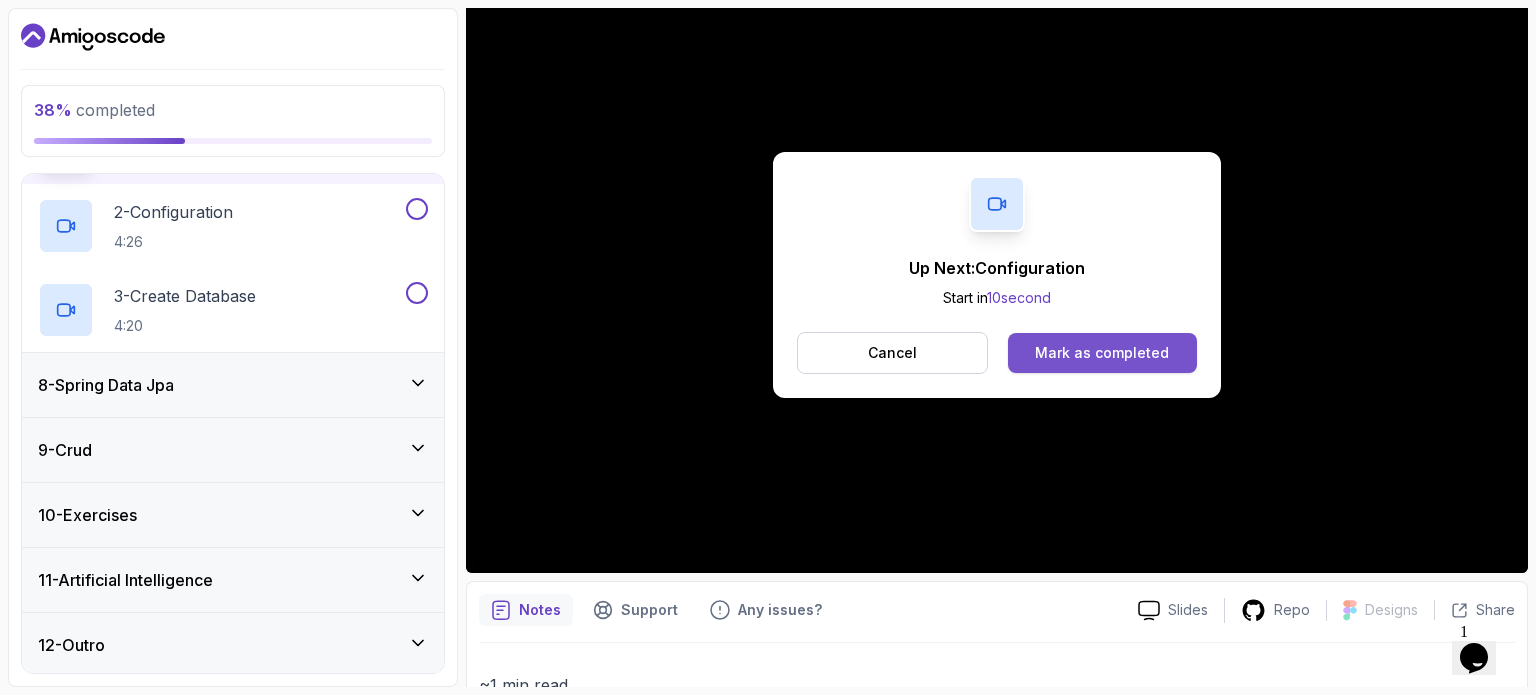 click on "Mark as completed" at bounding box center [1102, 353] 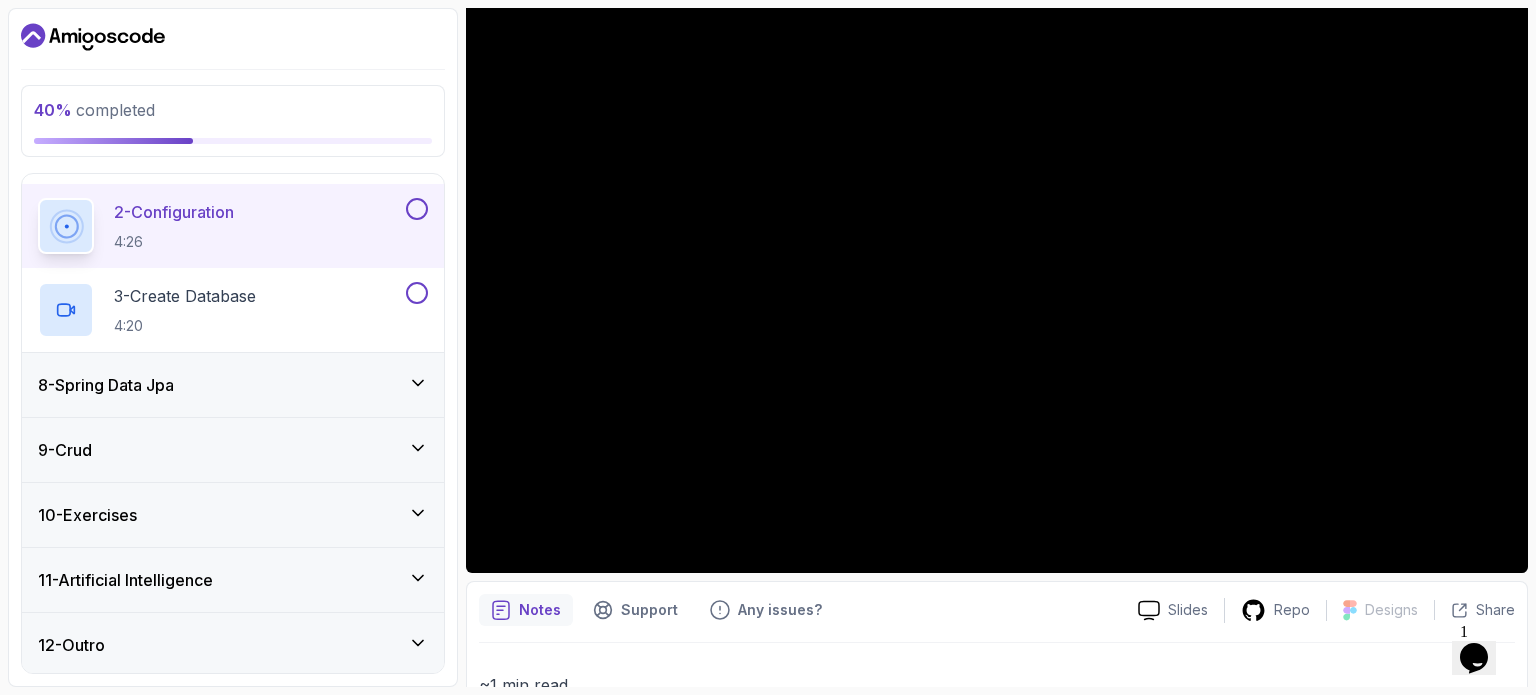 scroll, scrollTop: 328, scrollLeft: 0, axis: vertical 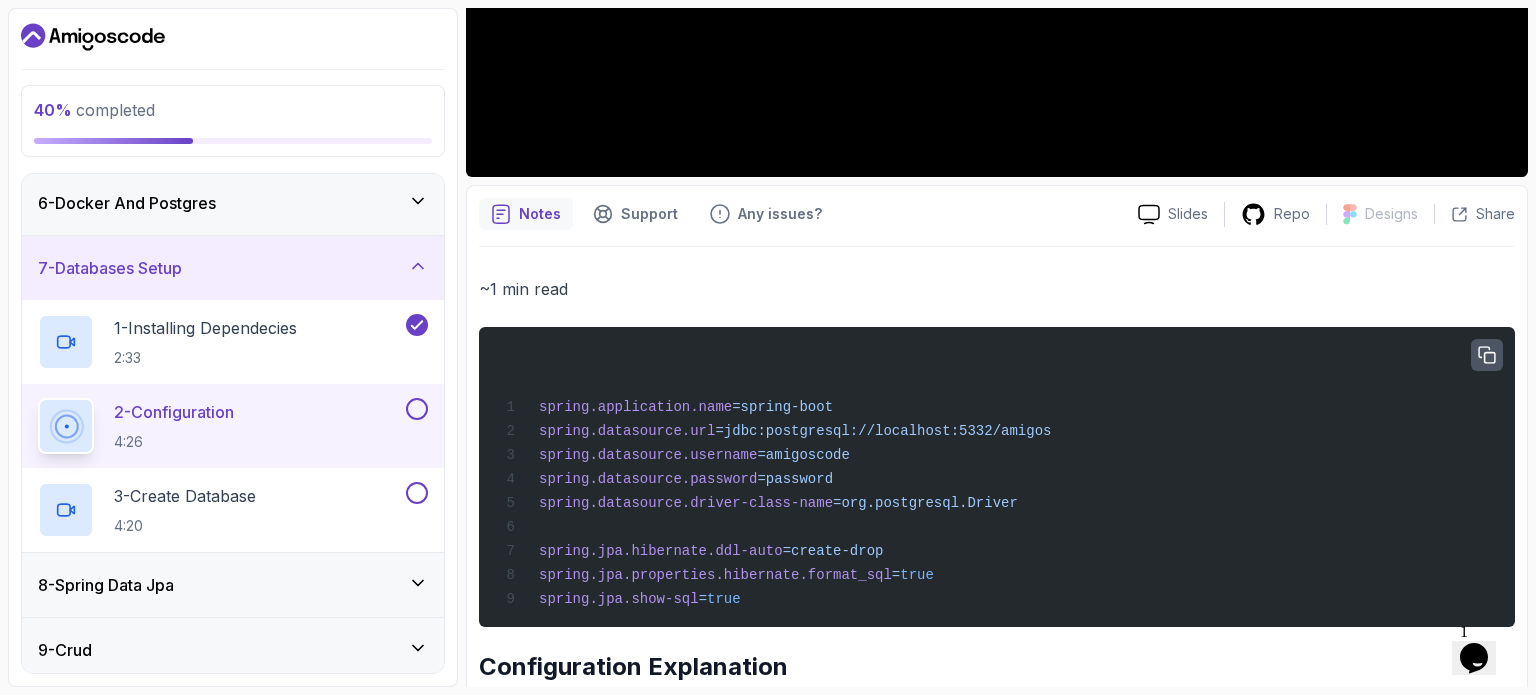 click at bounding box center (1487, 355) 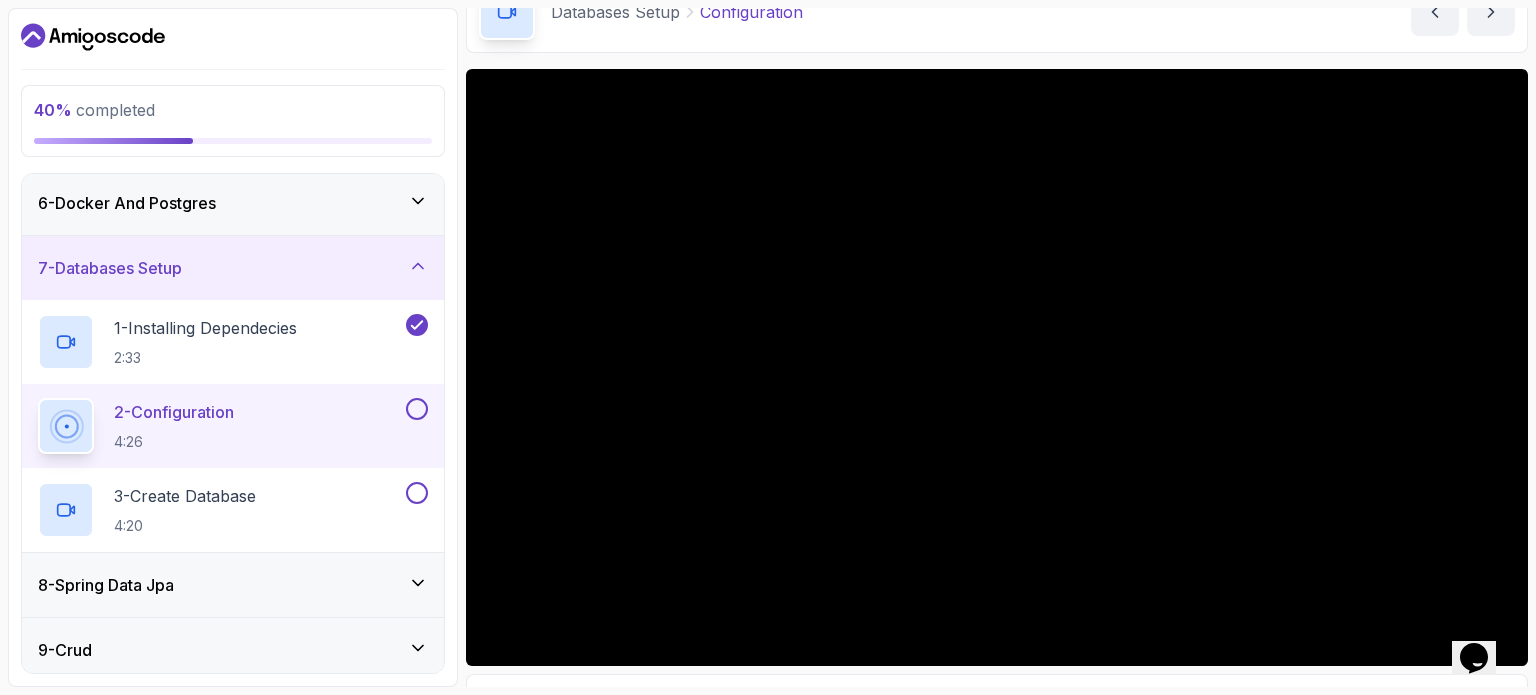 scroll, scrollTop: 200, scrollLeft: 0, axis: vertical 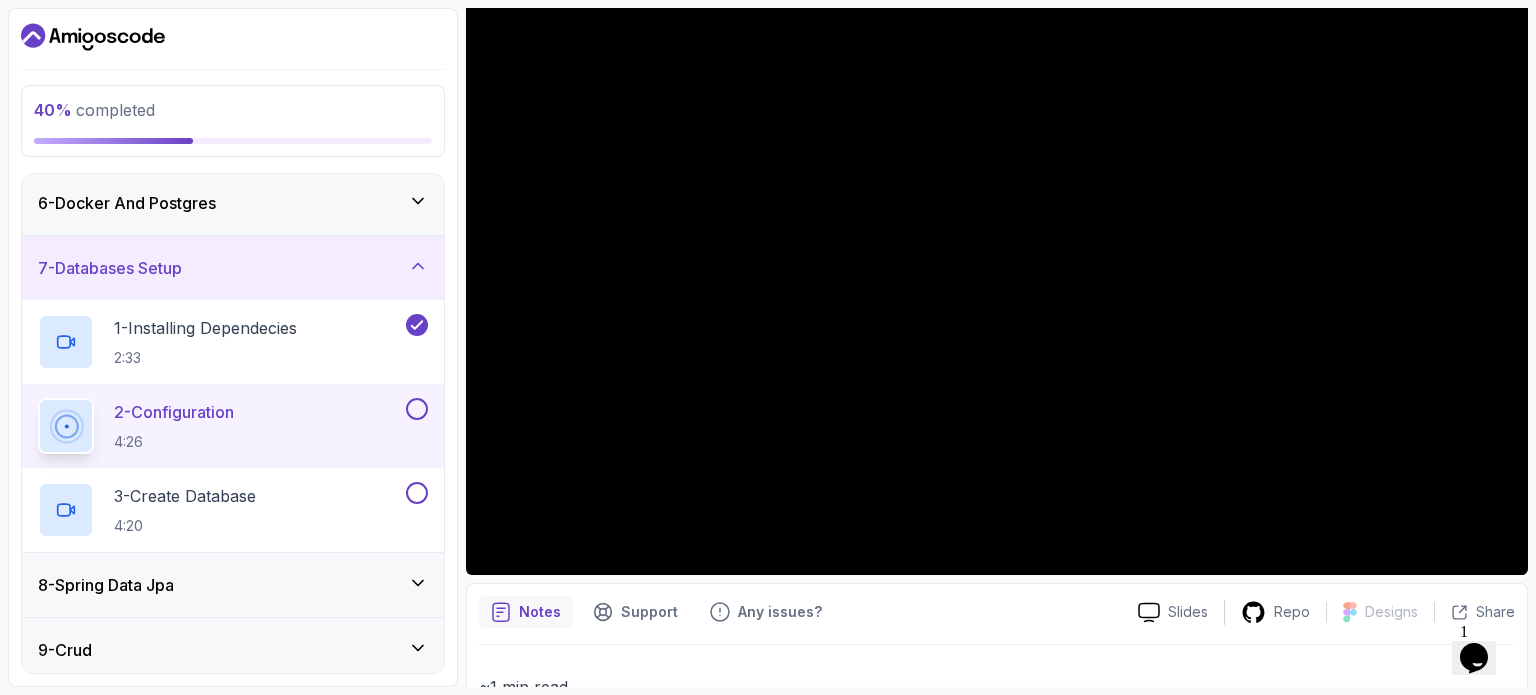 click on "Notes Support Any issues? Slides Repo Designs Design not available Share ~1 min read spring.application.name =spring-boot
spring.datasource.url =jdbc:postgresql://localhost:5332/amigos
spring.datasource.username =amigoscode
spring.datasource.password =password
spring.datasource.driver-class-name =org.postgresql.Driver
spring.jpa.hibernate.ddl-auto =create-drop
spring.jpa.properties.hibernate.format_sql = true
spring.jpa.show-sql = true
Configuration Explanation
spring.application.name=spring-boot : This sets the name of the Spring Boot application to "spring-boot".
spring.datasource.url=jdbc:postgresql://localhost:5332/amigos : This specifies the JDBC URL for the PostgreSQL database. It connects to a database named "amigos" running on localhost at port 5332.
spring.datasource.username=amigoscode : This sets the username for the database connection to "amigoscode".
spring.datasource.password=password : This sets the password for the database connection to "password"." at bounding box center [997, 1086] 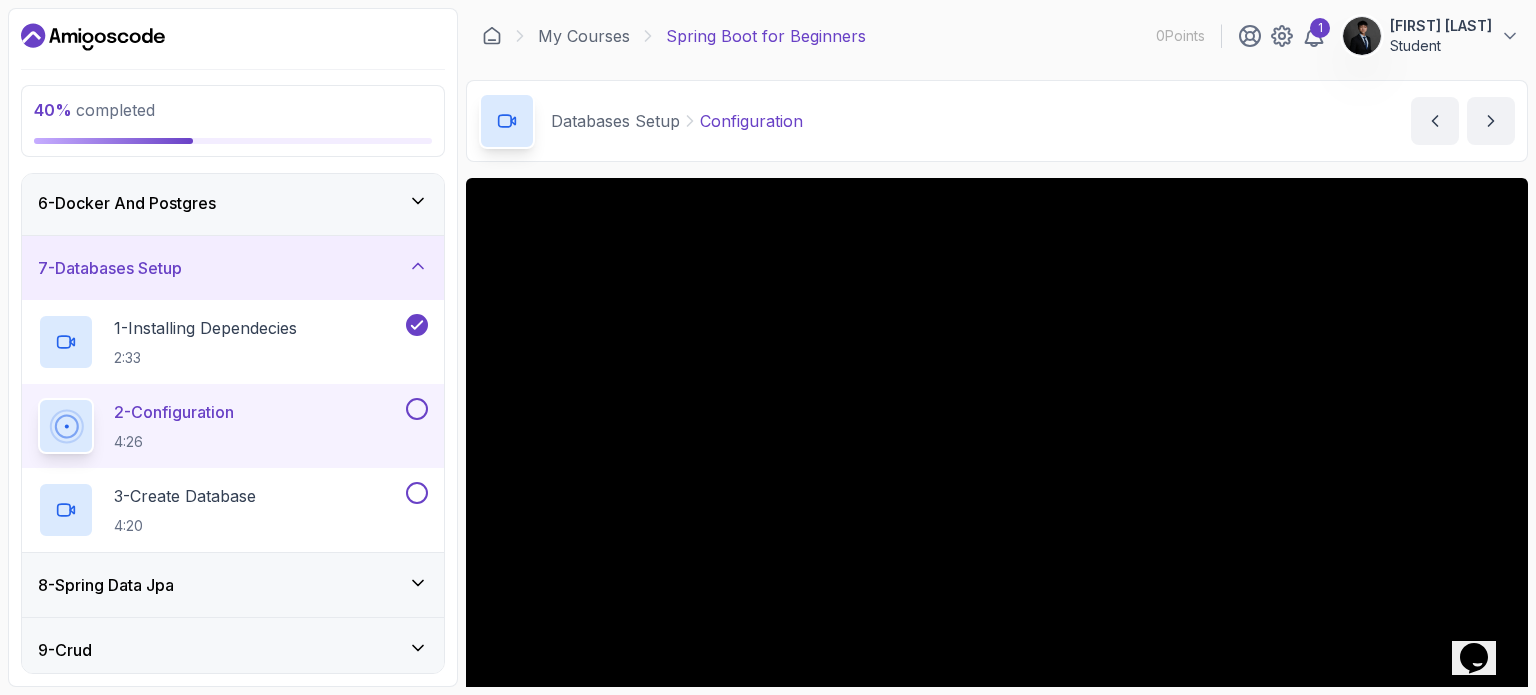 scroll, scrollTop: 200, scrollLeft: 0, axis: vertical 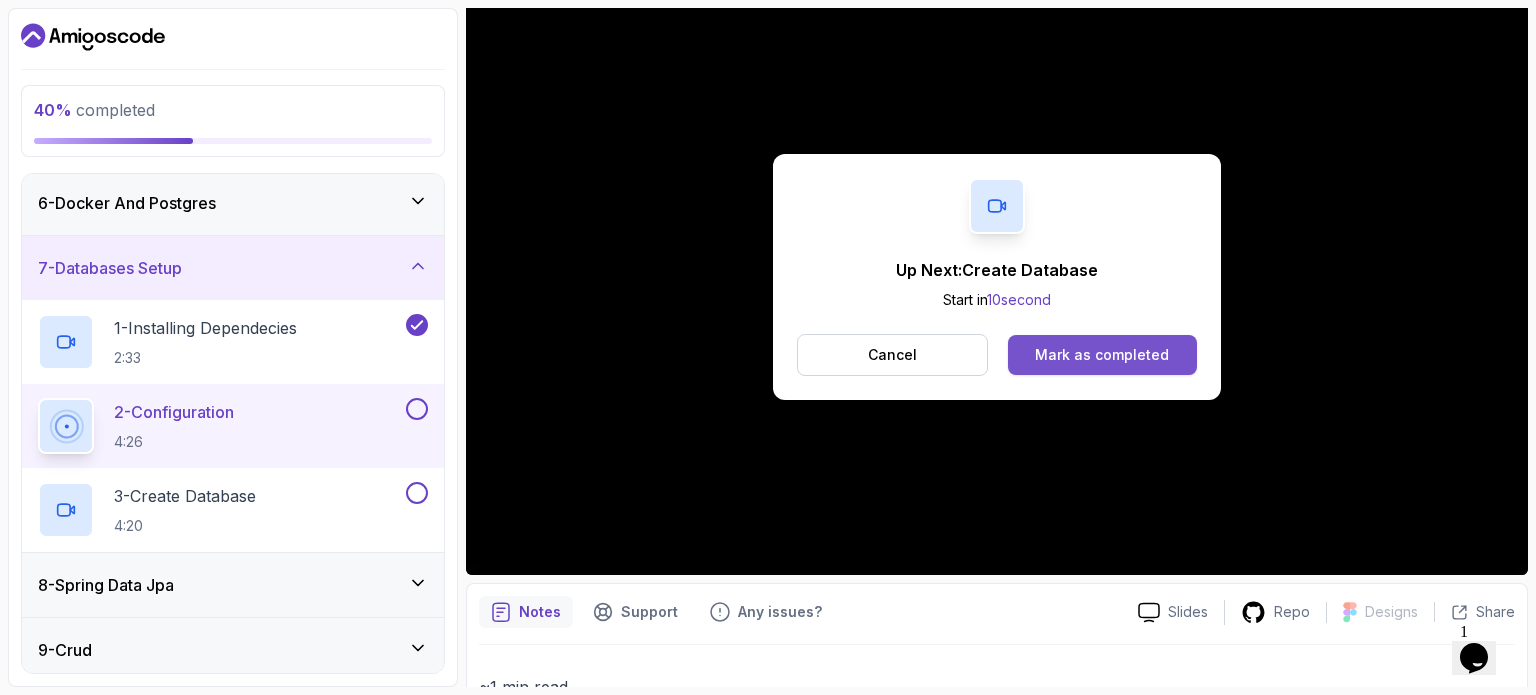 click on "Mark as completed" at bounding box center (1102, 355) 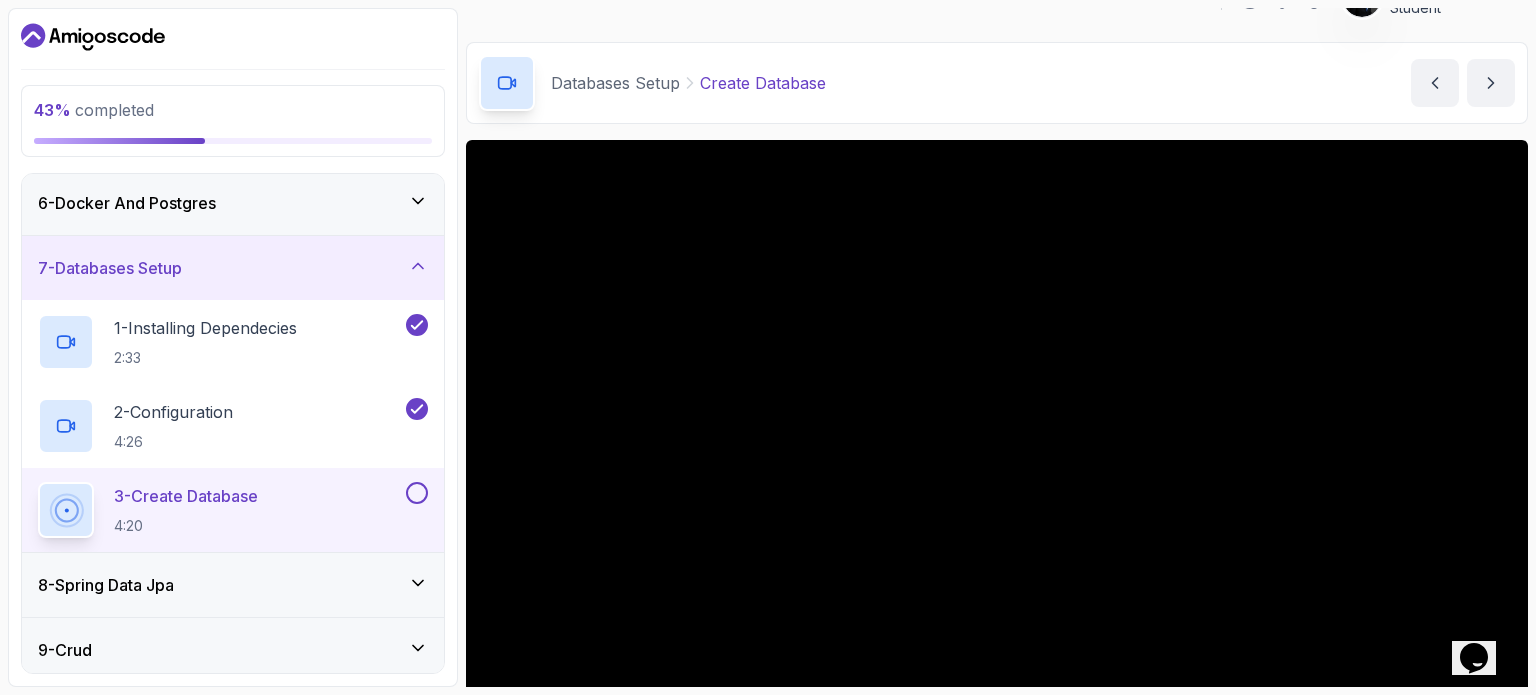 scroll, scrollTop: 138, scrollLeft: 0, axis: vertical 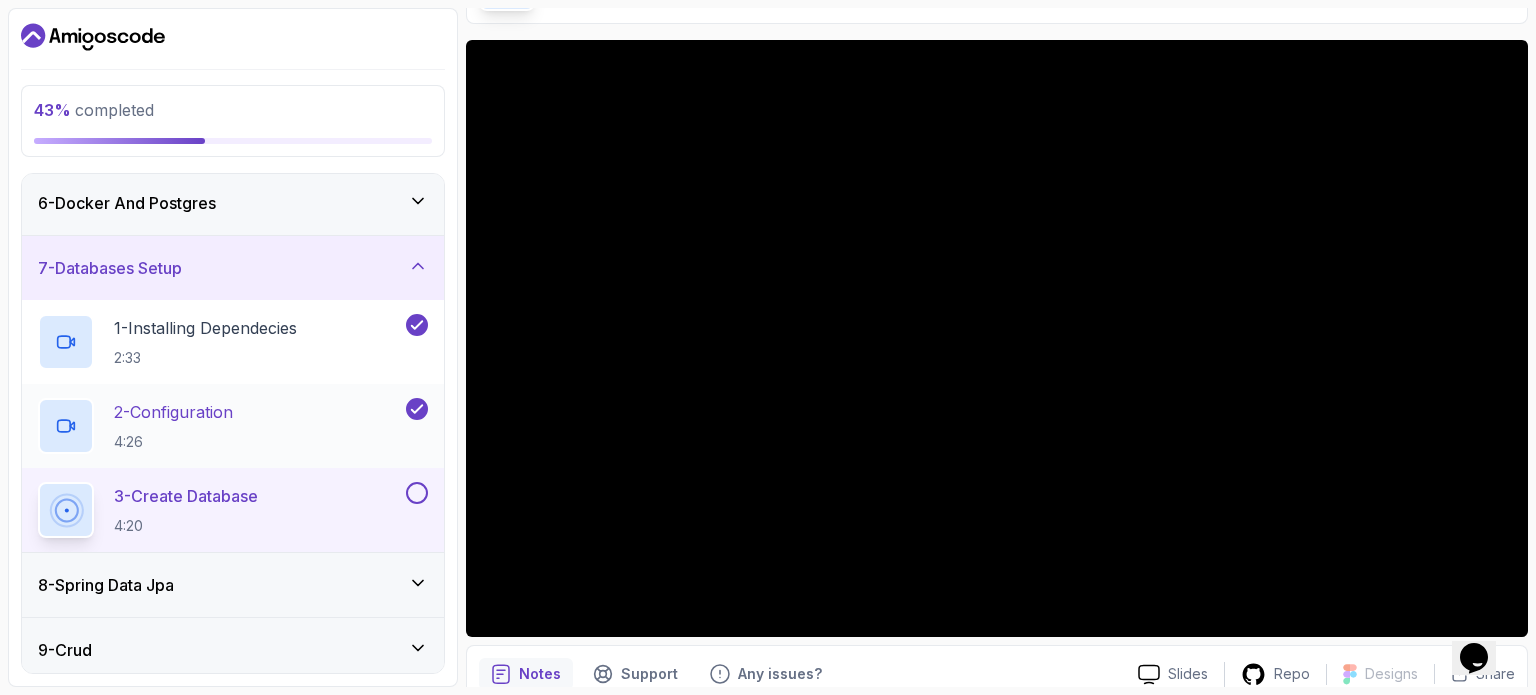 click on "2  -  Configuration 4:26" at bounding box center (220, 426) 